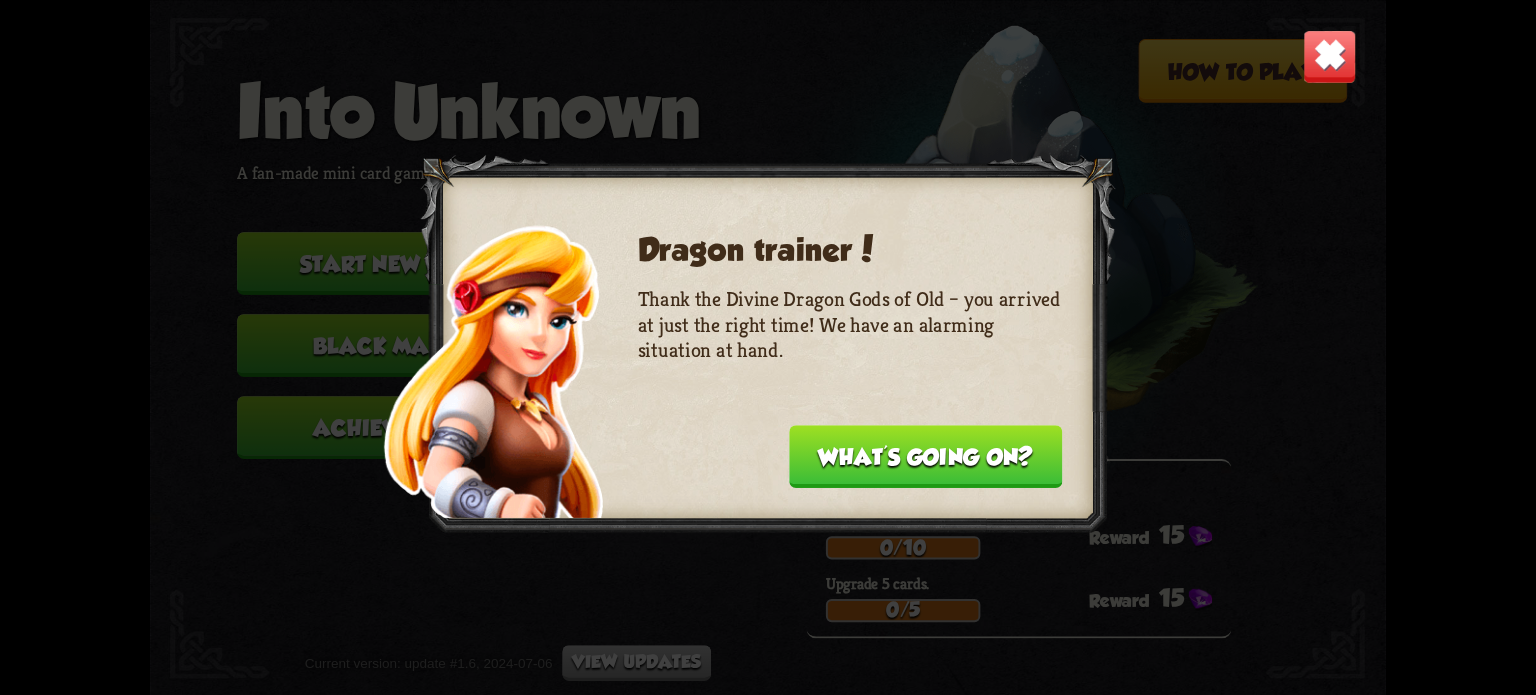 scroll, scrollTop: 0, scrollLeft: 0, axis: both 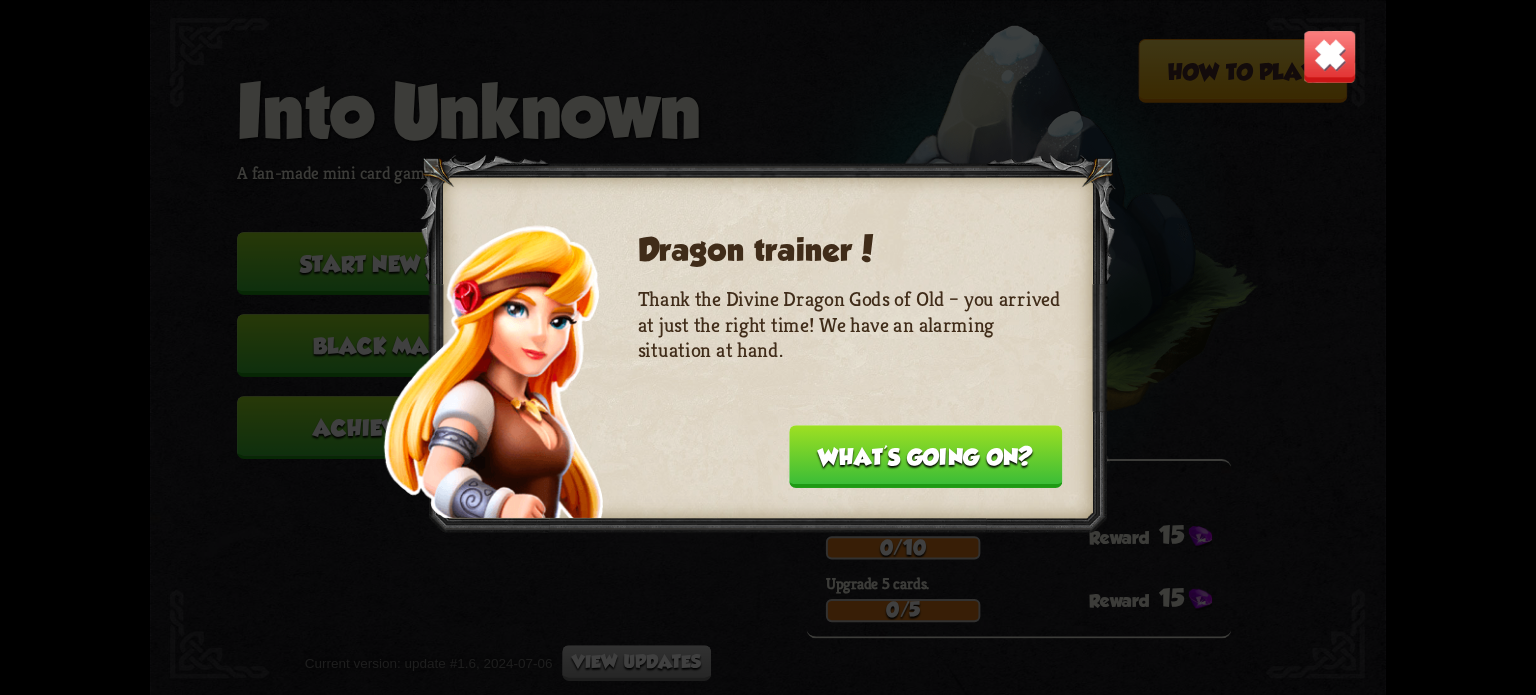 click on "What's going on?" at bounding box center (925, 456) 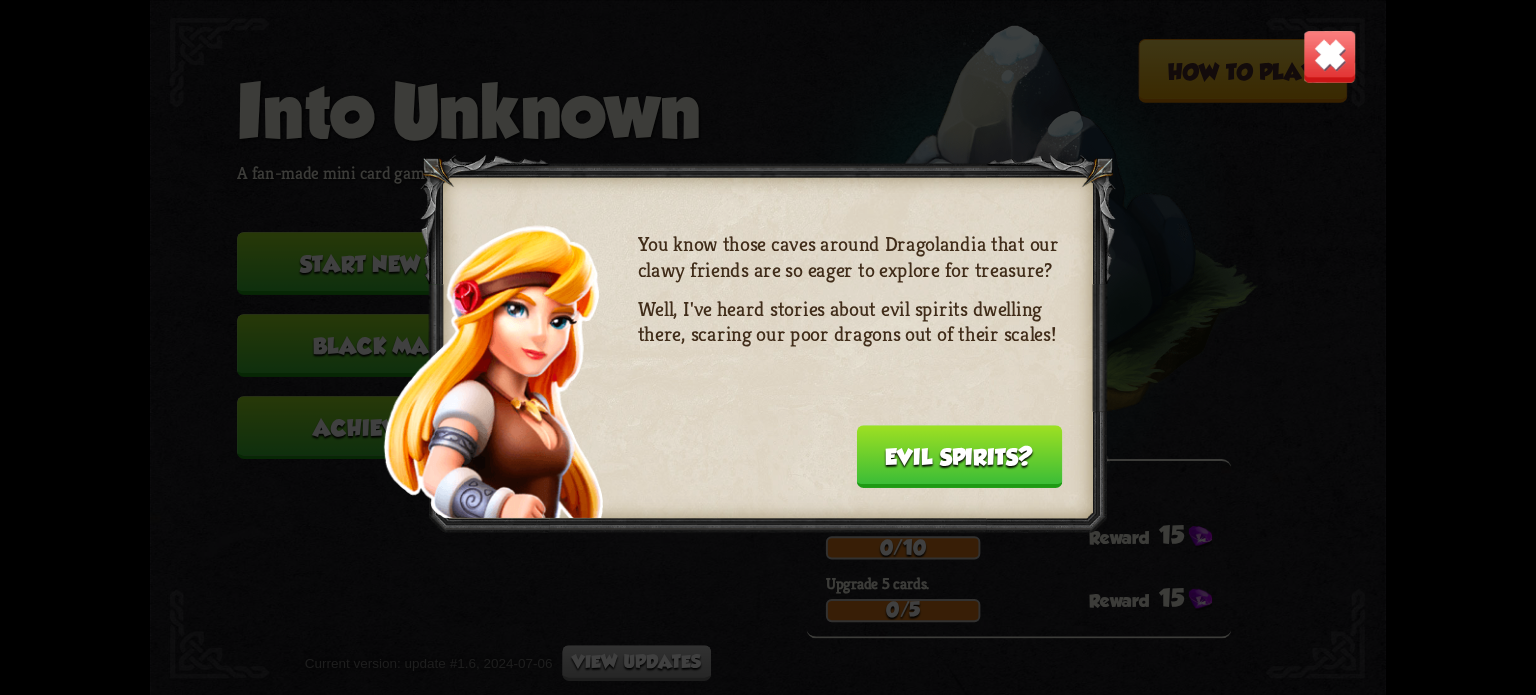 click on "Evil spirits?" at bounding box center [959, 456] 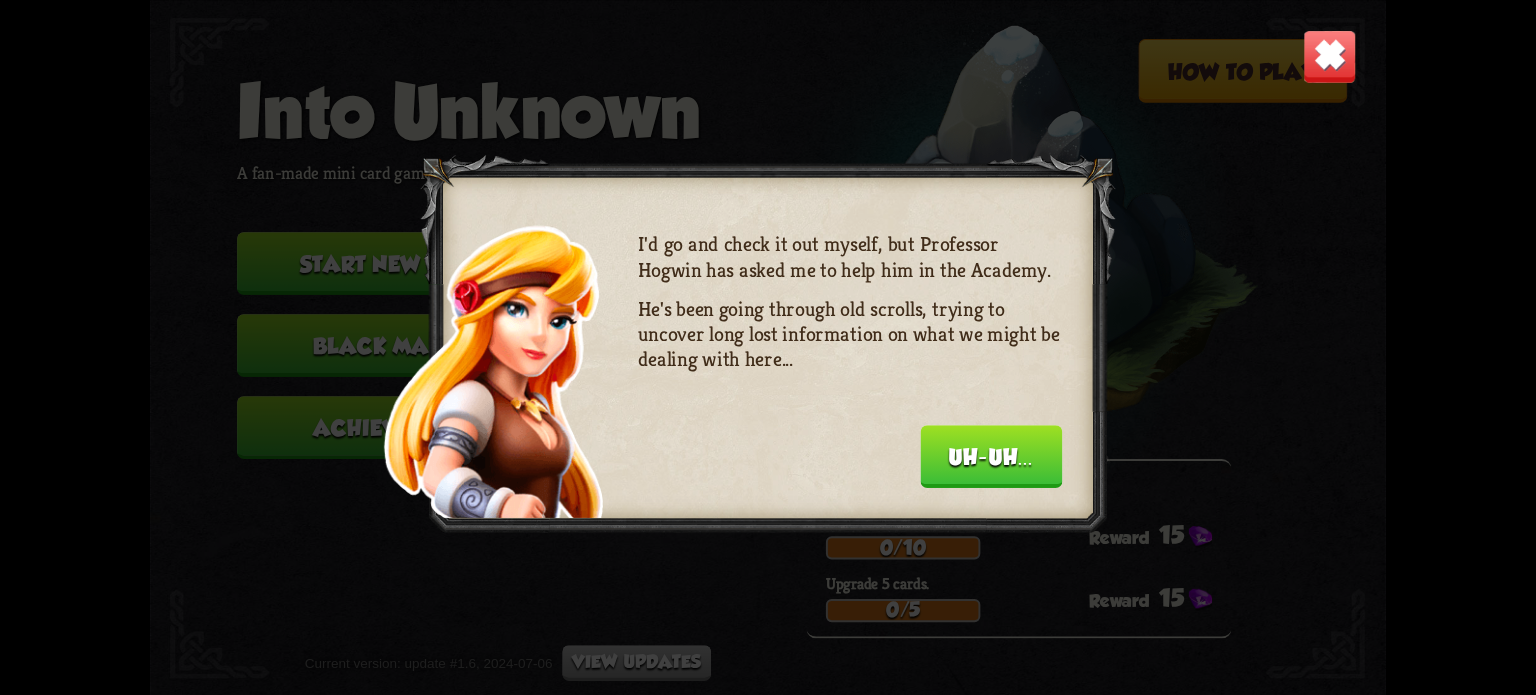 click on "Uh-uh..." at bounding box center (992, 456) 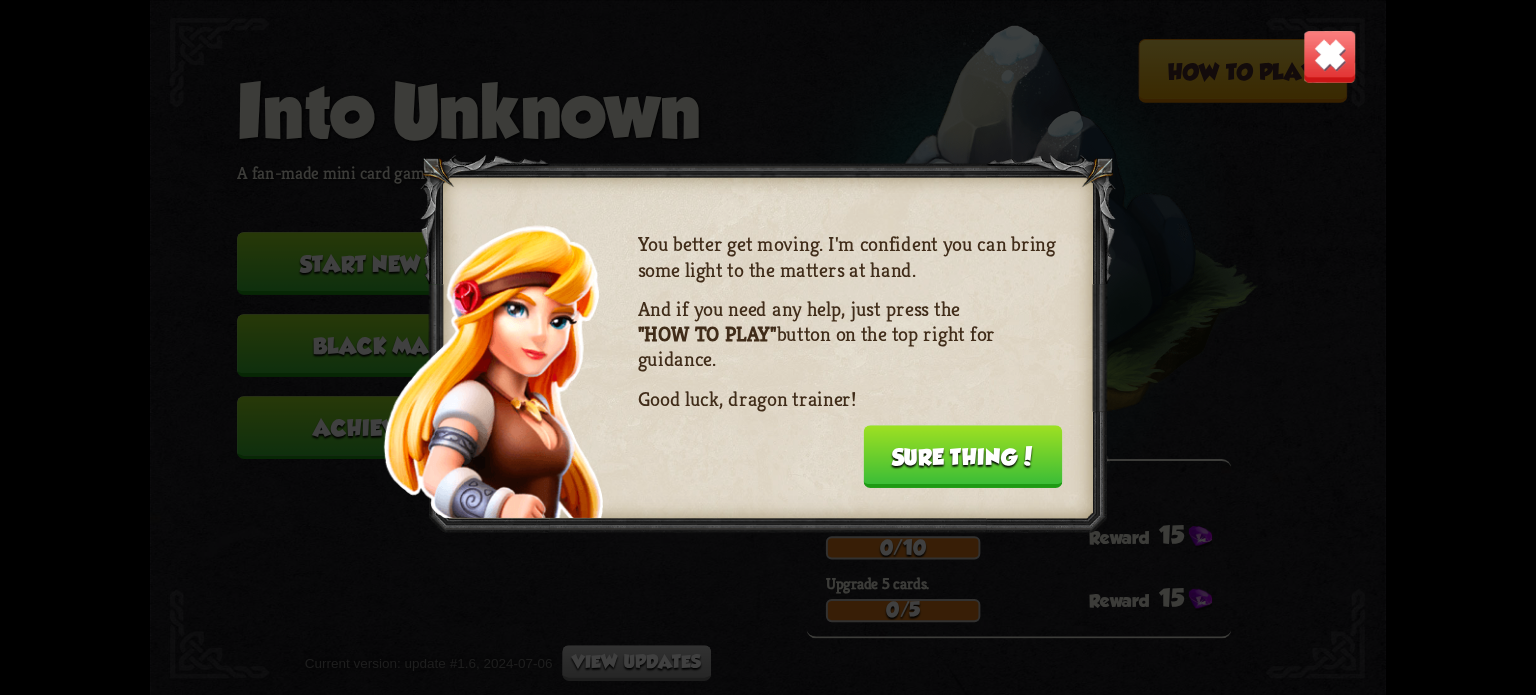 click on "Sure thing!" at bounding box center [962, 456] 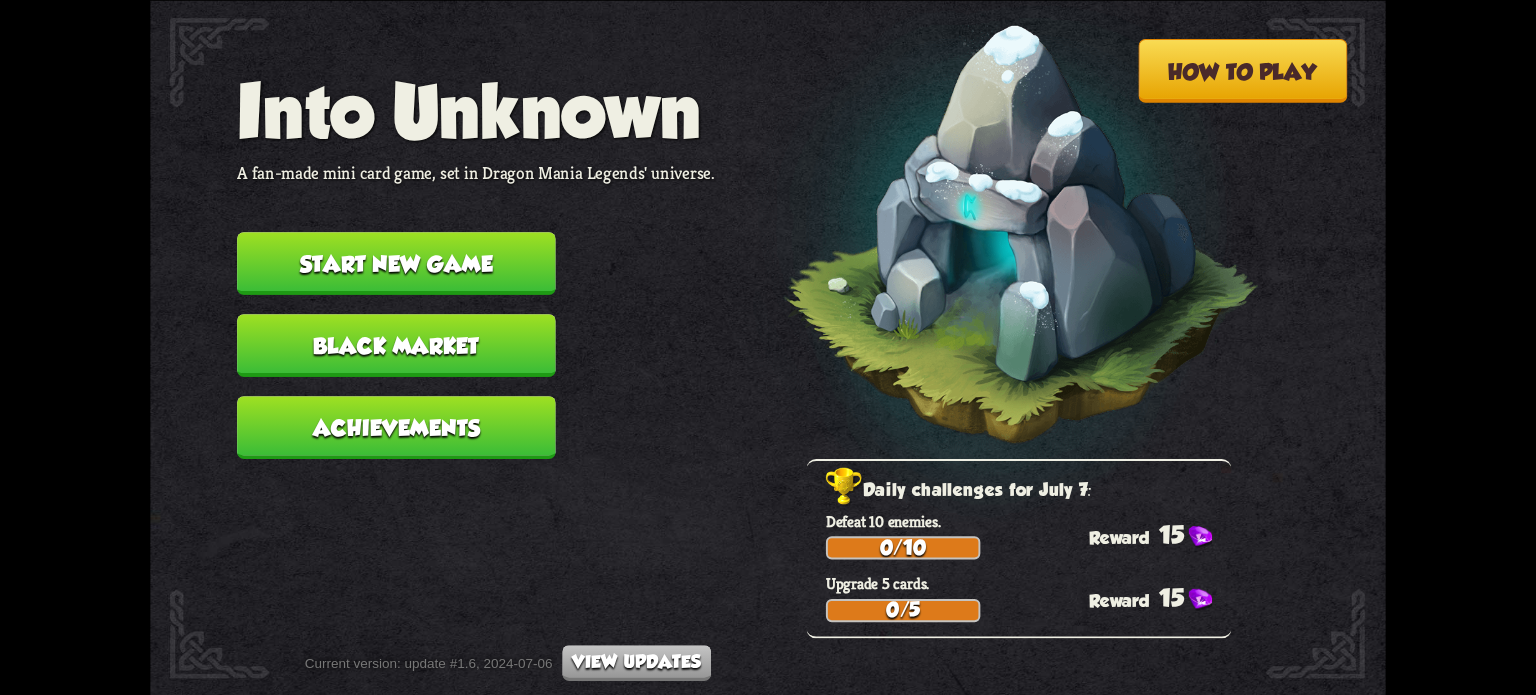 click on "How to play" at bounding box center (1242, 71) 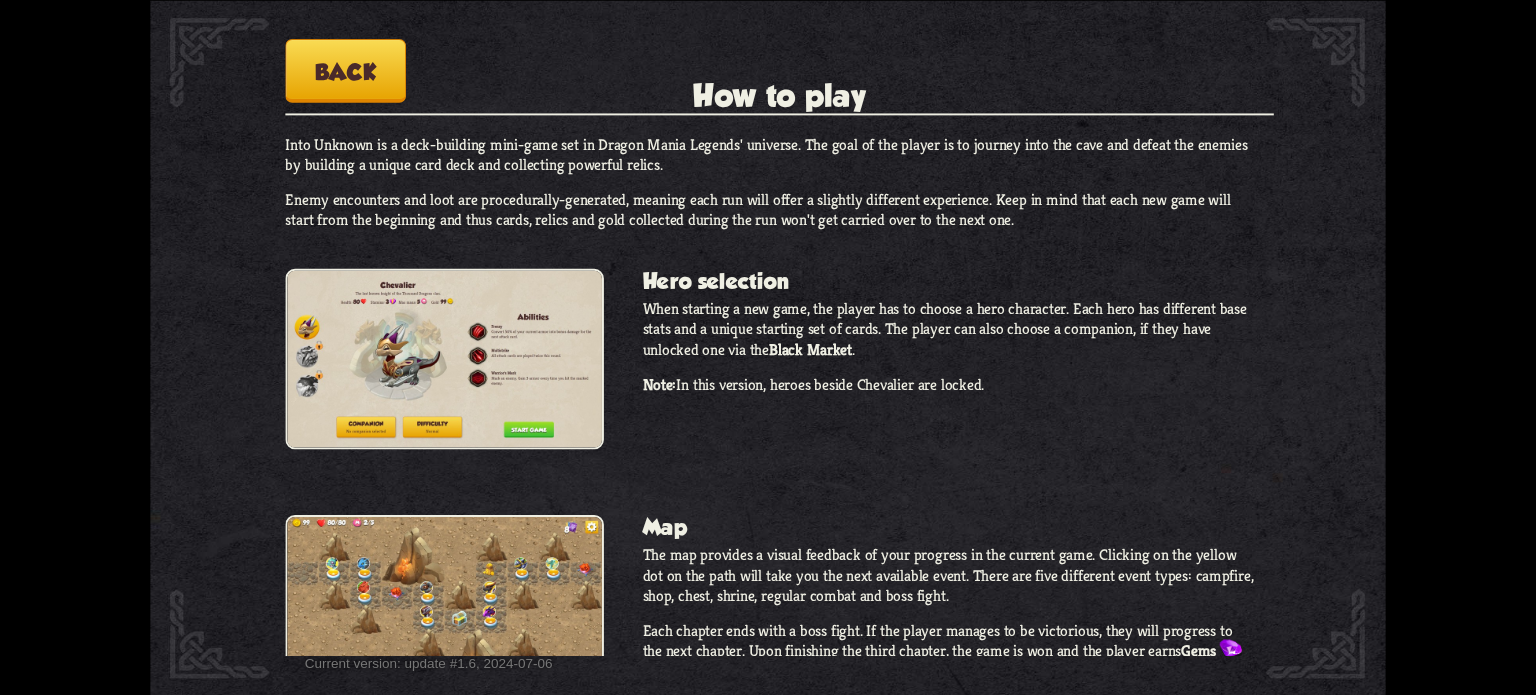 click on "Back" at bounding box center [345, 71] 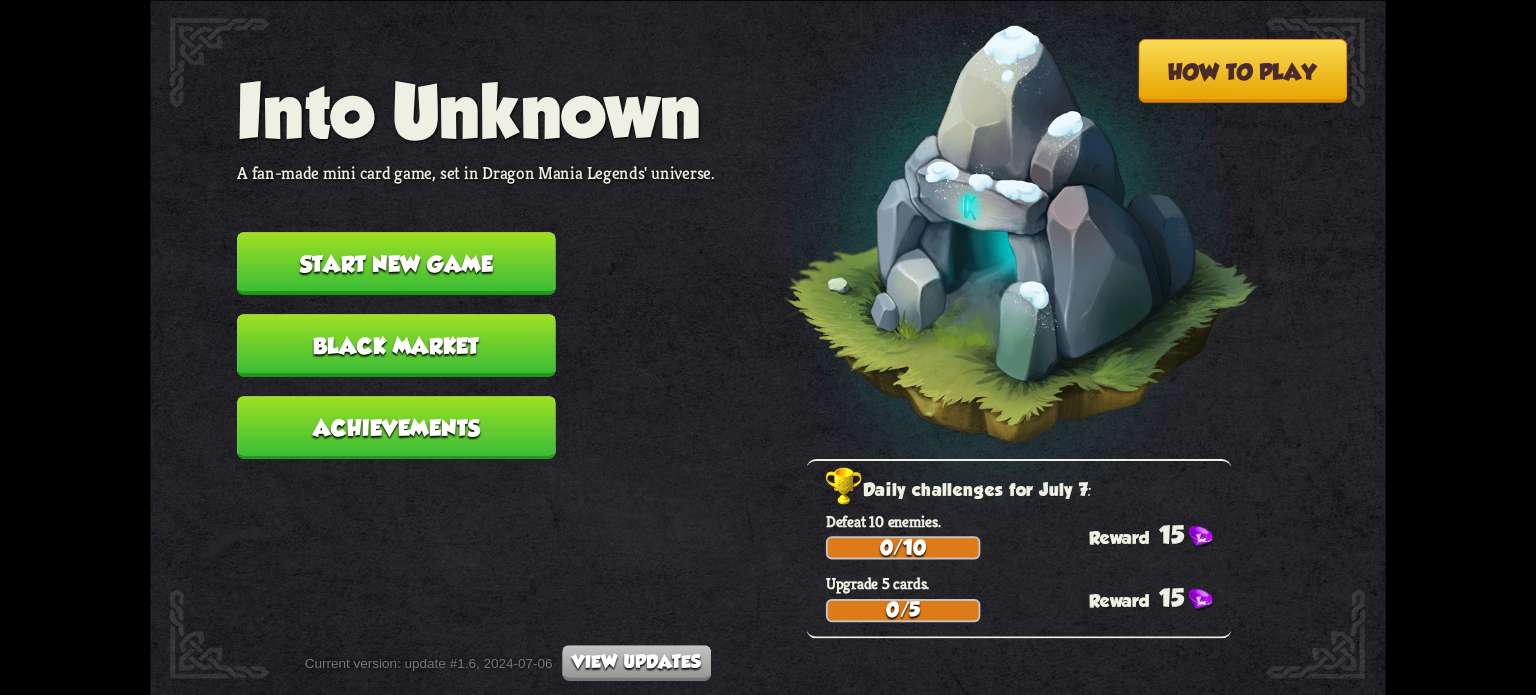 click on "Start new game" at bounding box center (396, 263) 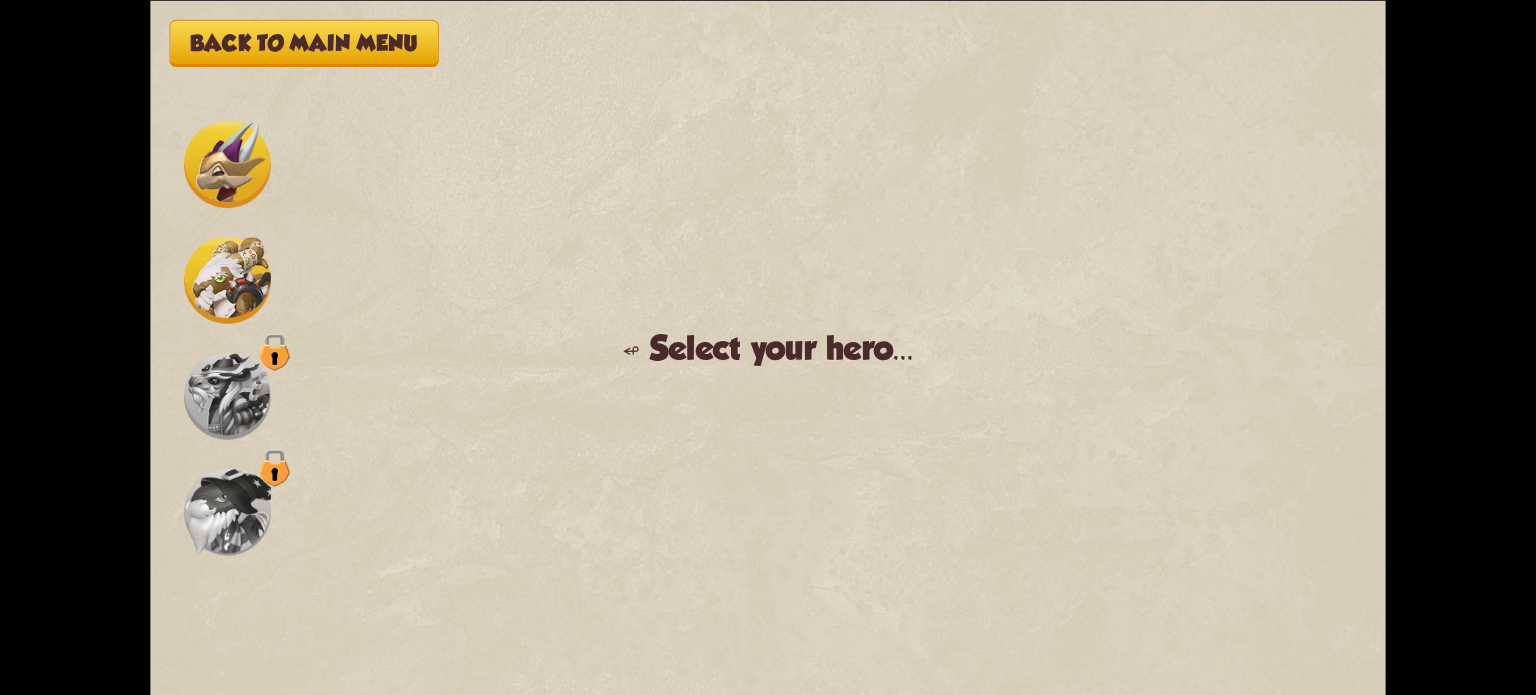 click at bounding box center [227, 395] 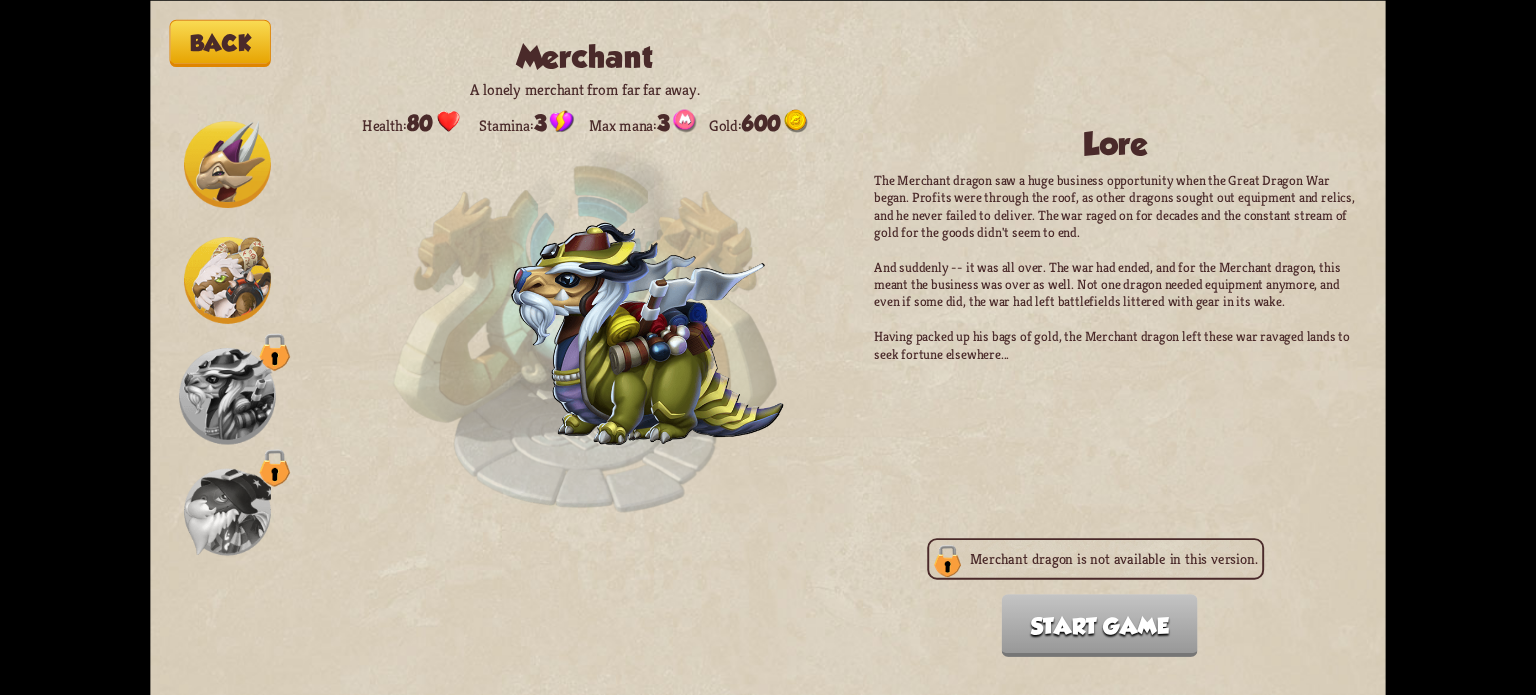 click at bounding box center (227, 164) 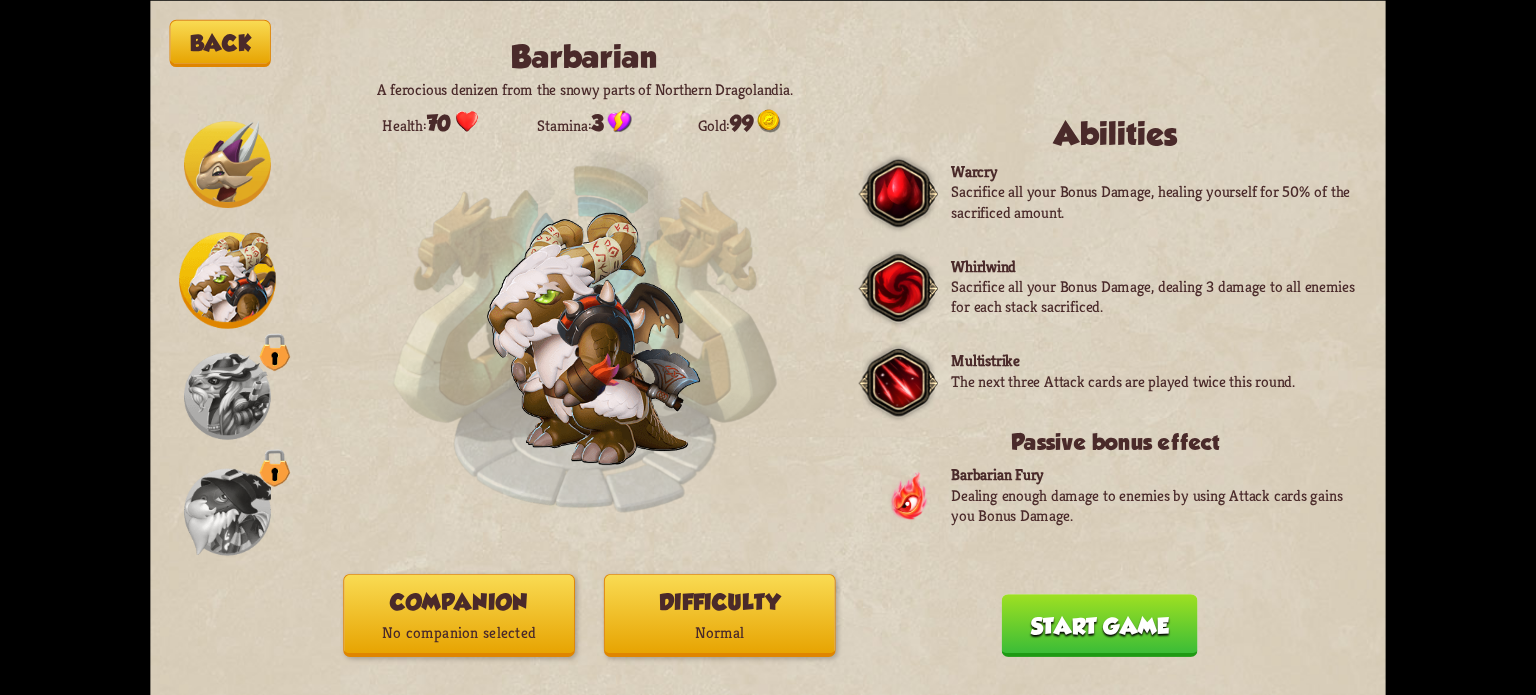 click at bounding box center [227, 164] 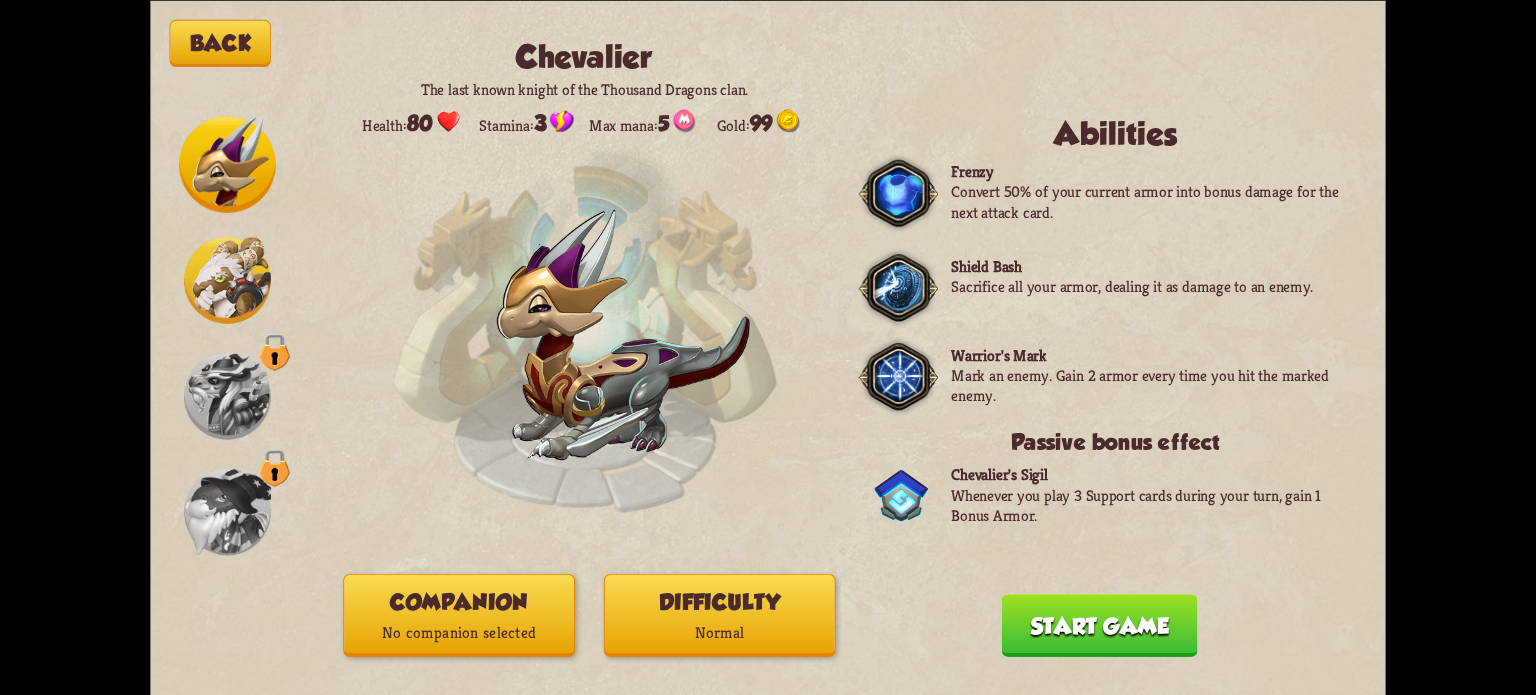 click at bounding box center [227, 164] 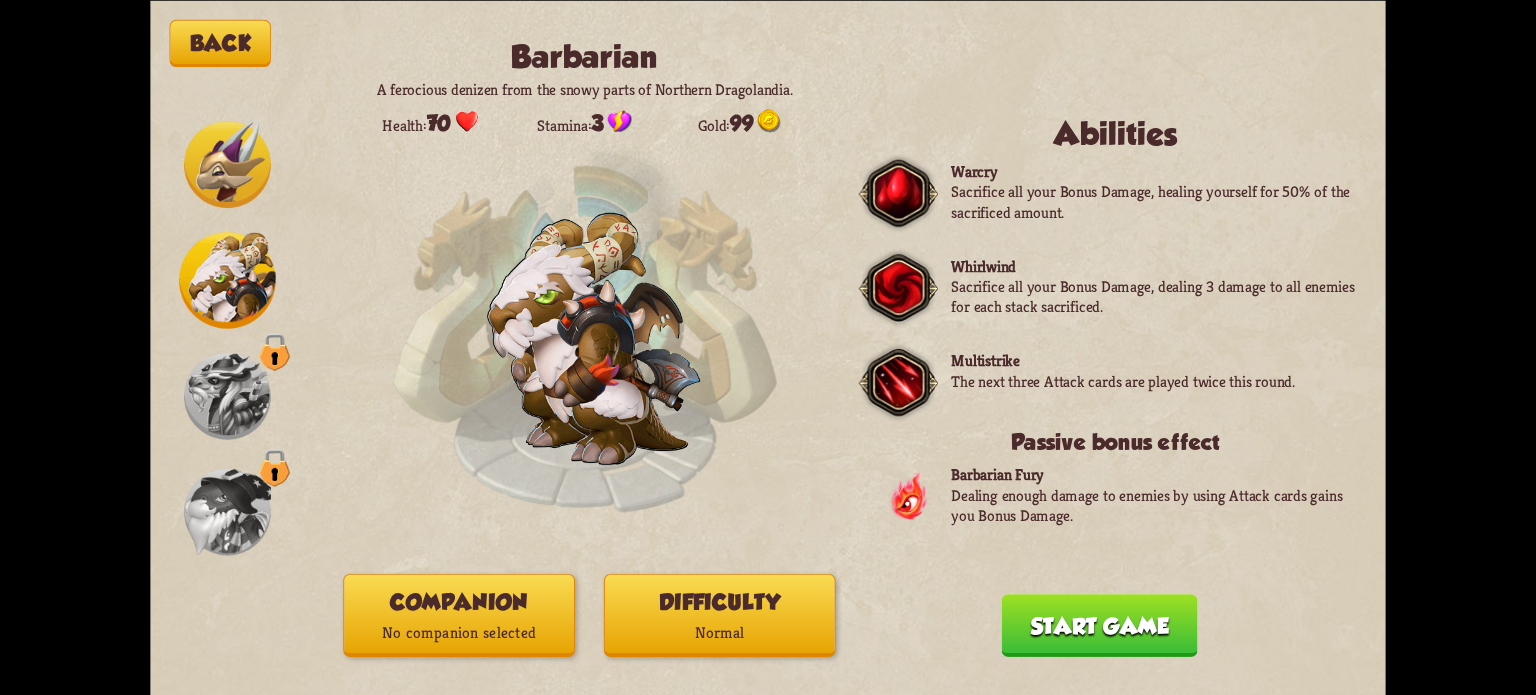 click at bounding box center (227, 164) 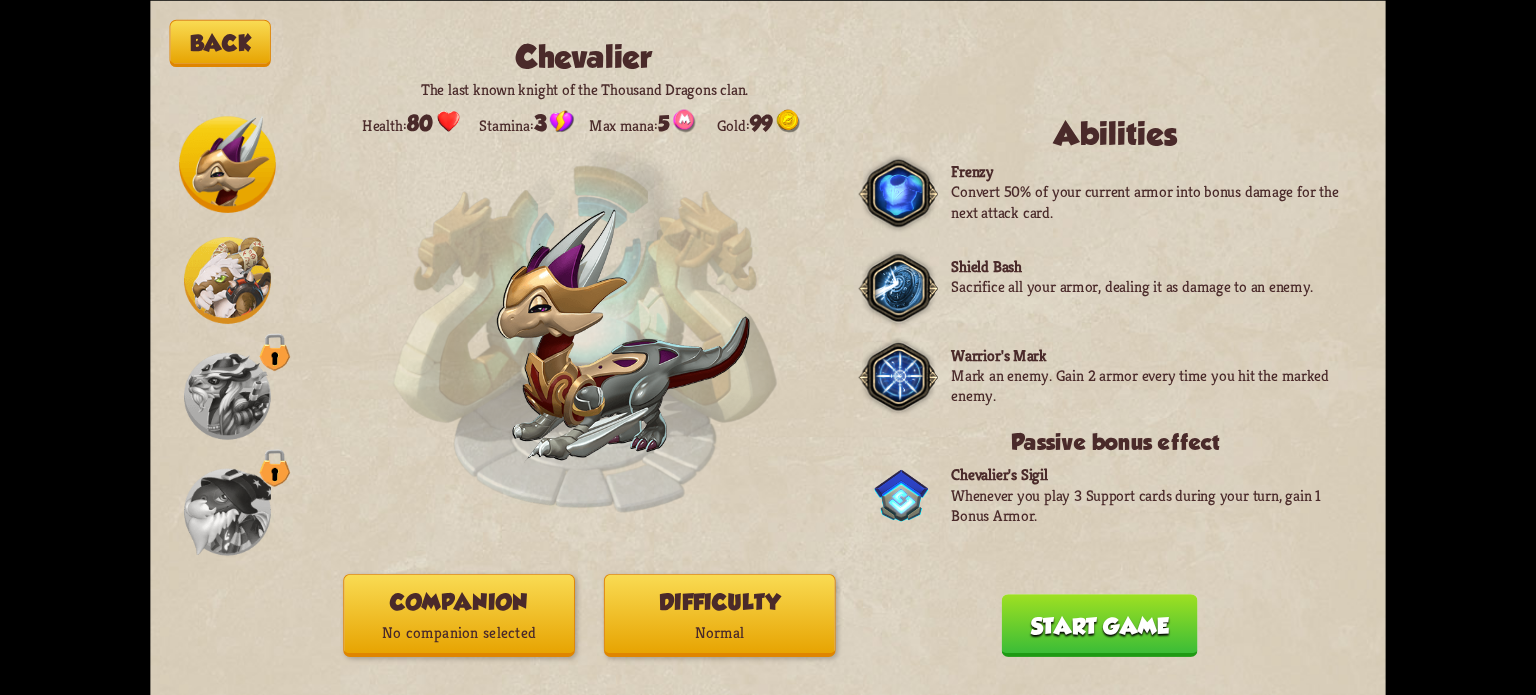 click at bounding box center [227, 164] 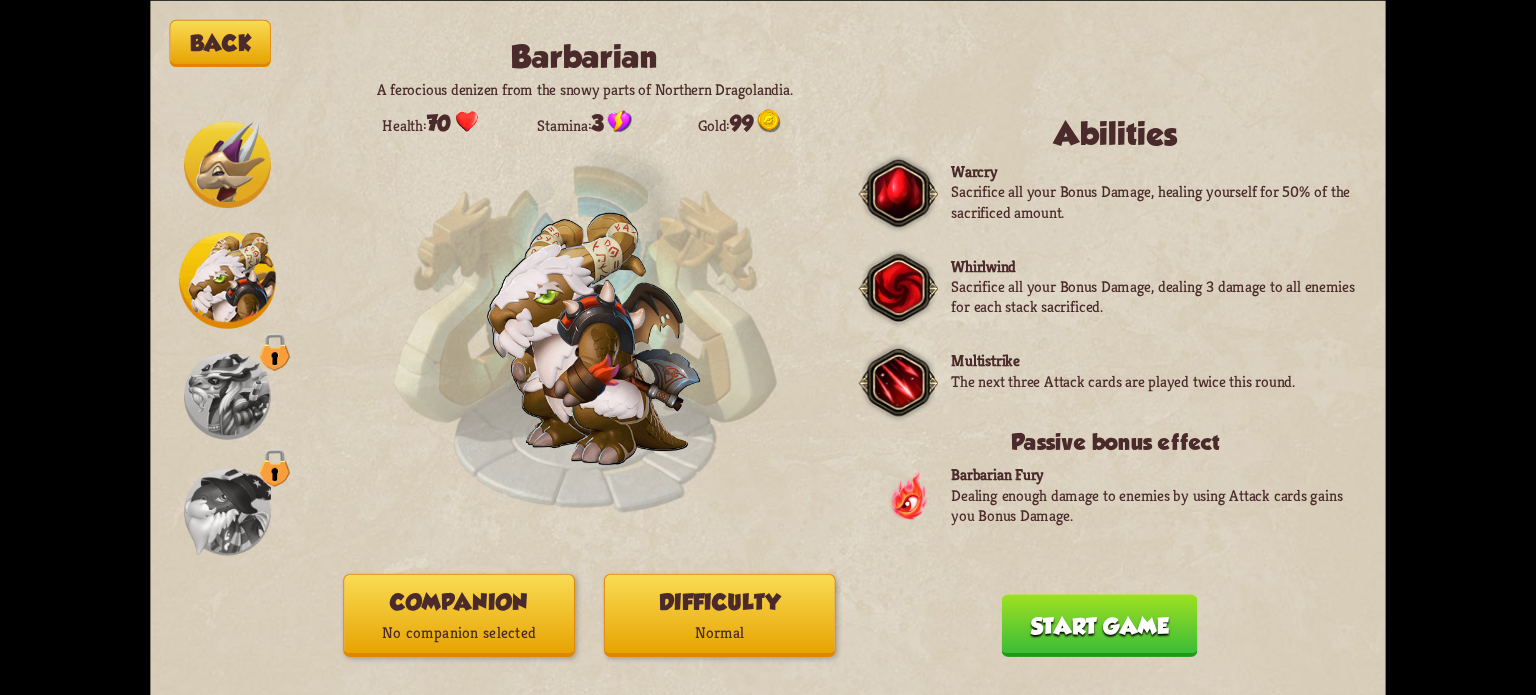 click at bounding box center [227, 164] 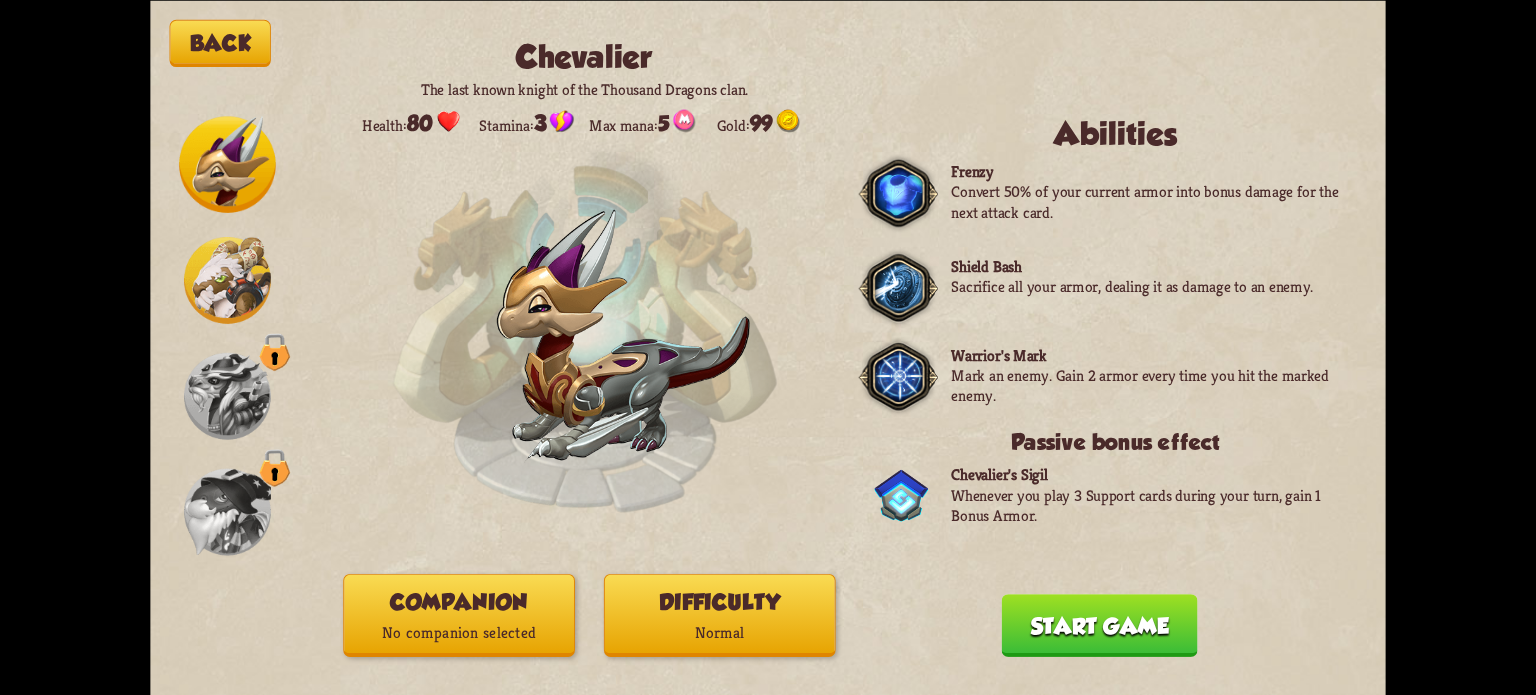 click on "Back
Chevalier   The last known knight of the Thousand Dragons clan.
Health:  80
Stamina:  3
Max mana:  5
Gold:  99             Abilities       Frenzy   Convert 50% of your current armor into bonus damage for the next attack card.     Shield Bash   Sacrifice all your armor, dealing it as damage to an enemy.     Warrior's Mark   Mark an enemy. Gain 2 armor every time you hit the marked enemy.   Passive bonus effect     Chevalier's Sigil   Whenever you play 3 Support cards during your turn, gain 1 Bonus Armor.
Companion
No companion selected
Difficulty
Normal     Start game   You muster all your courage and set out to explore the cave, not knowing of dangers lurking ahead...   Continue" at bounding box center [768, 347] 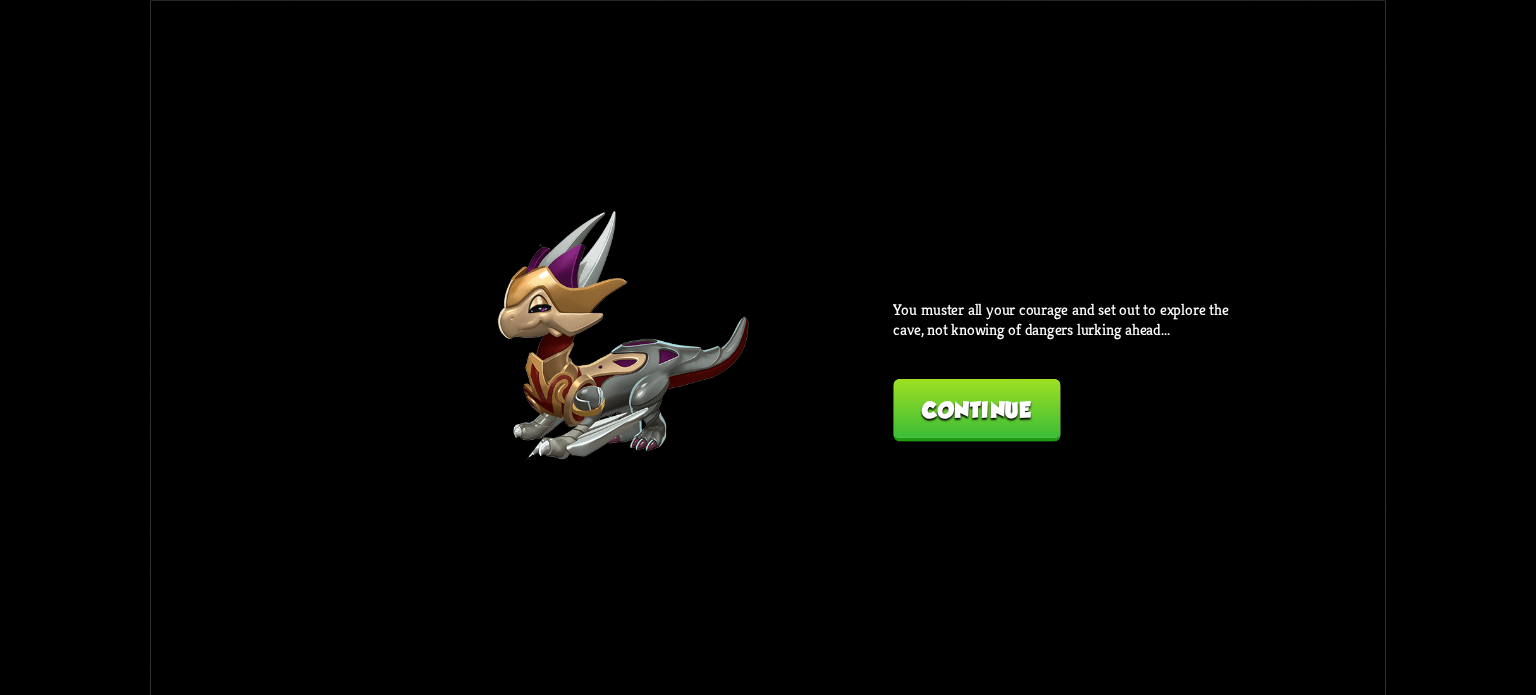click on "Continue" at bounding box center [976, 409] 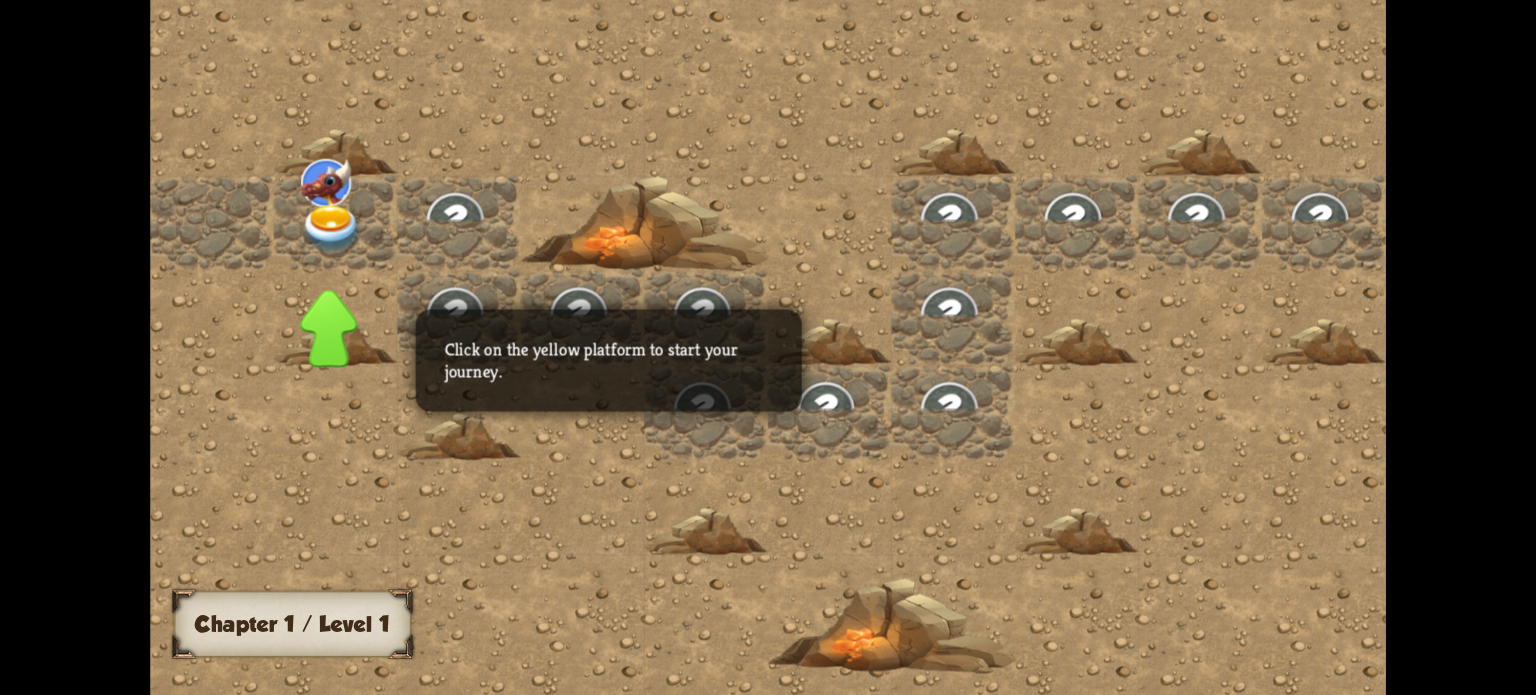 click at bounding box center (332, 229) 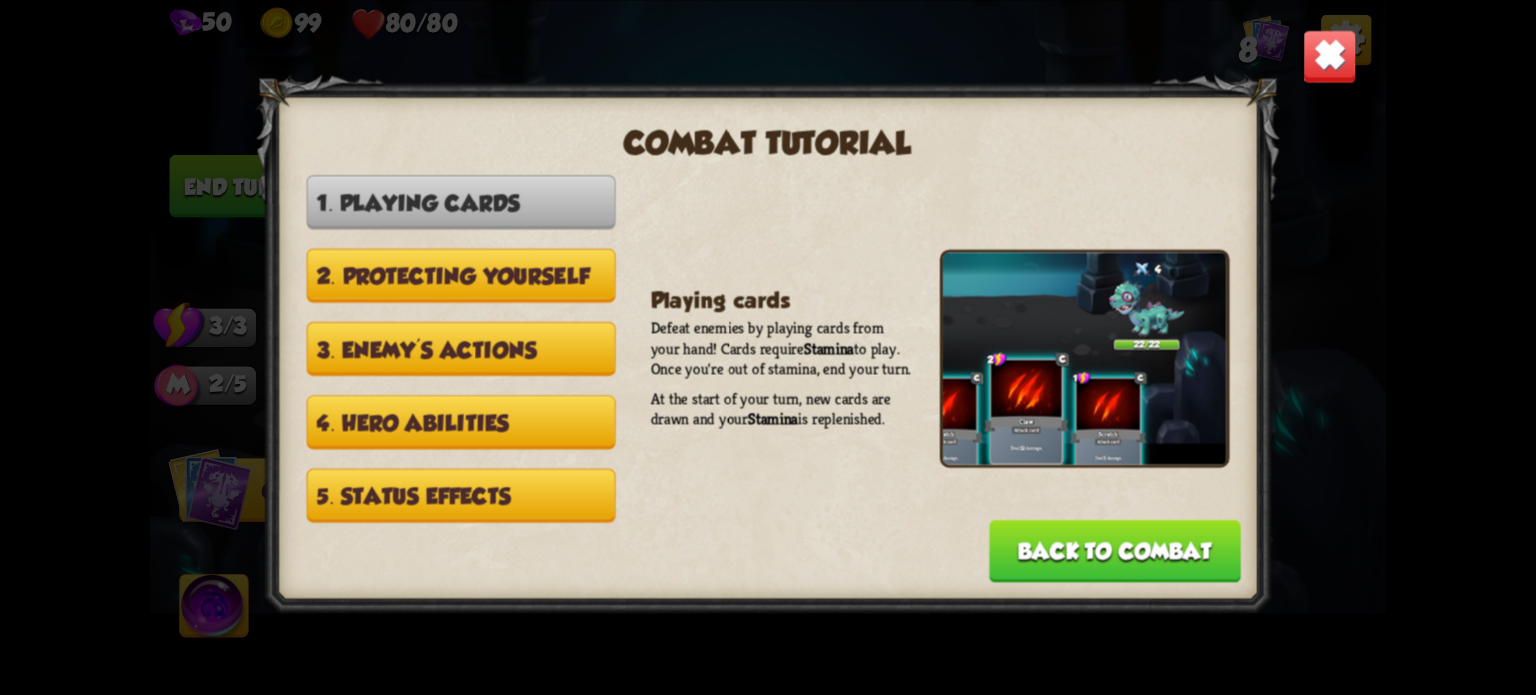 click on "Back to combat" at bounding box center [1115, 550] 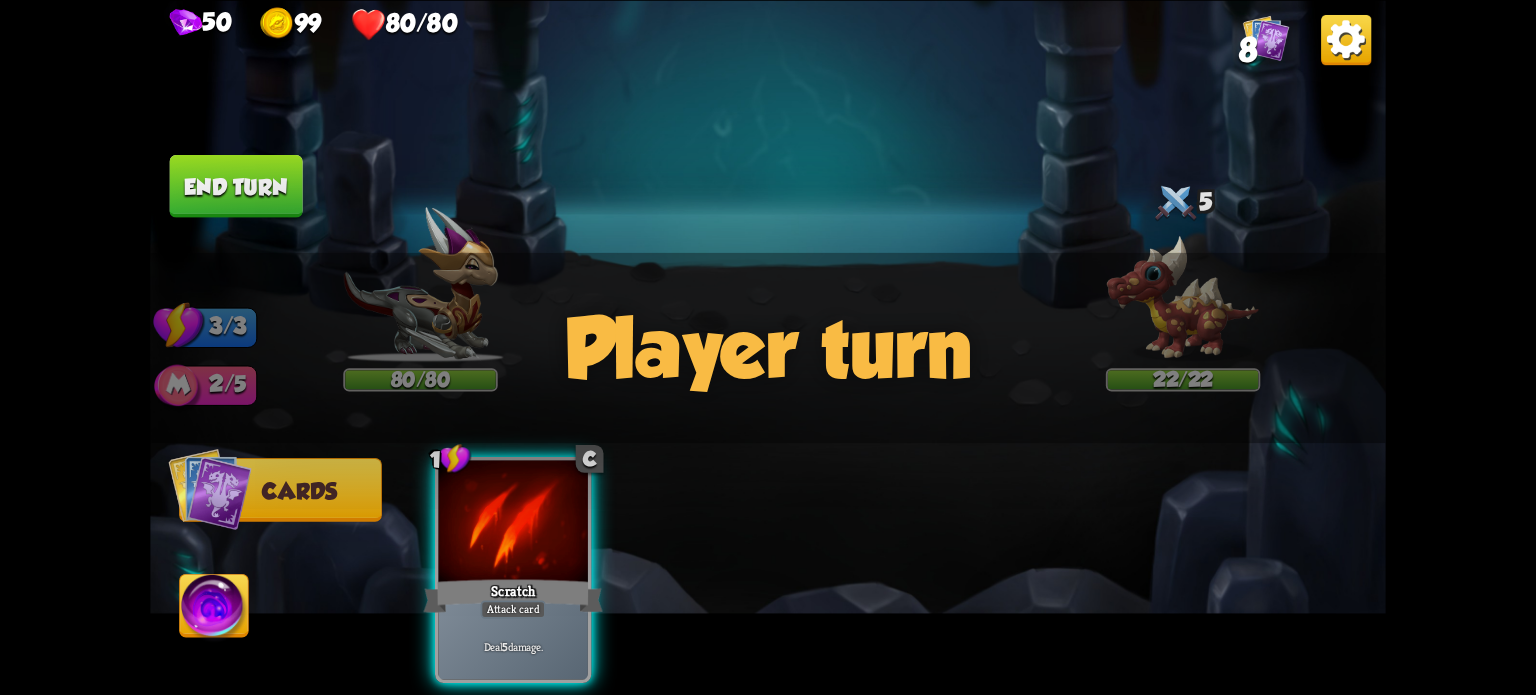 click on "Cards" at bounding box center (280, 490) 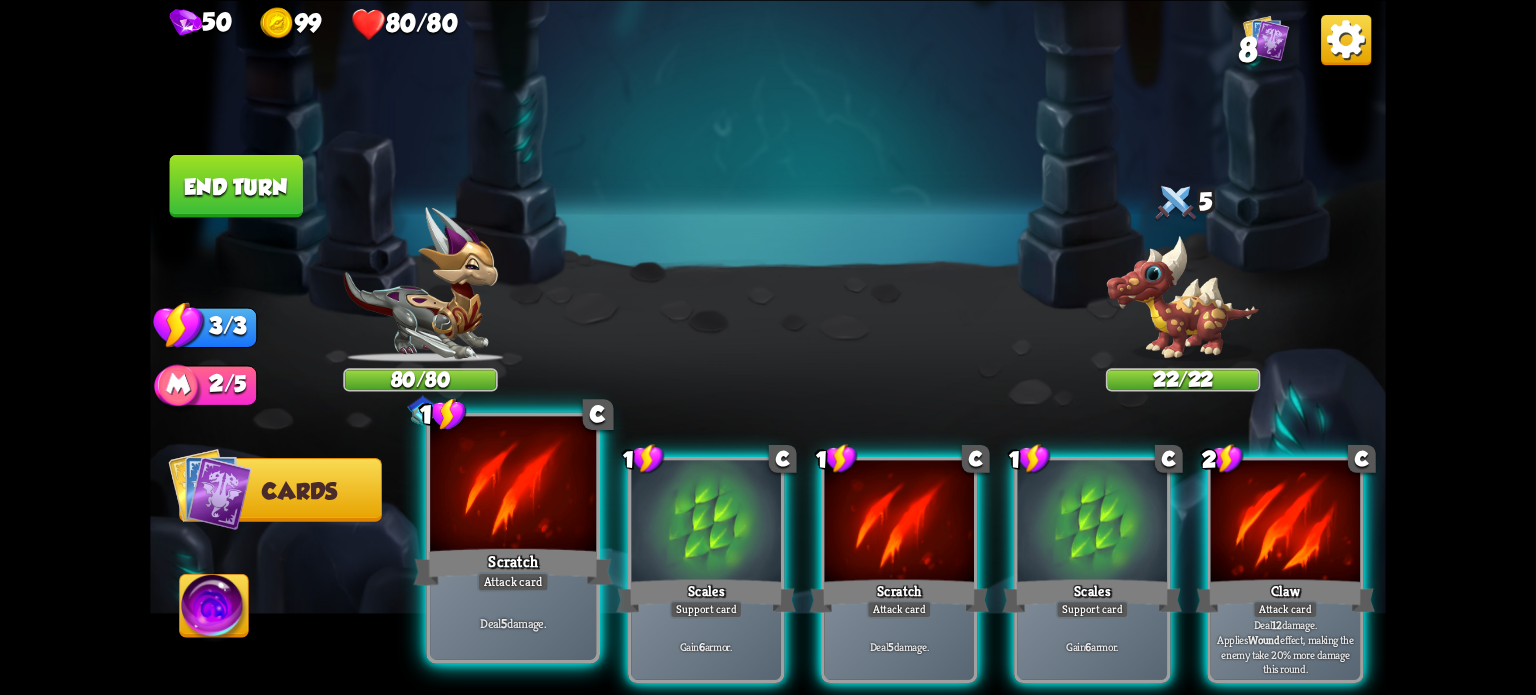 click at bounding box center (513, 486) 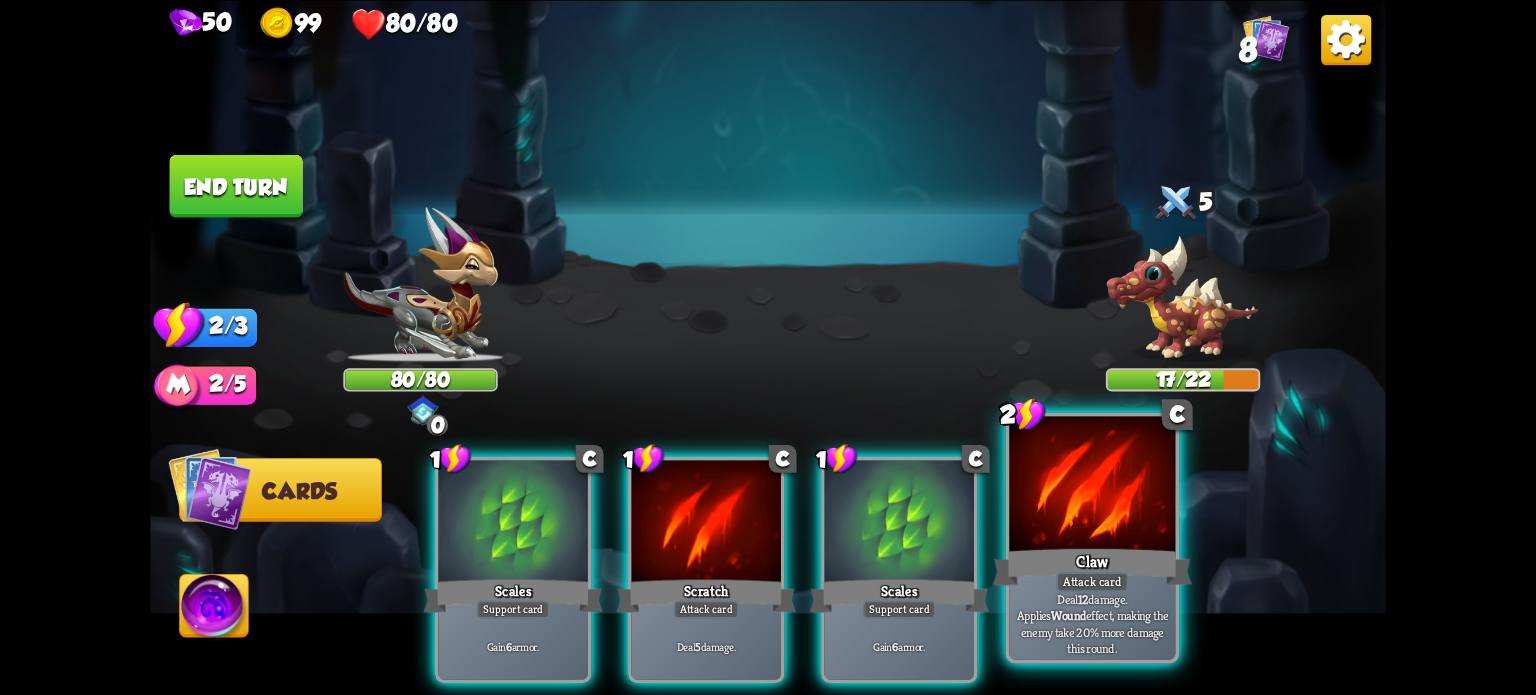 click on "Deal  12  damage. Applies  Wound  effect, making the enemy take 20% more damage this round." at bounding box center (512, 646) 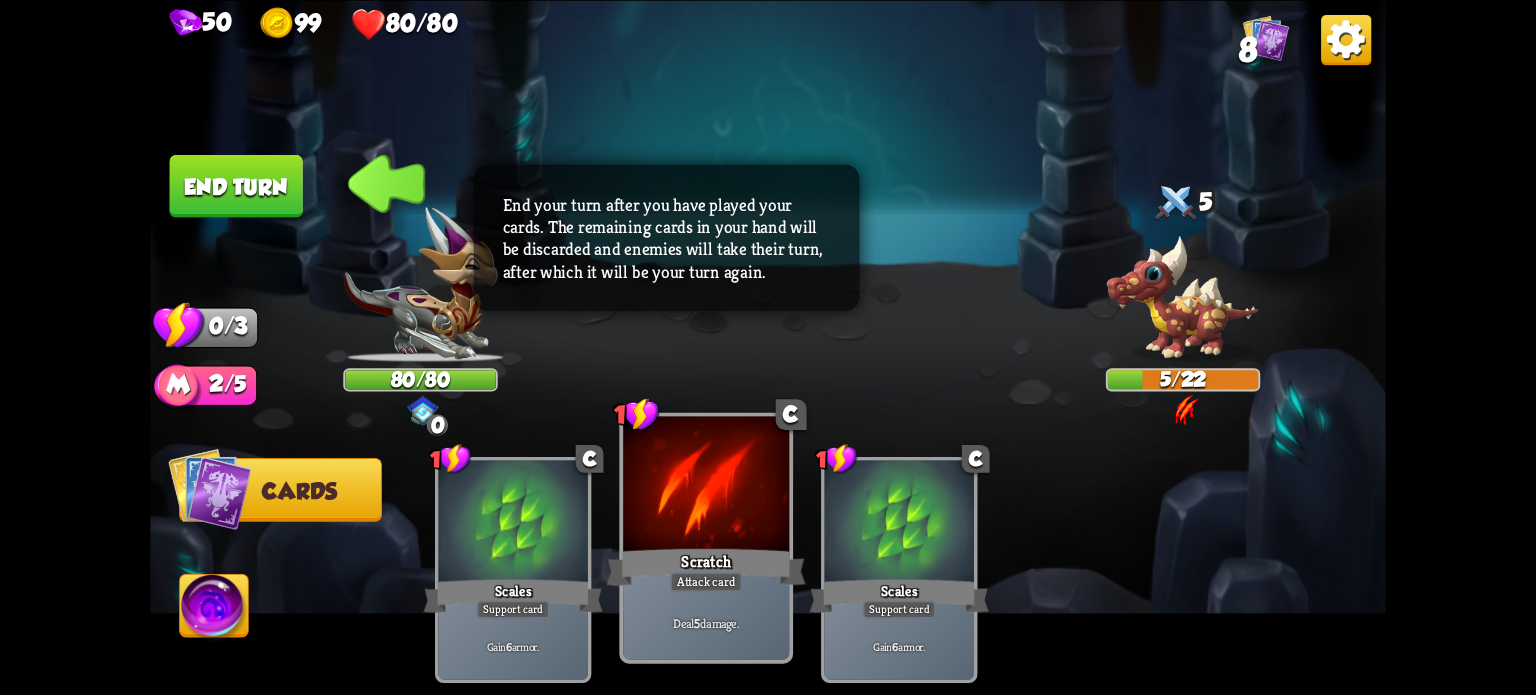 click on "Scratch" at bounding box center [513, 596] 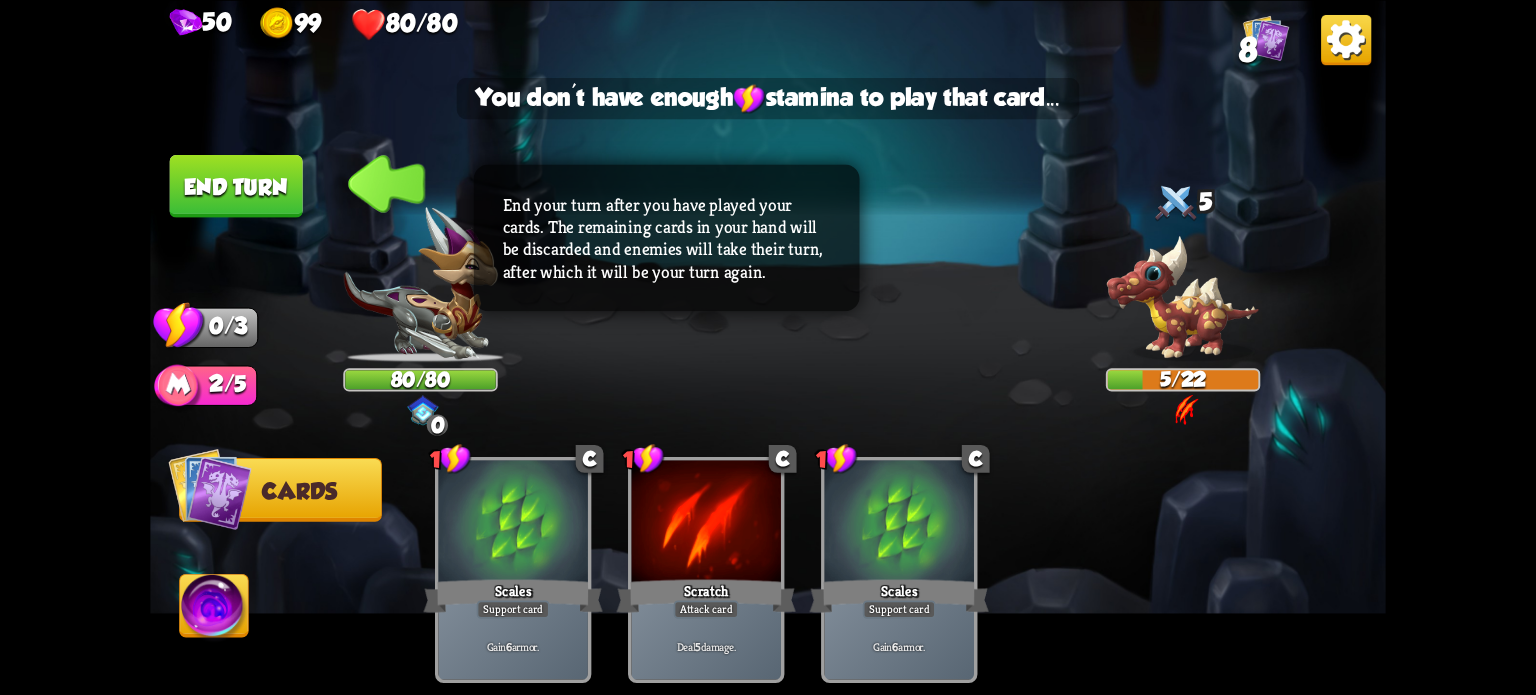 click at bounding box center (768, 347) 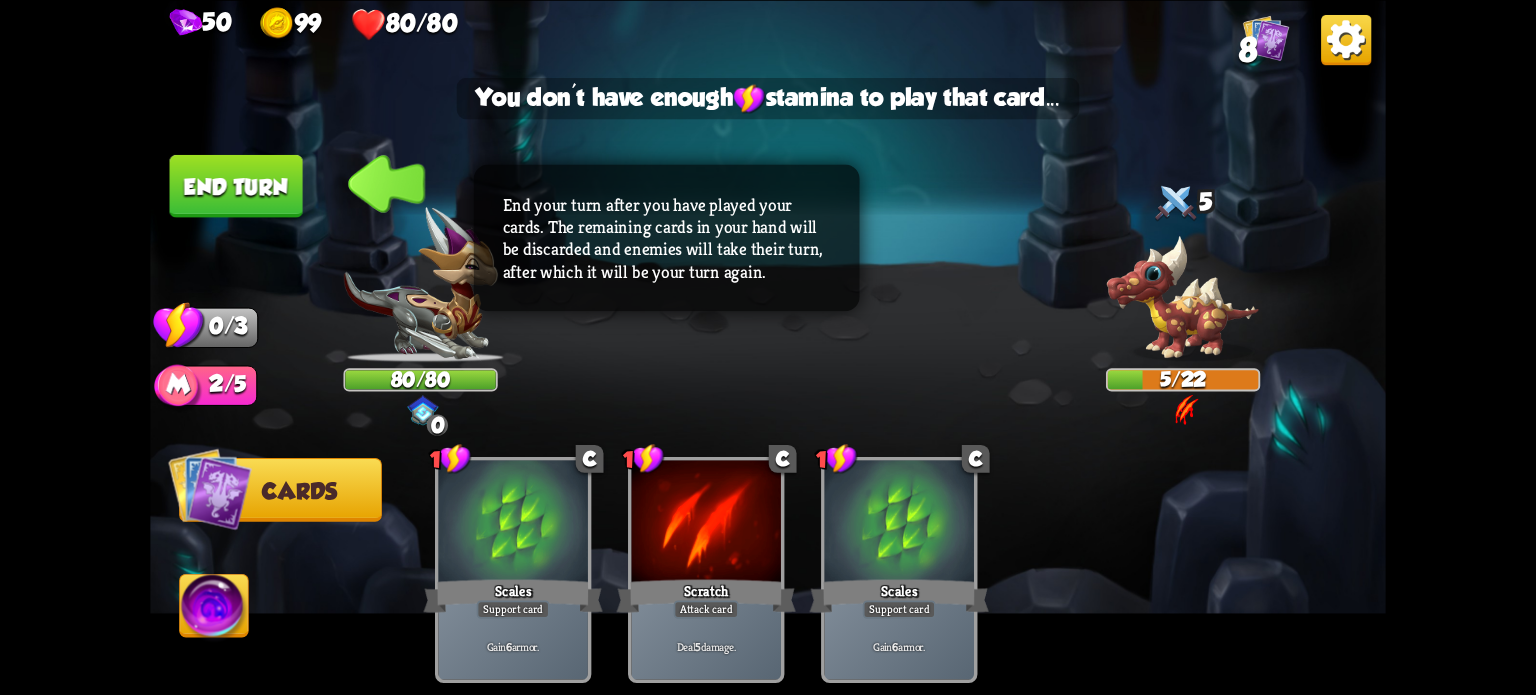 click on "End turn" at bounding box center (236, 185) 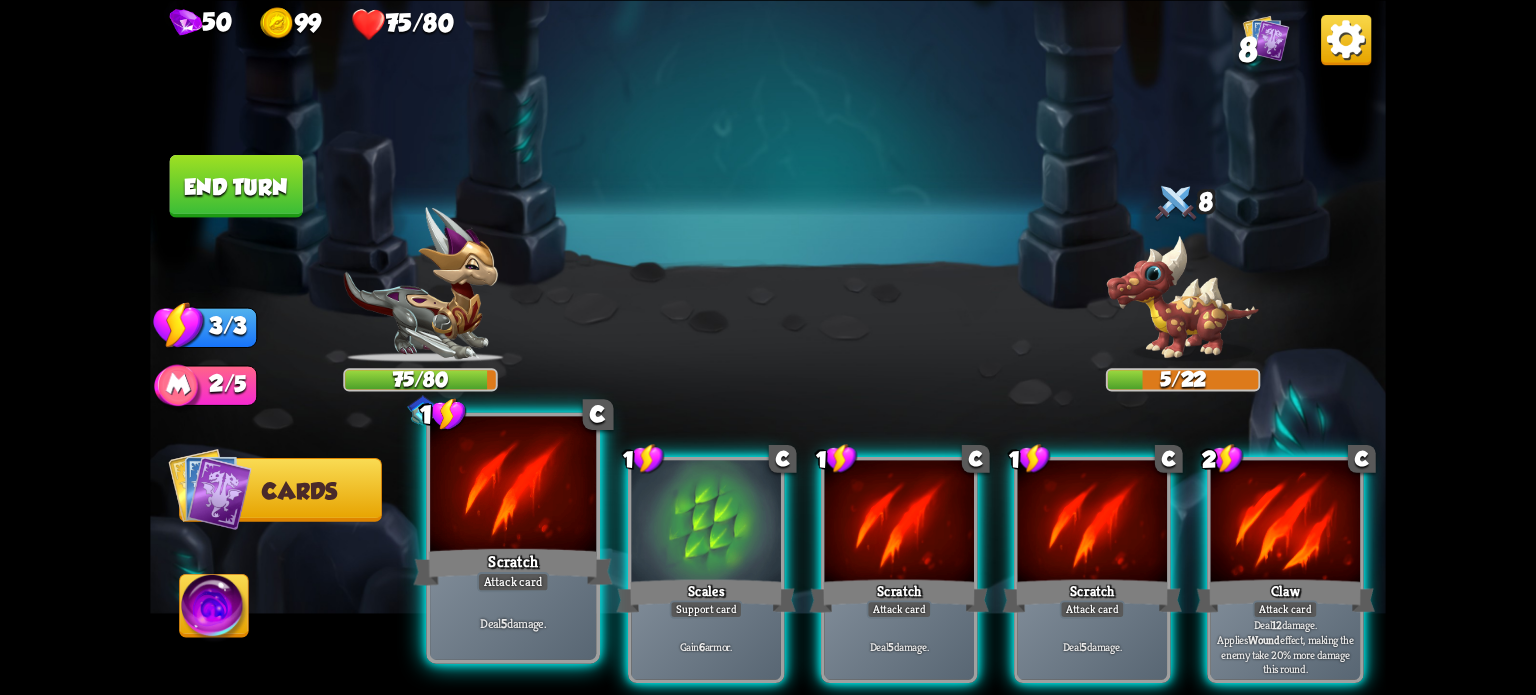 click on "Scratch" at bounding box center [513, 566] 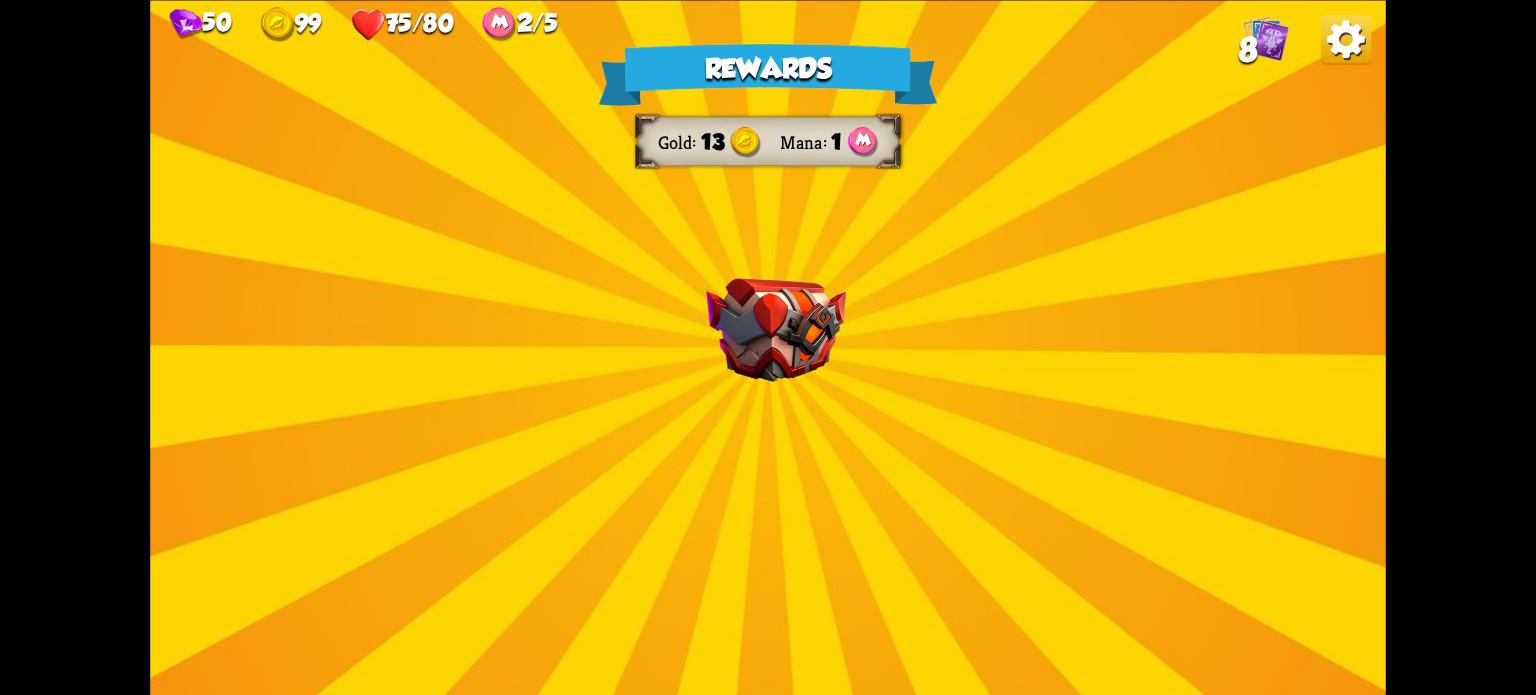 click on "Rewards           Gold   13     Mana   1
Select a card
1
C   Burst     Support card   The next Support card you play this turn is played twice.   One-off card.
2
C   Claw     Attack card   Deal  12  damage. Applies  Wound  effect, making the enemy take 20% more damage this round.
2
C   Flame Barrier     Support card   Gain  8  armor.  Reflect  4  damage when being attacked by an enemy this turn.               Proceed" at bounding box center (768, 347) 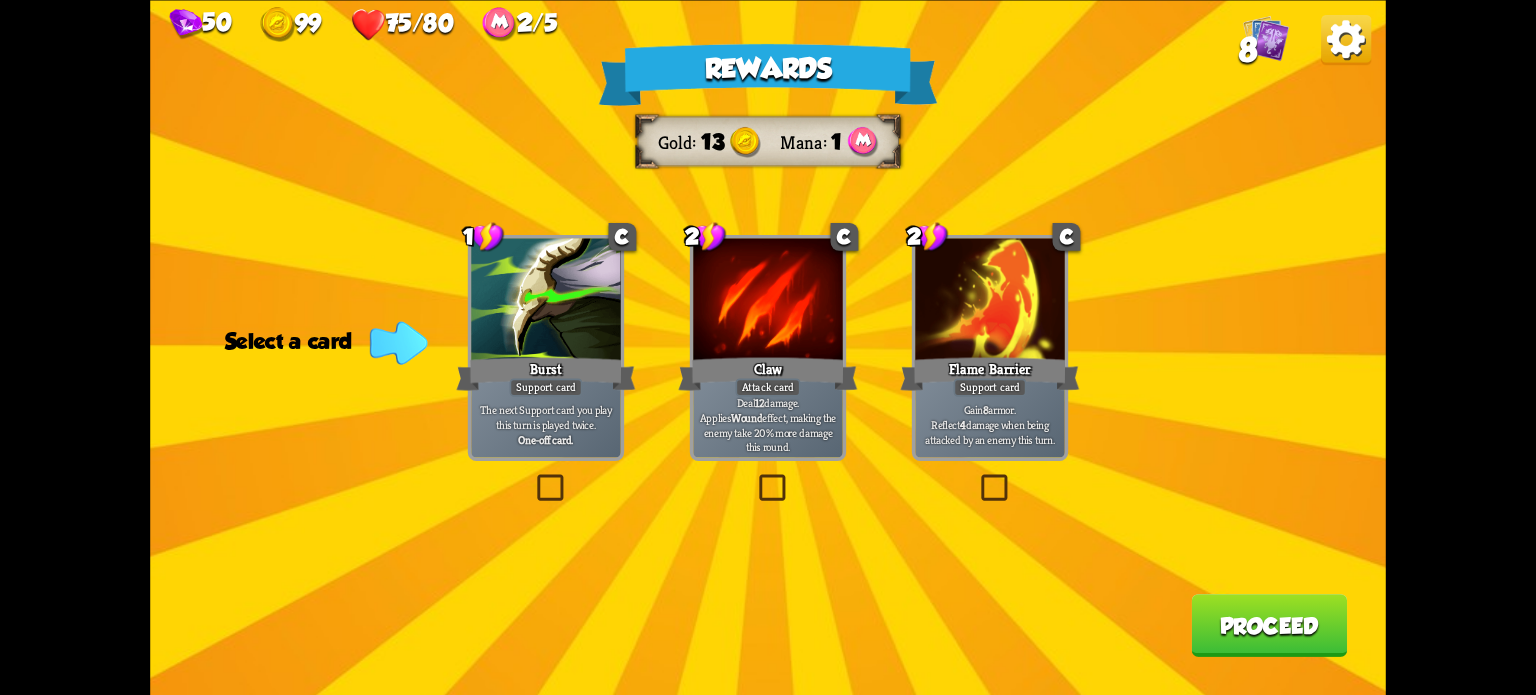 click on "Claw" at bounding box center (545, 374) 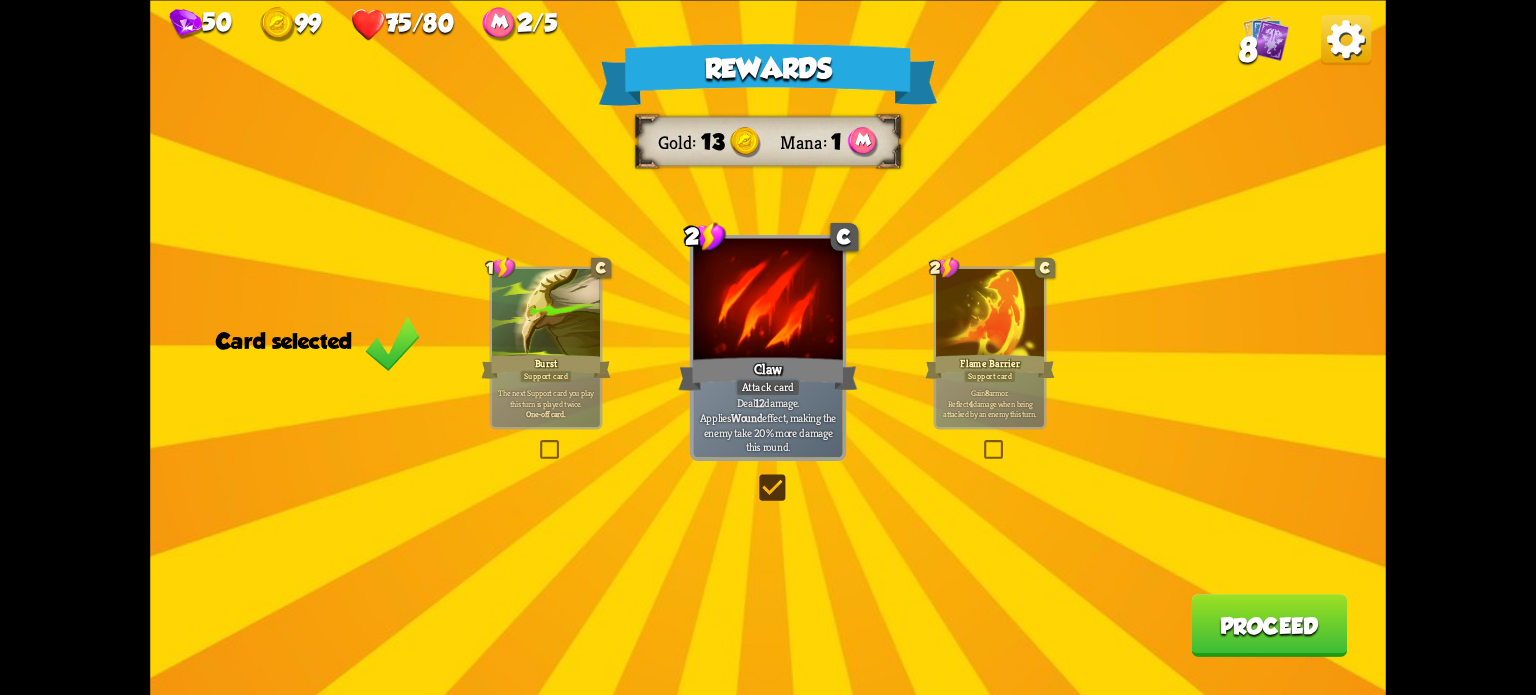 click on "Gain  8  armor.  Reflect  4  damage when being attacked by an enemy this turn." at bounding box center [546, 402] 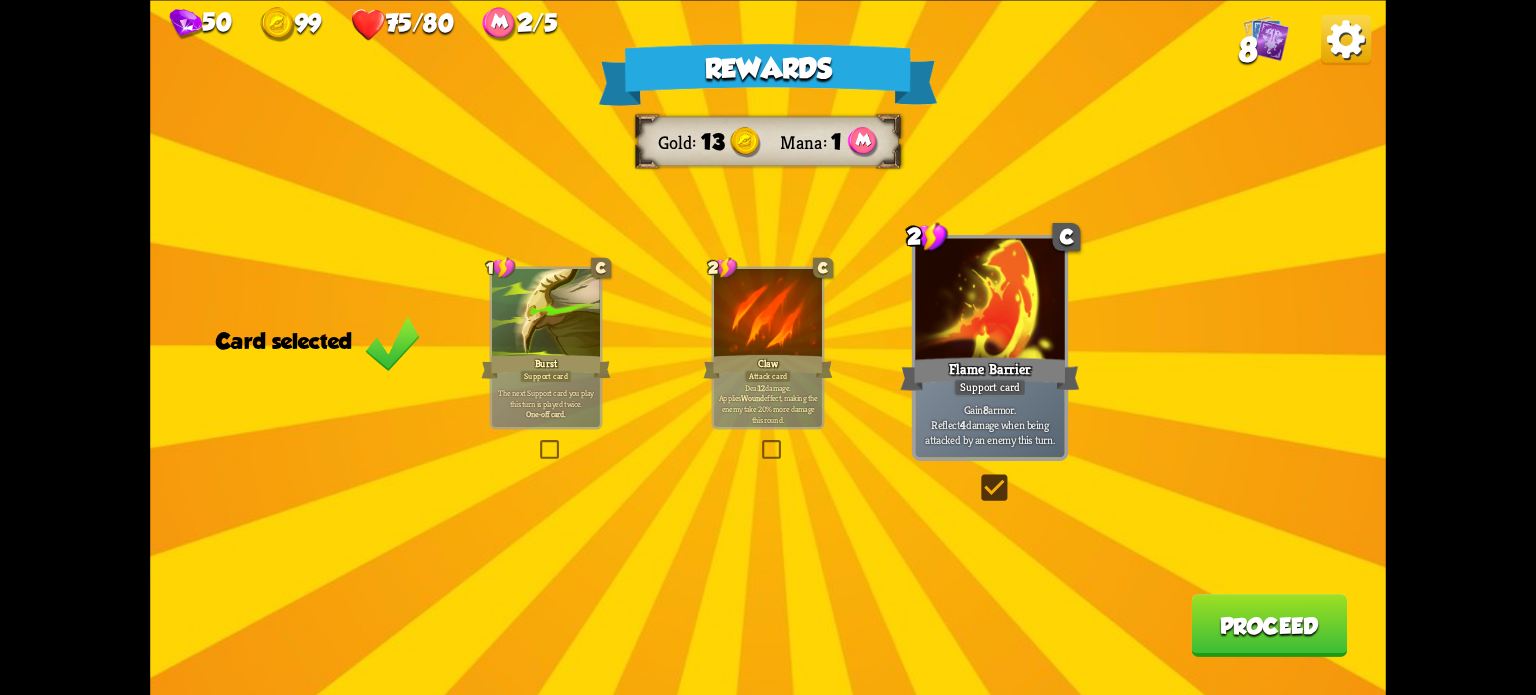 click on "Proceed" at bounding box center [1269, 625] 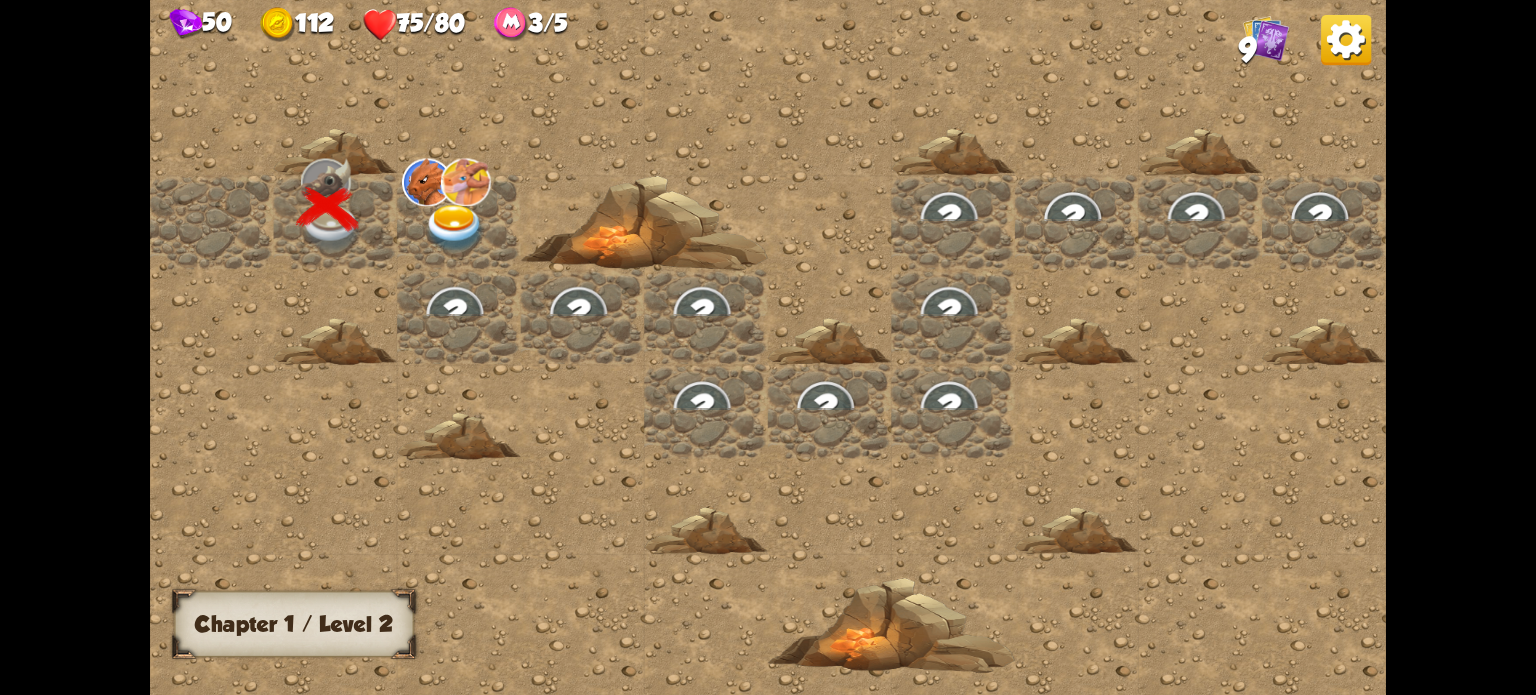 click at bounding box center [455, 229] 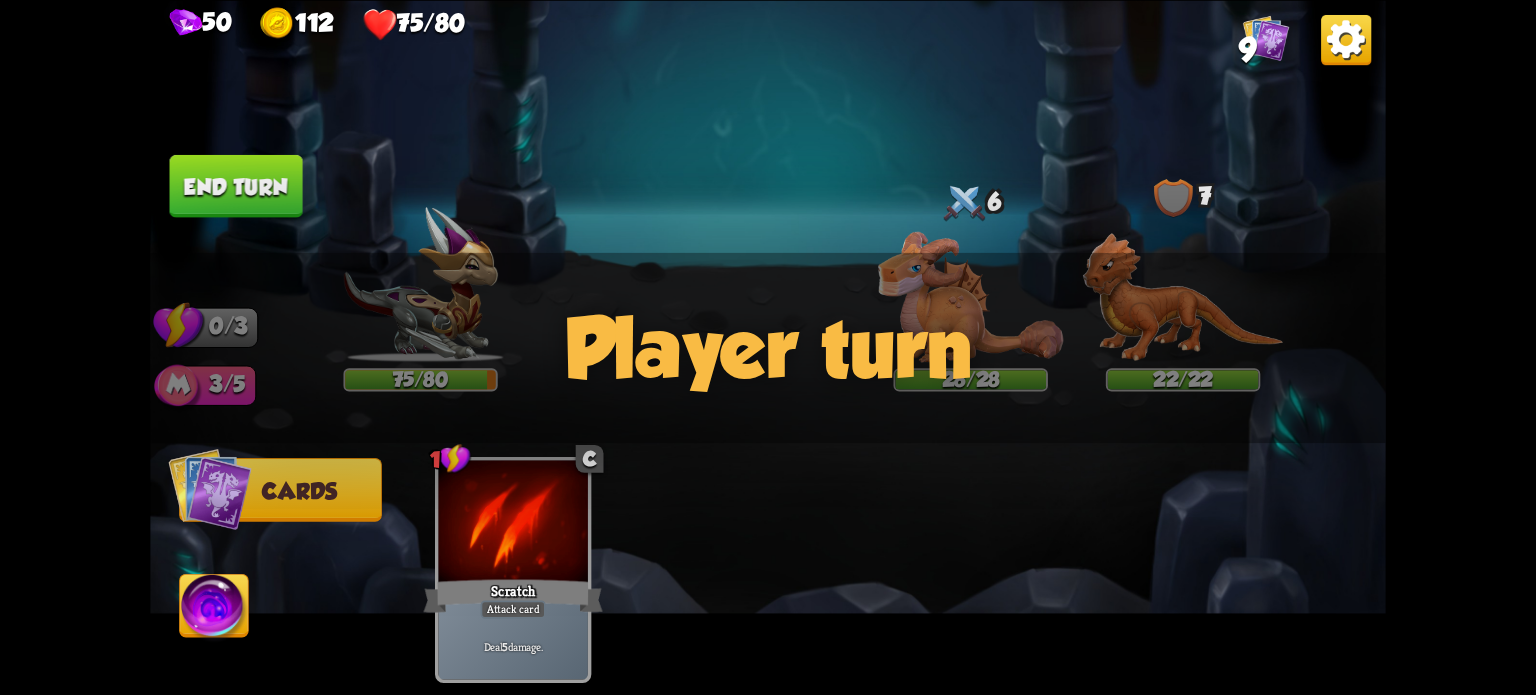 click at bounding box center [209, 488] 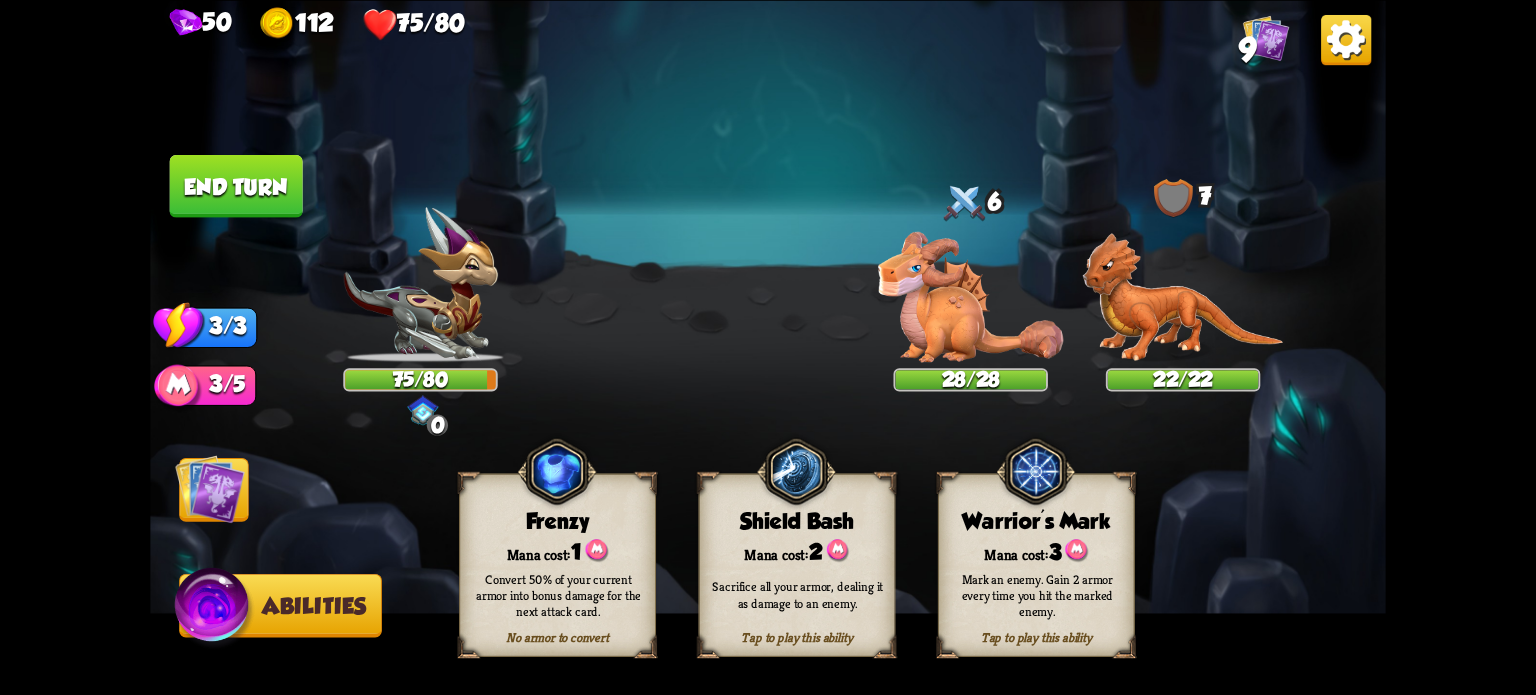 click at bounding box center (210, 488) 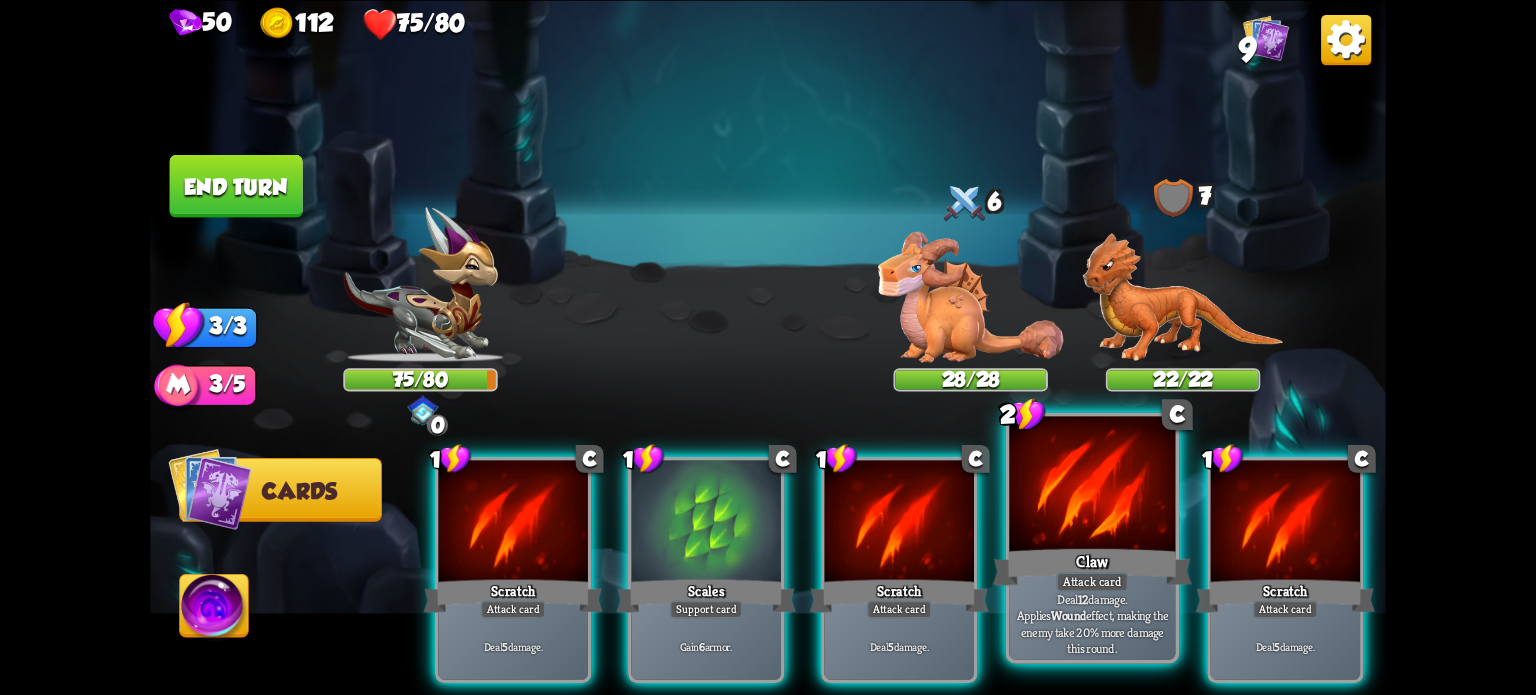 click on "Deal  12  damage. Applies  Wound  effect, making the enemy take 20% more damage this round." at bounding box center (513, 646) 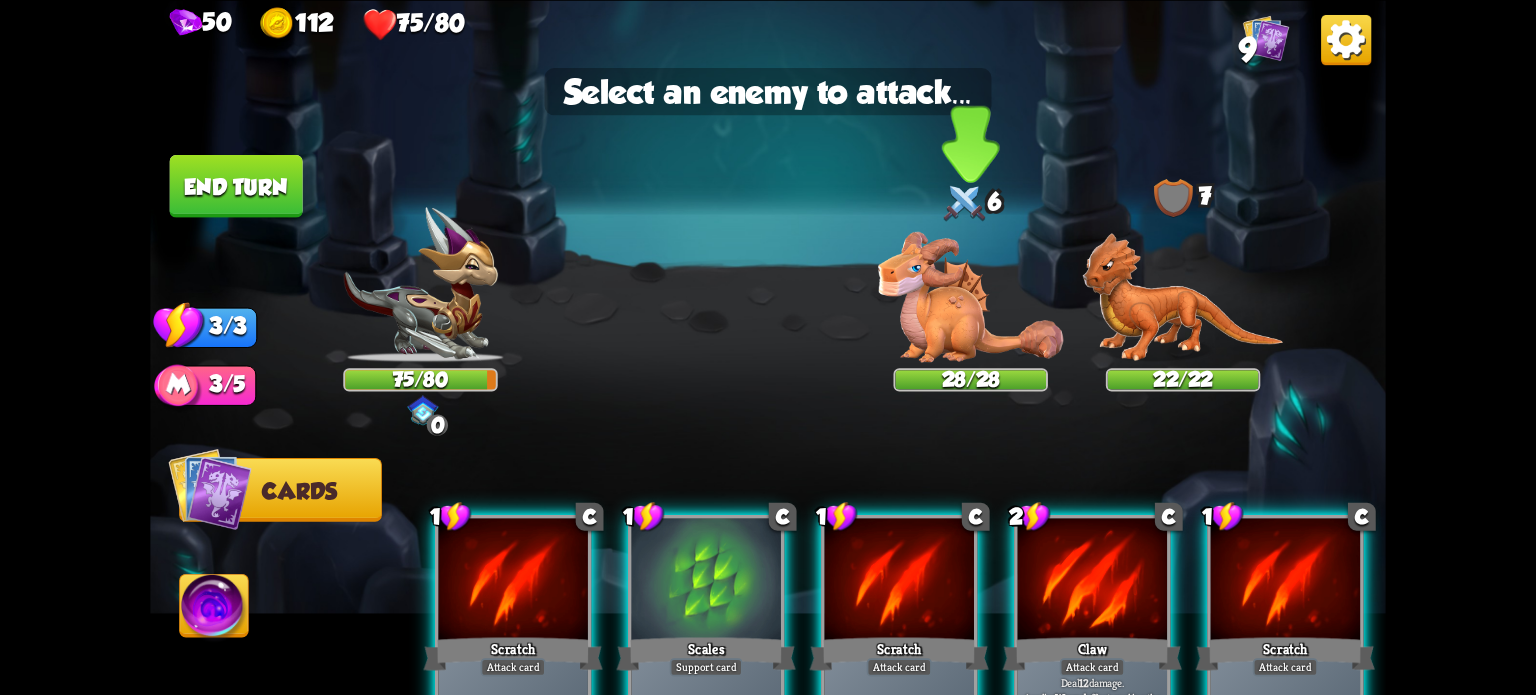 click at bounding box center [1183, 297] 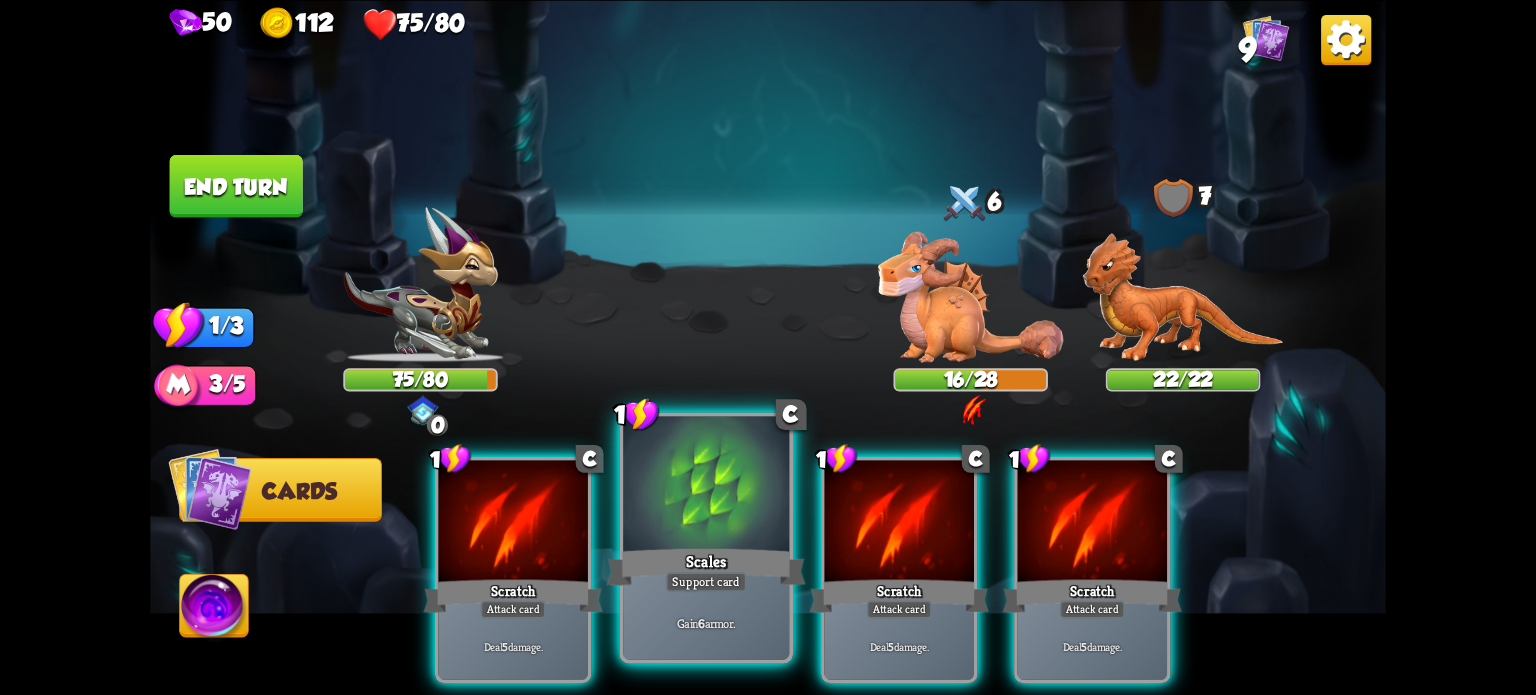 click at bounding box center (512, 523) 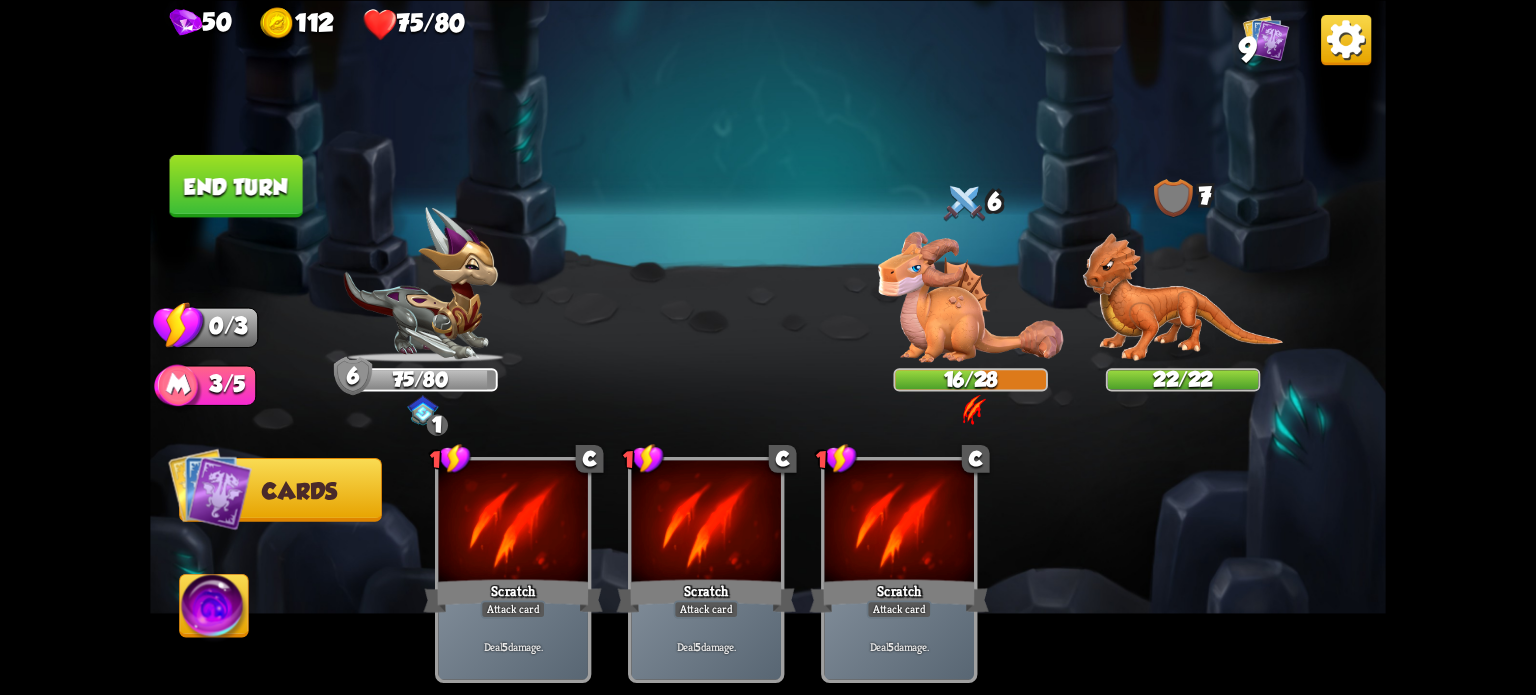 click on "End turn" at bounding box center [236, 185] 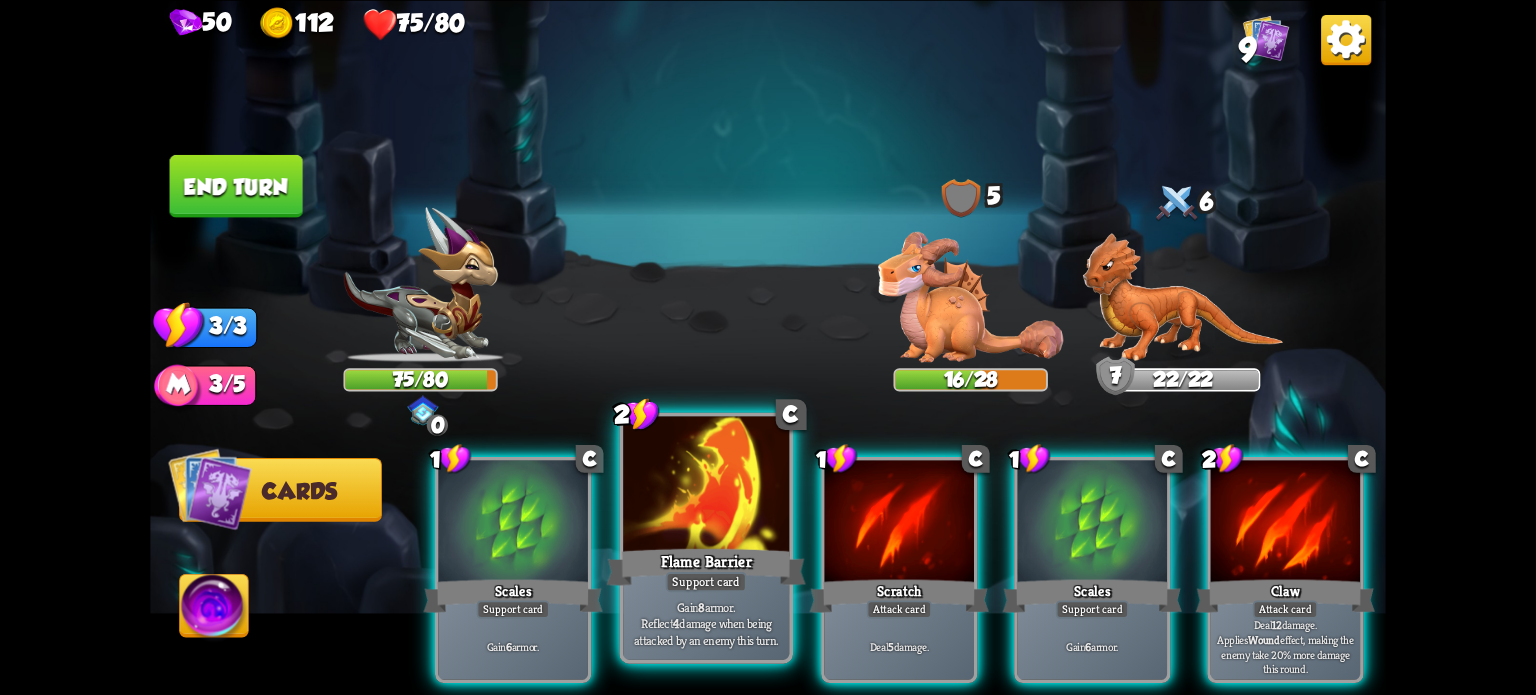click at bounding box center (512, 523) 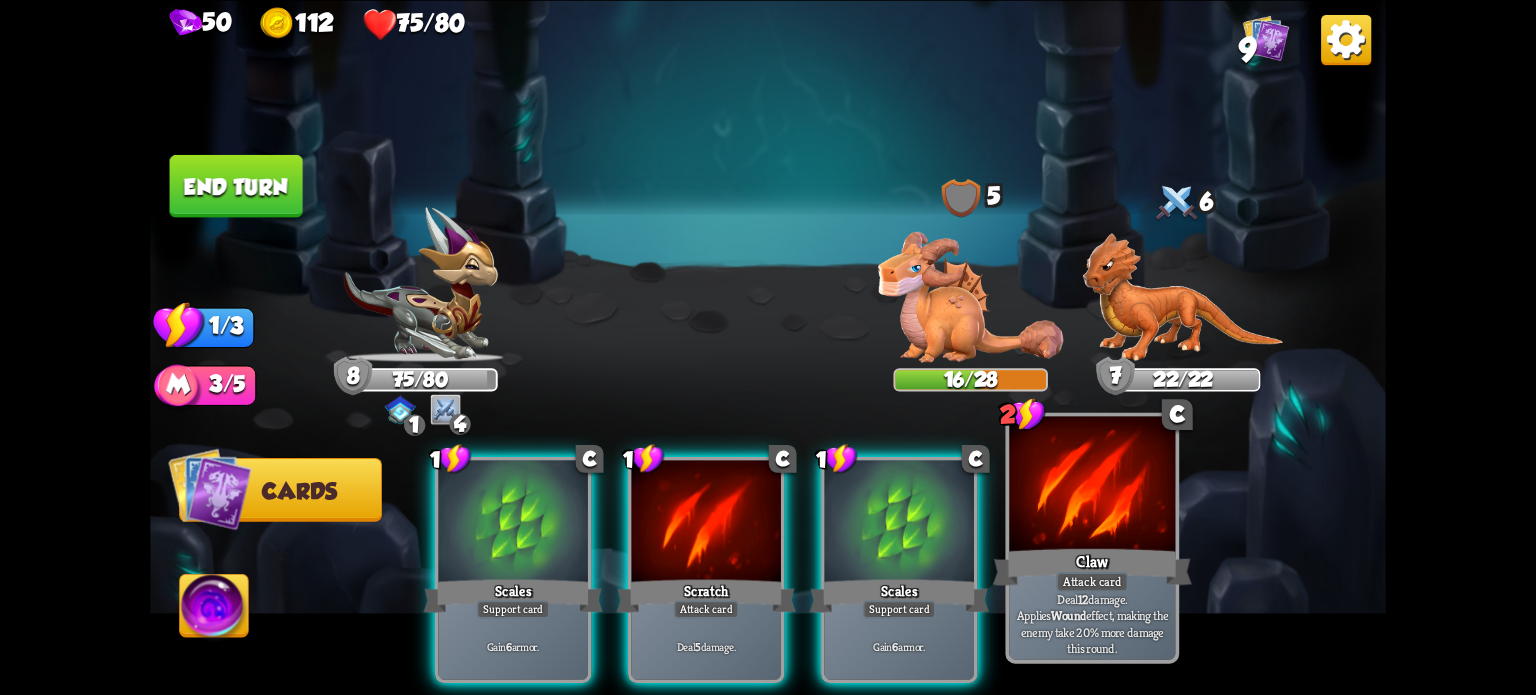 click on "Claw" at bounding box center (1092, 566) 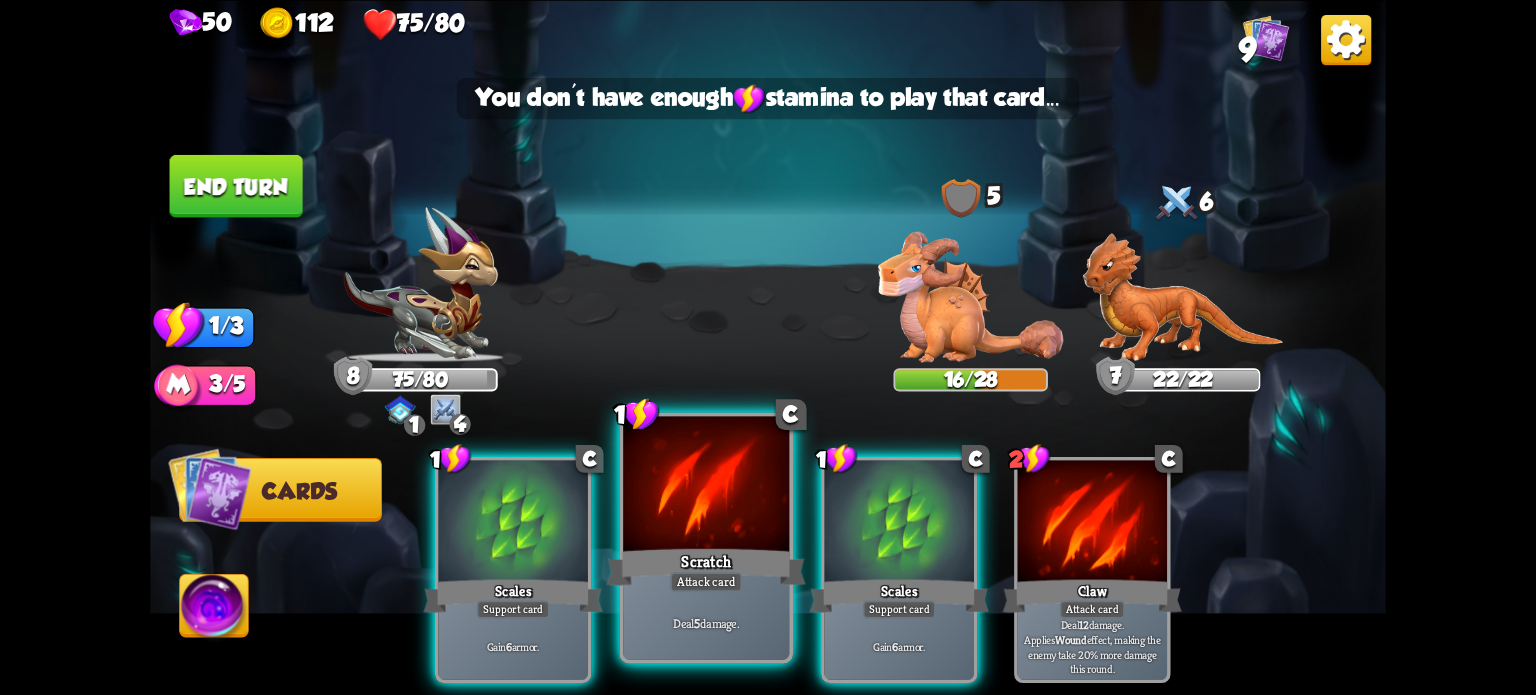 click on "Scratch" at bounding box center (513, 596) 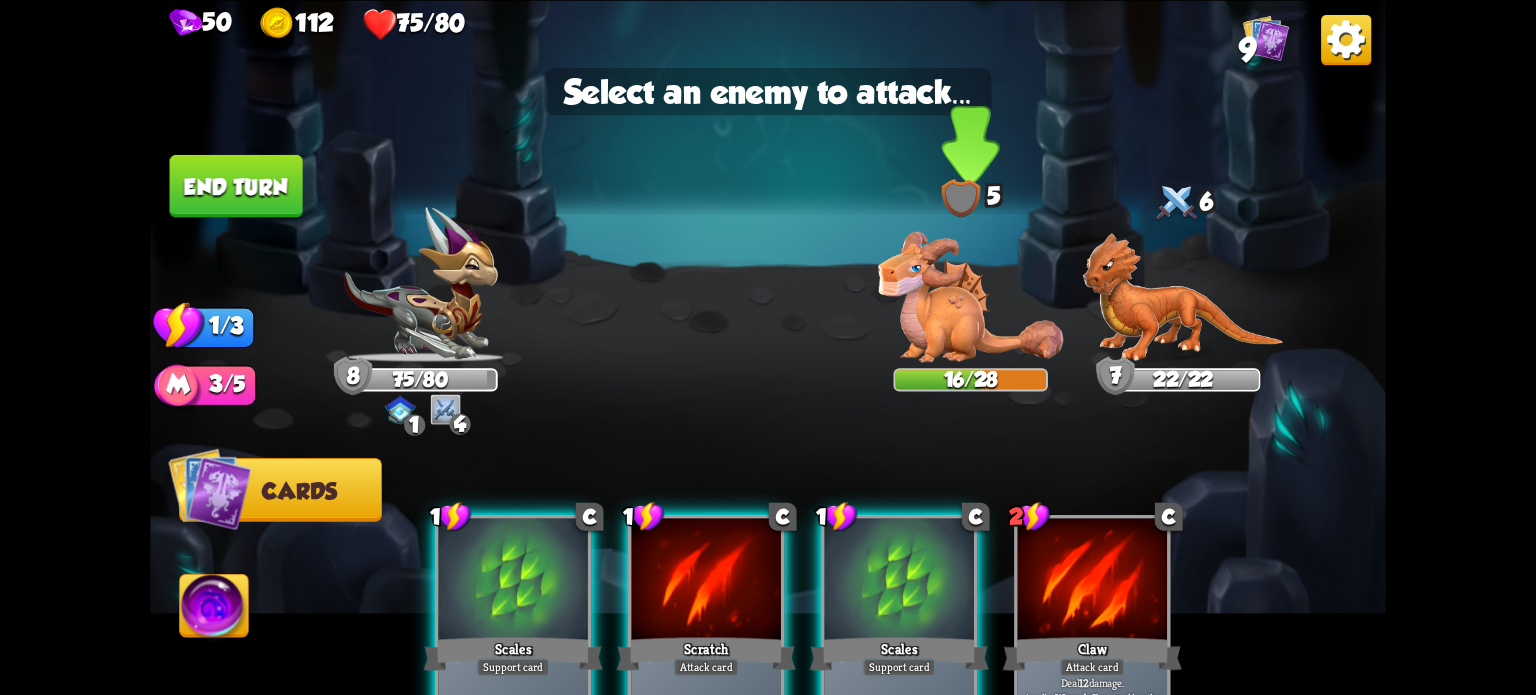 click at bounding box center [1183, 297] 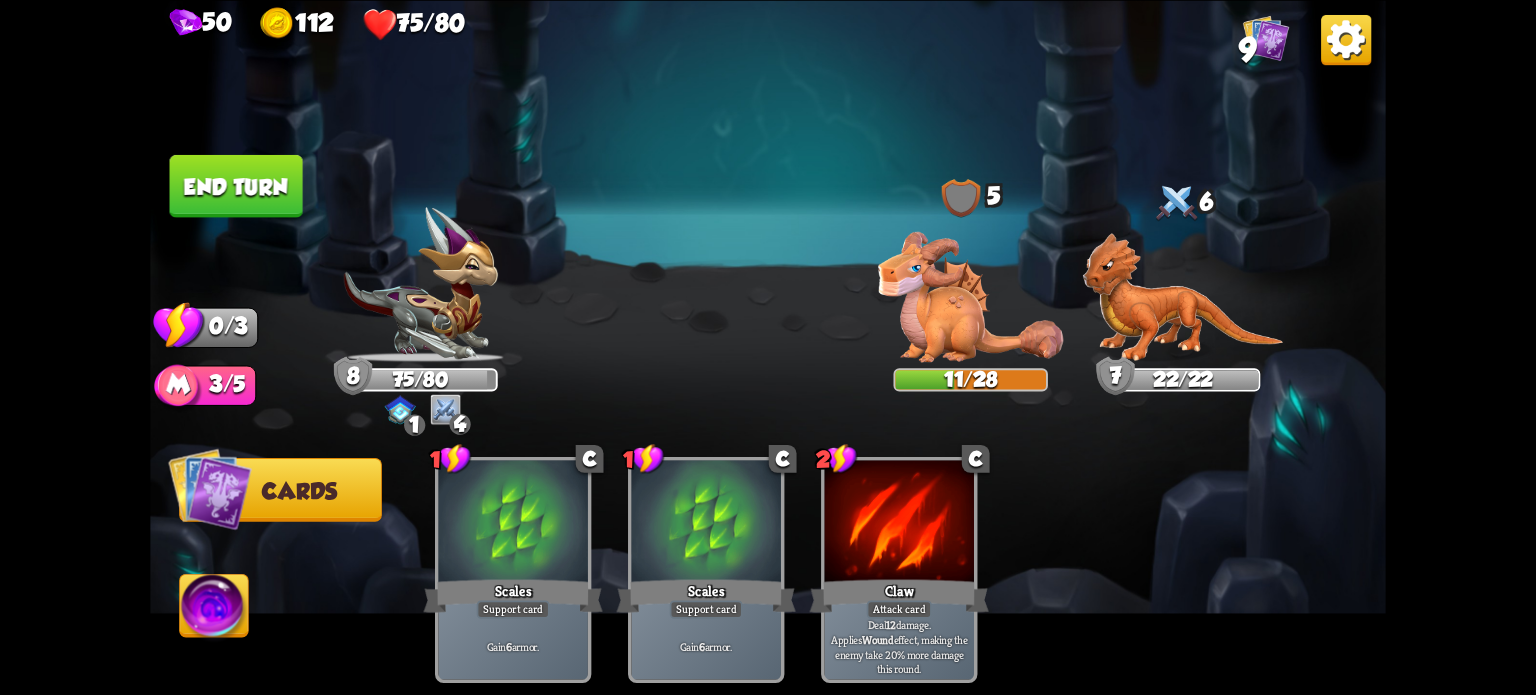 click on "End turn" at bounding box center (236, 185) 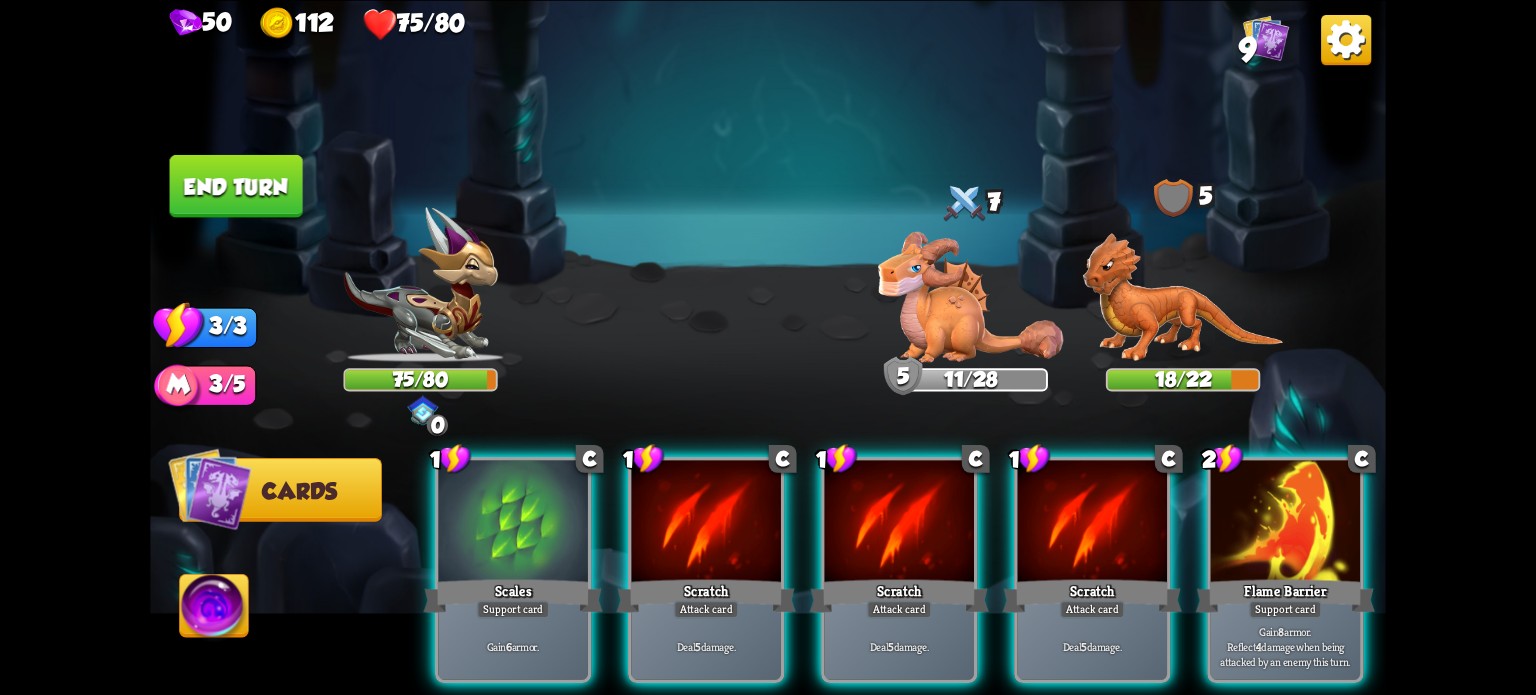 click at bounding box center [209, 488] 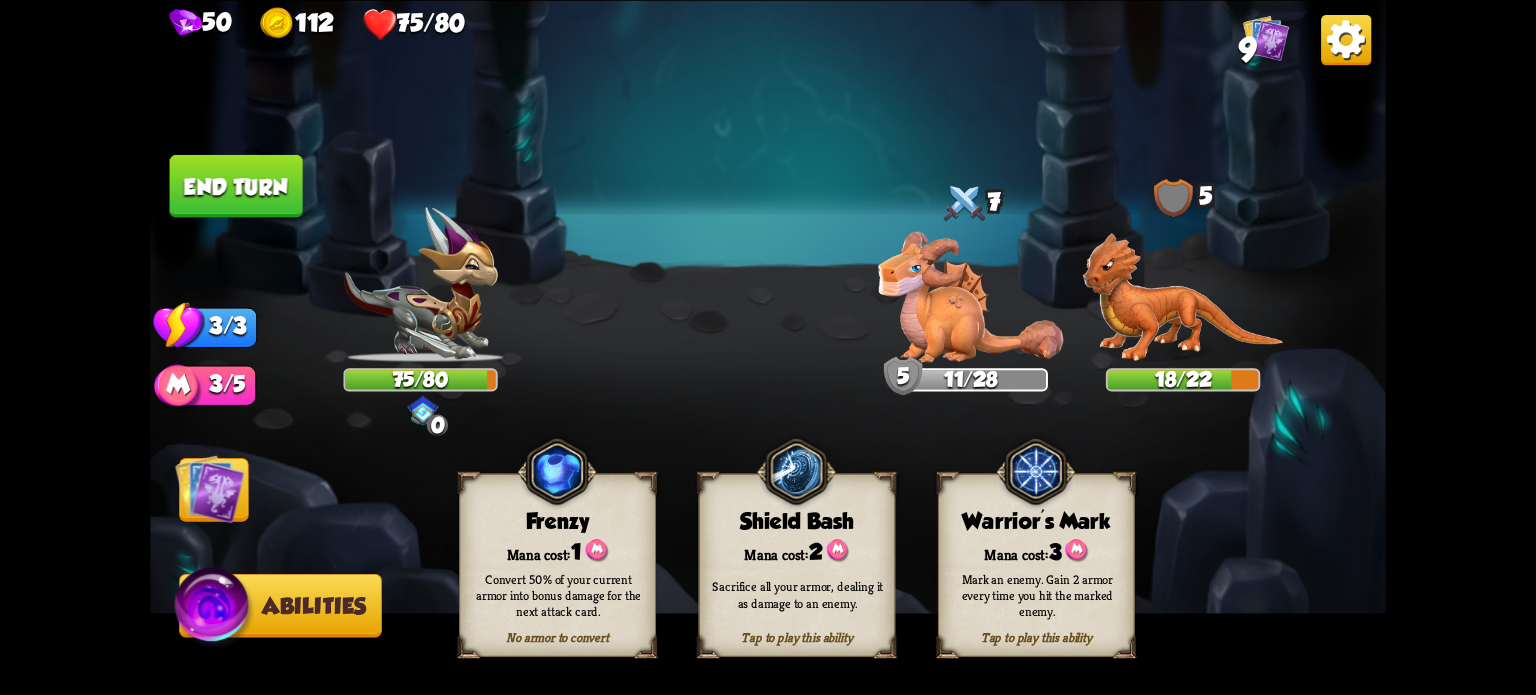 click on "Sacrifice all your armor, dealing it as damage to an enemy." at bounding box center [559, 594] 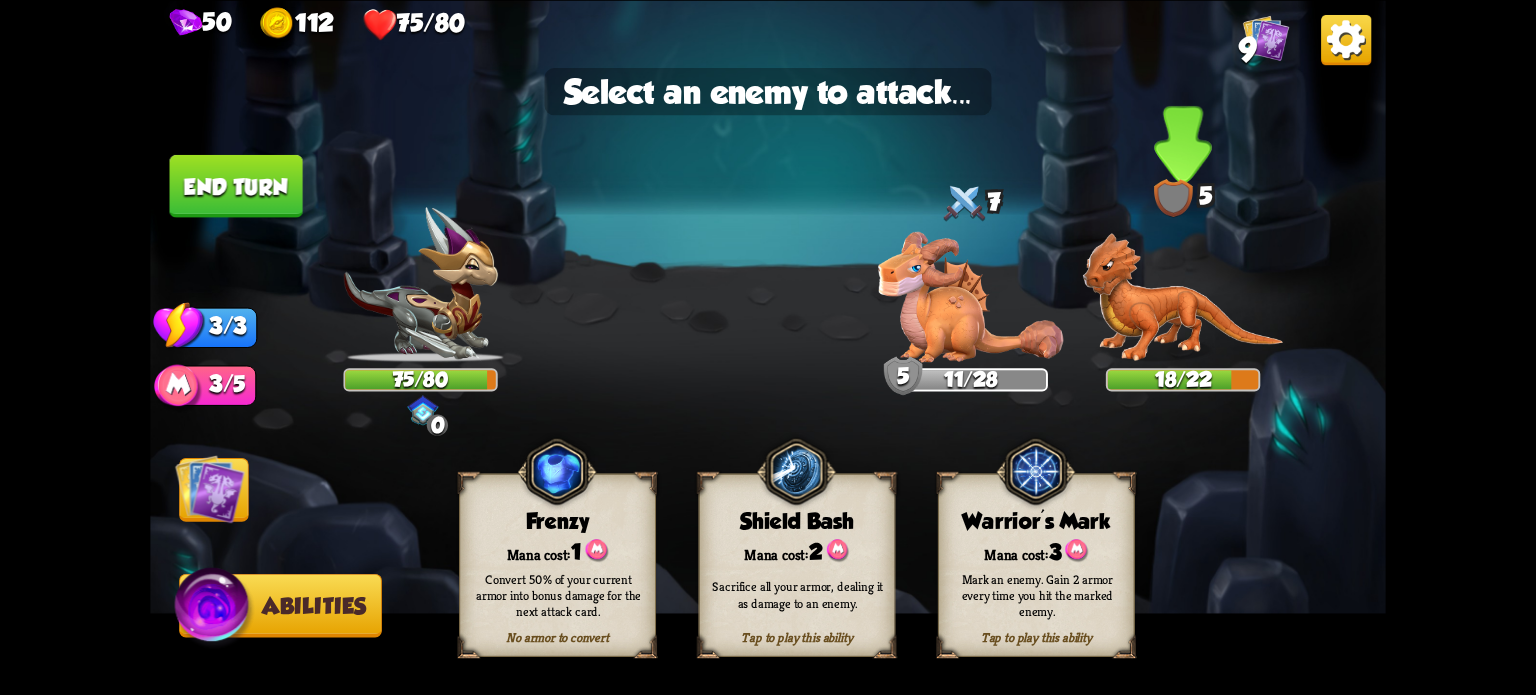 click at bounding box center (1183, 297) 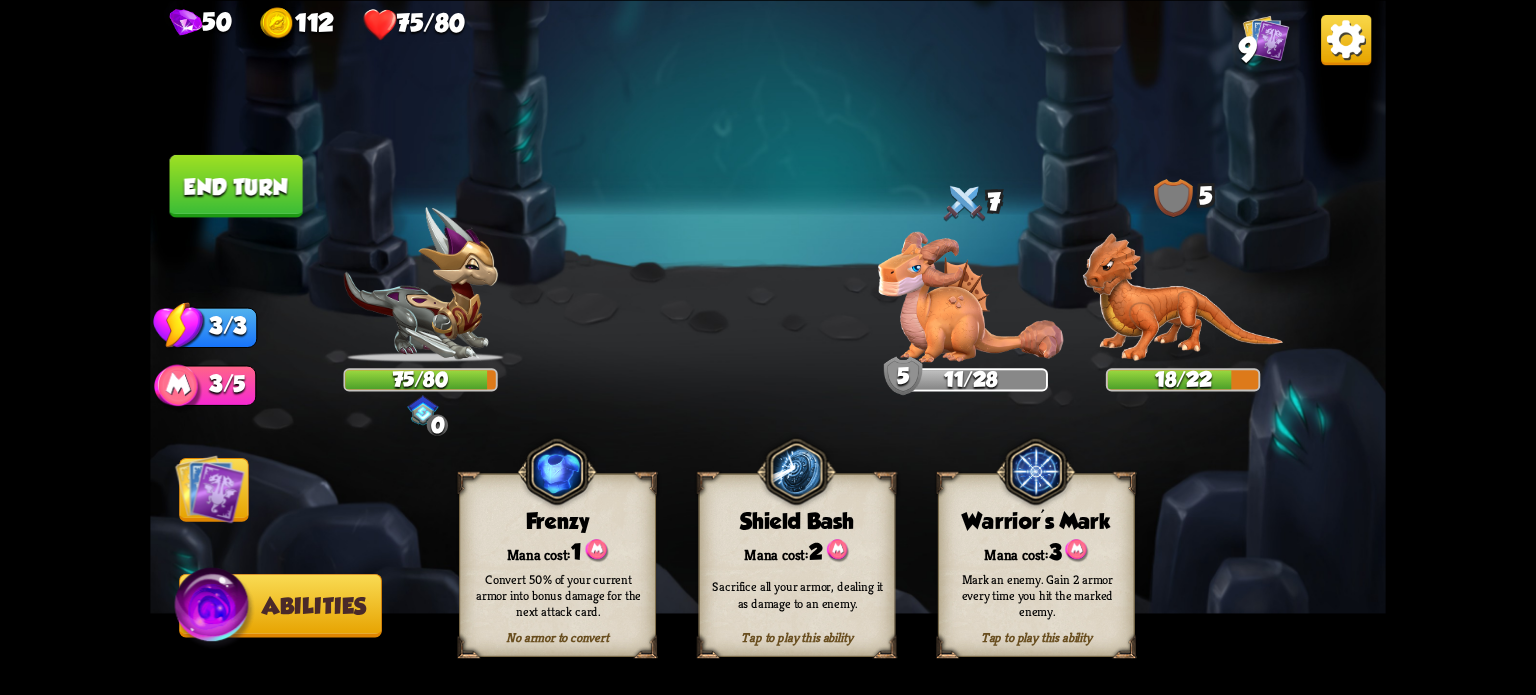 click on "2" at bounding box center (576, 552) 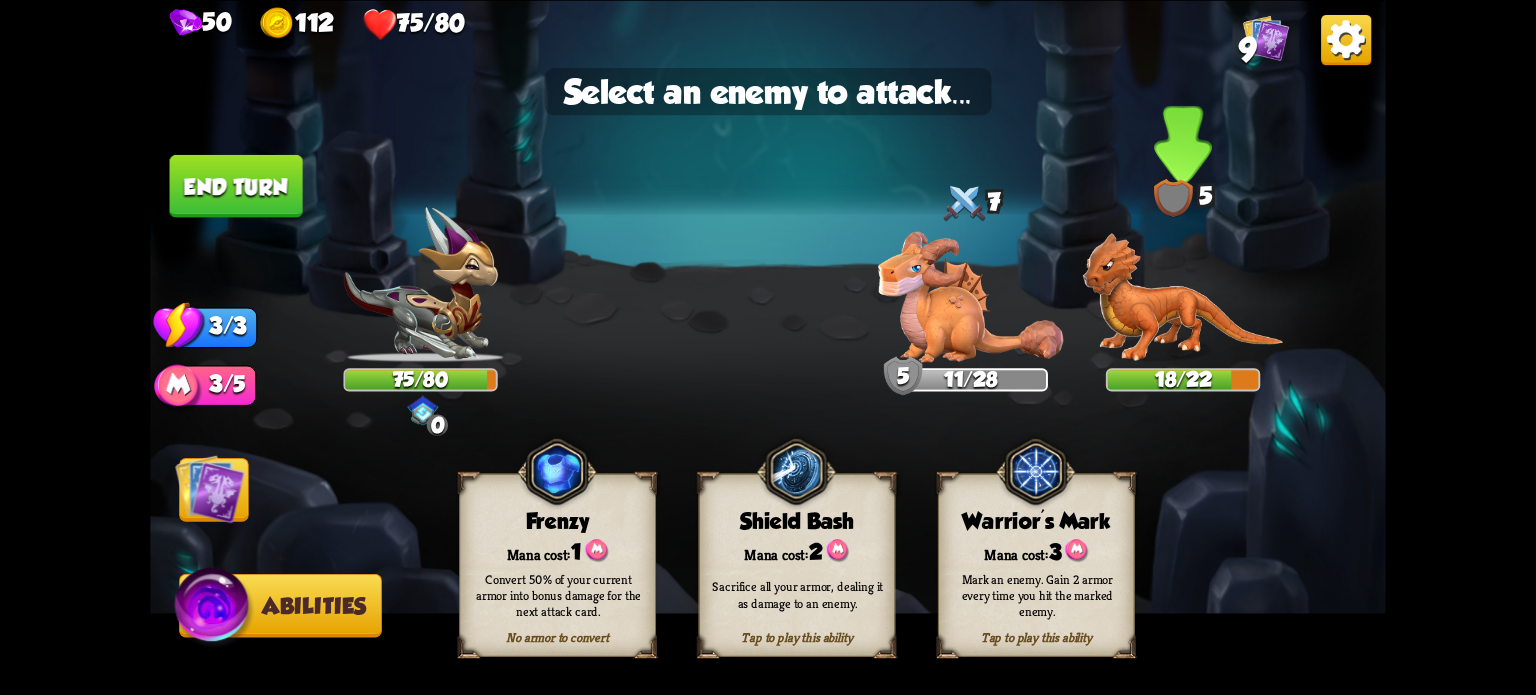 click at bounding box center (1183, 297) 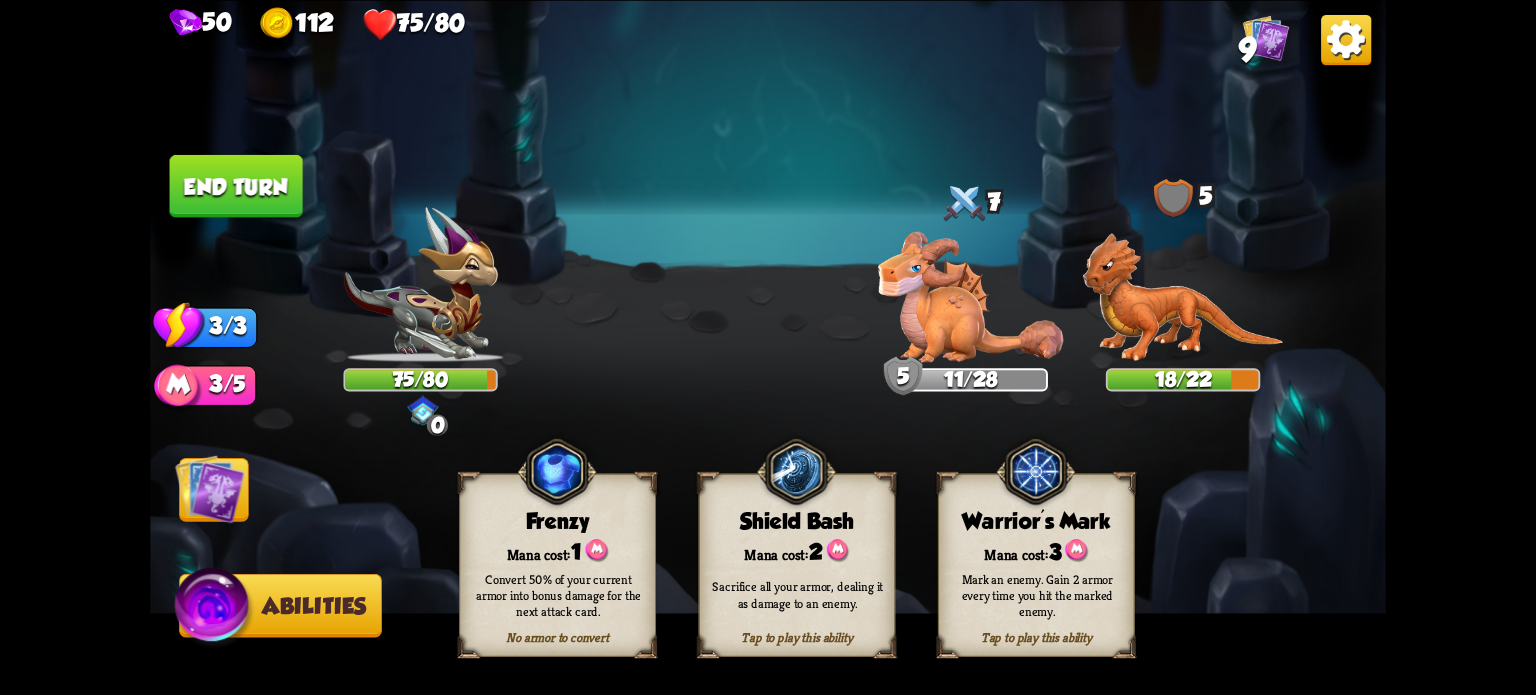 click at bounding box center (1183, 297) 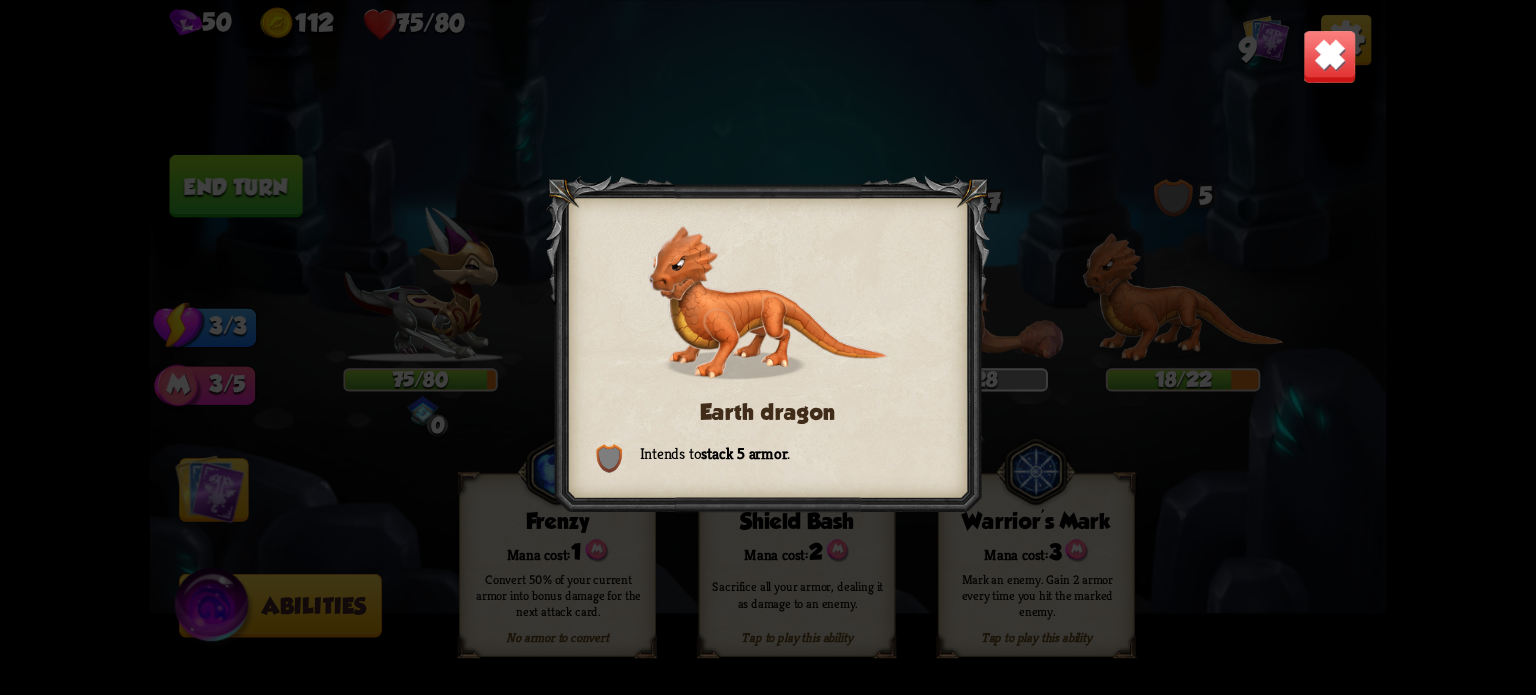 click on "Earth dragon
Intends to  stack 5 armor ." at bounding box center [768, 347] 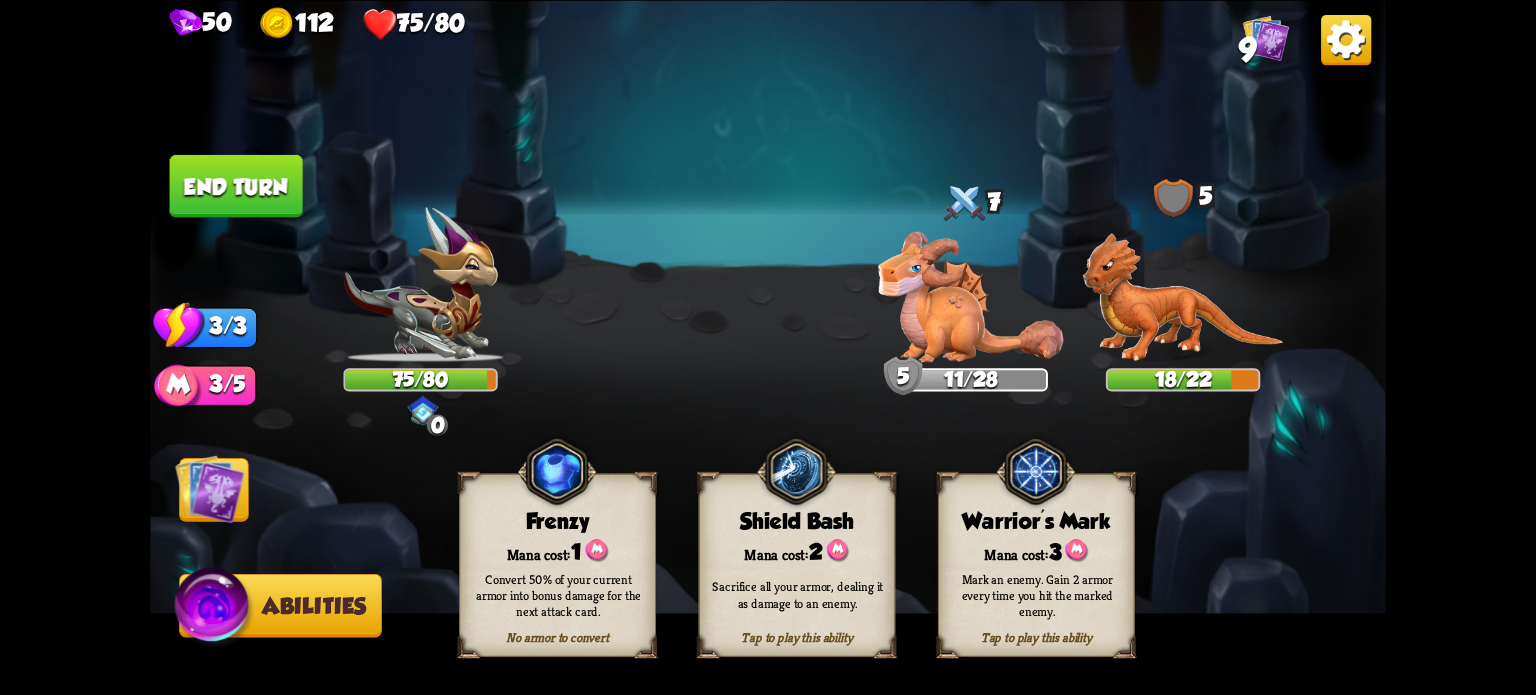 click at bounding box center [210, 488] 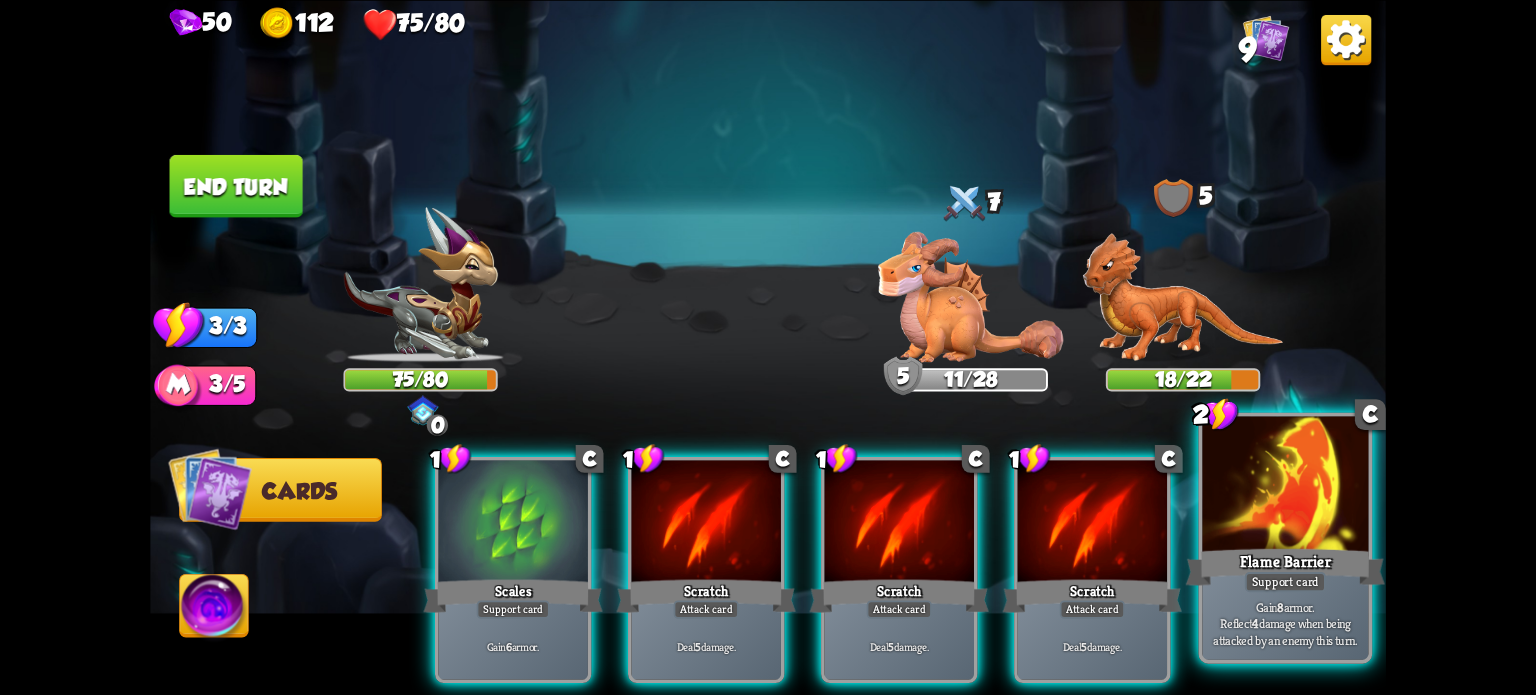 click on "1
C   Scales     Support card   Gain  6  armor.
1
C   Scratch     Attack card   Deal  5  damage.
1
C   Scratch     Attack card   Deal  5  damage.
1
C   Scratch     Attack card   Deal  5  damage.
2
C   Flame Barrier     Support card   Gain  8  armor.  Reflect  4  damage when being attacked by an enemy this turn." at bounding box center [891, 540] 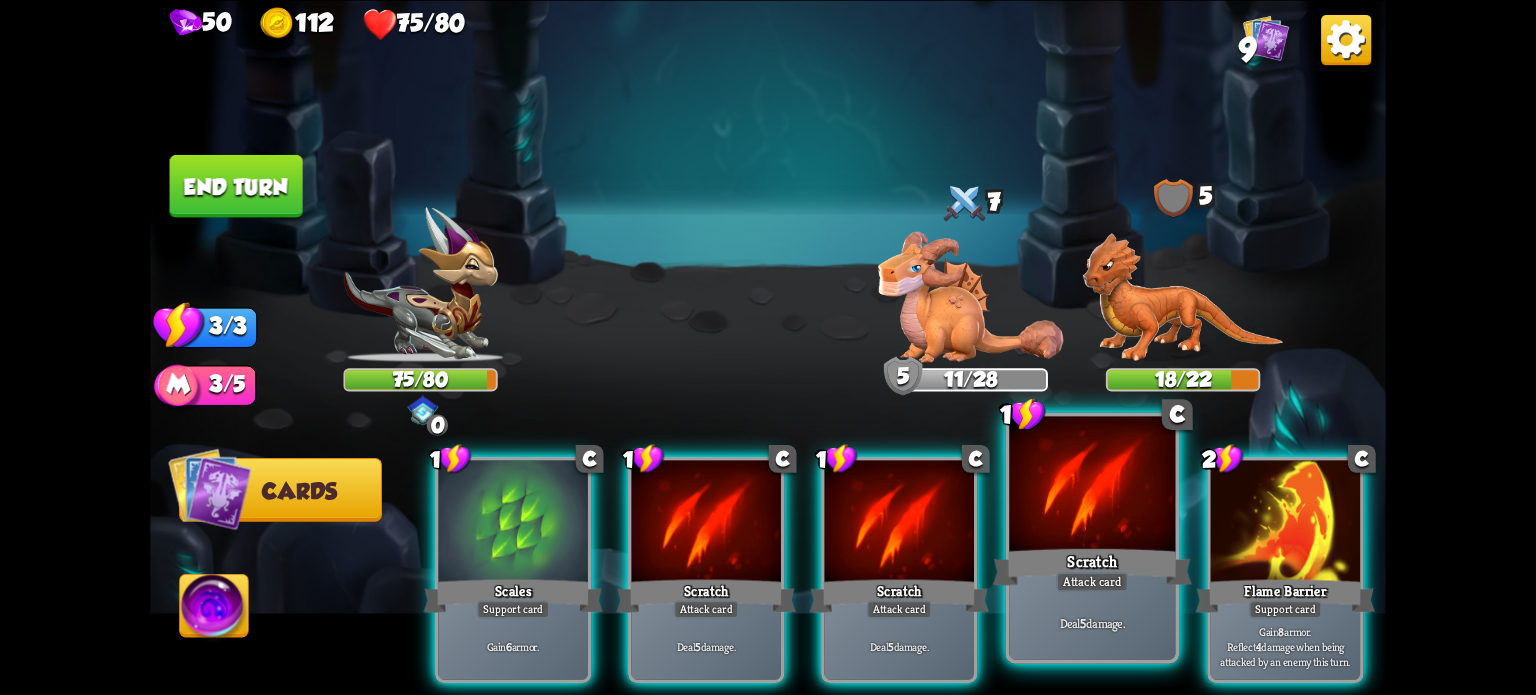 click on "Deal  5  damage." at bounding box center [512, 646] 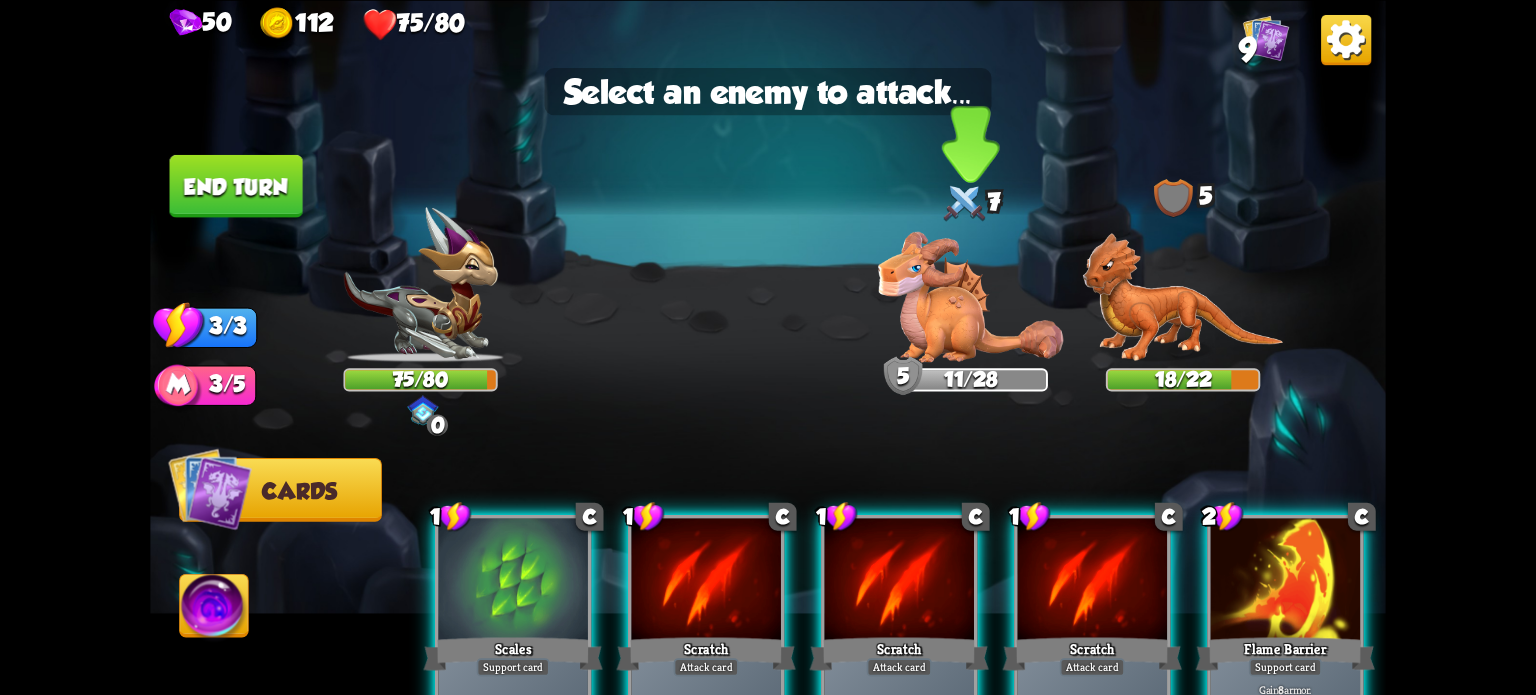 click at bounding box center [1183, 297] 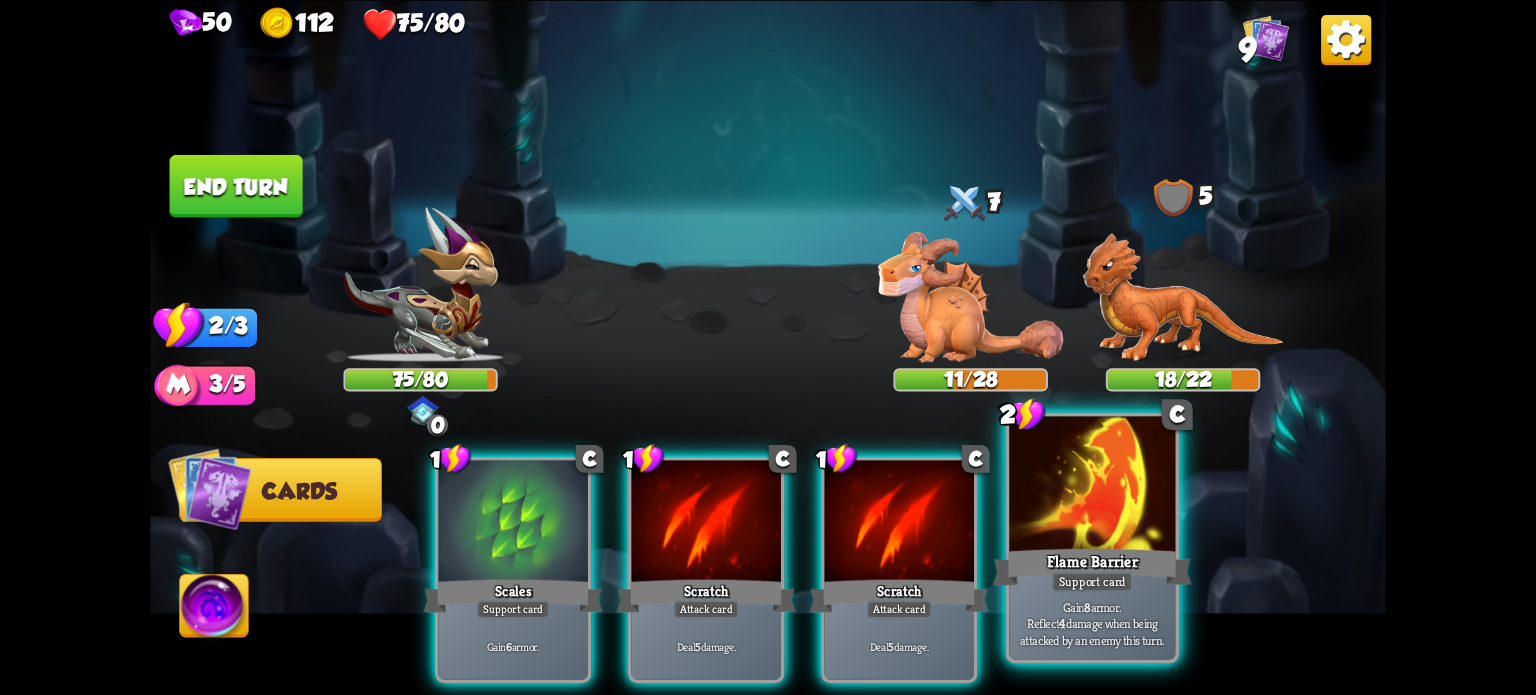 click on "Gain  8  armor.  Reflect  4  damage when being attacked by an enemy this turn." at bounding box center [513, 646] 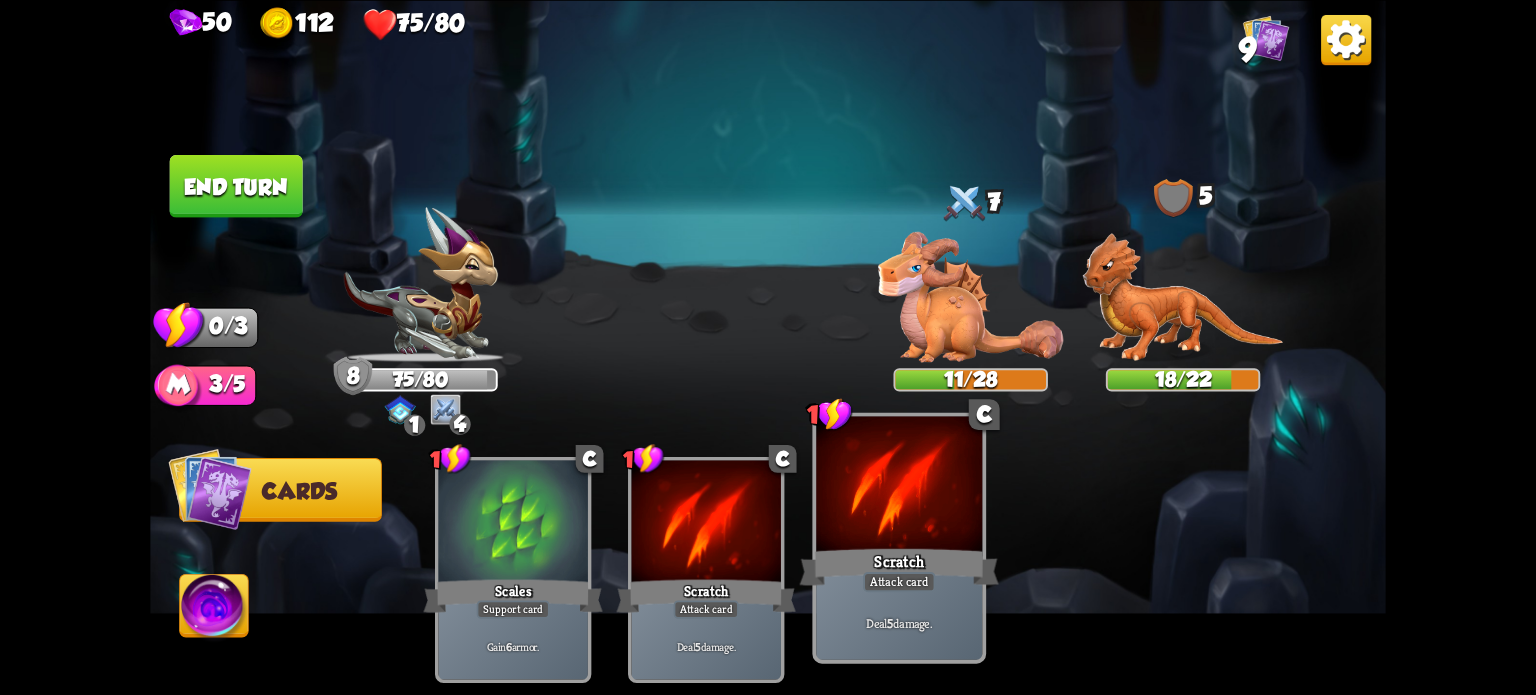 click at bounding box center (512, 523) 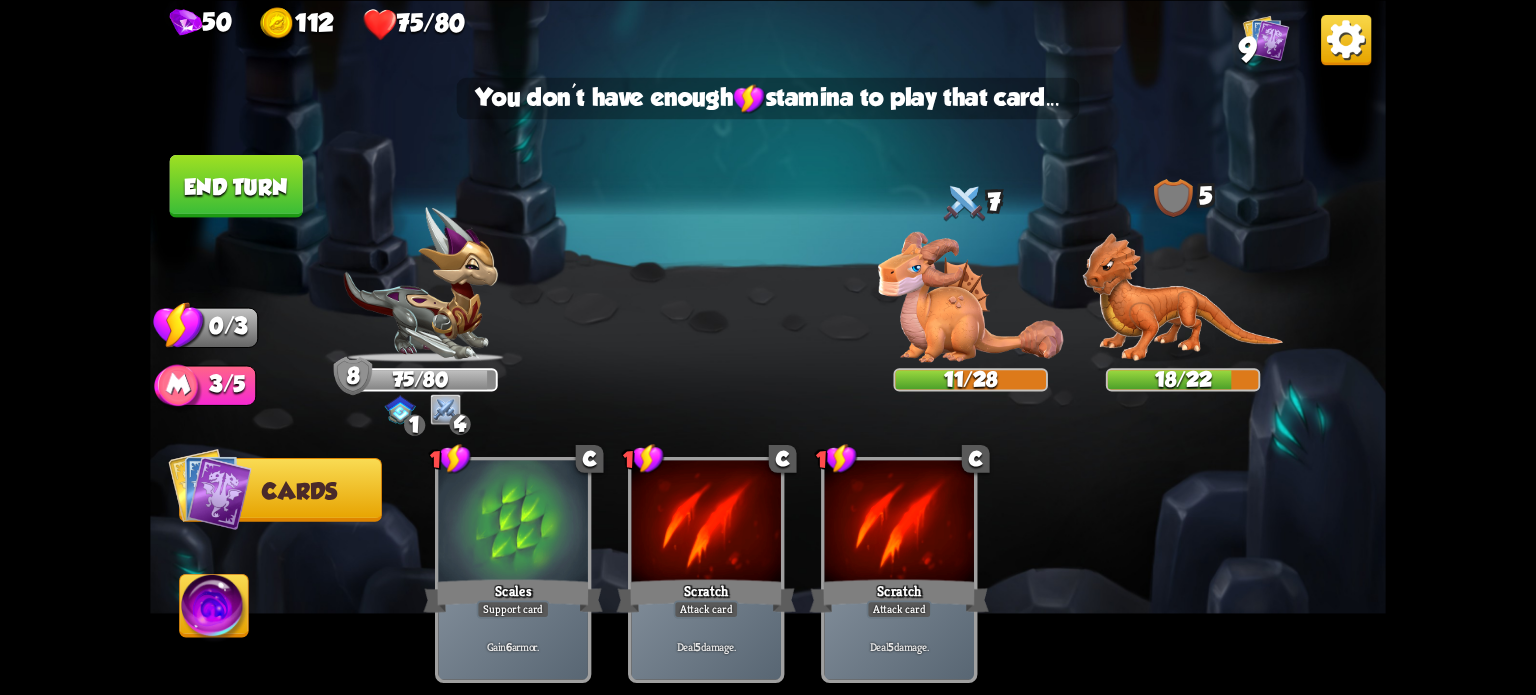 click at bounding box center (1183, 297) 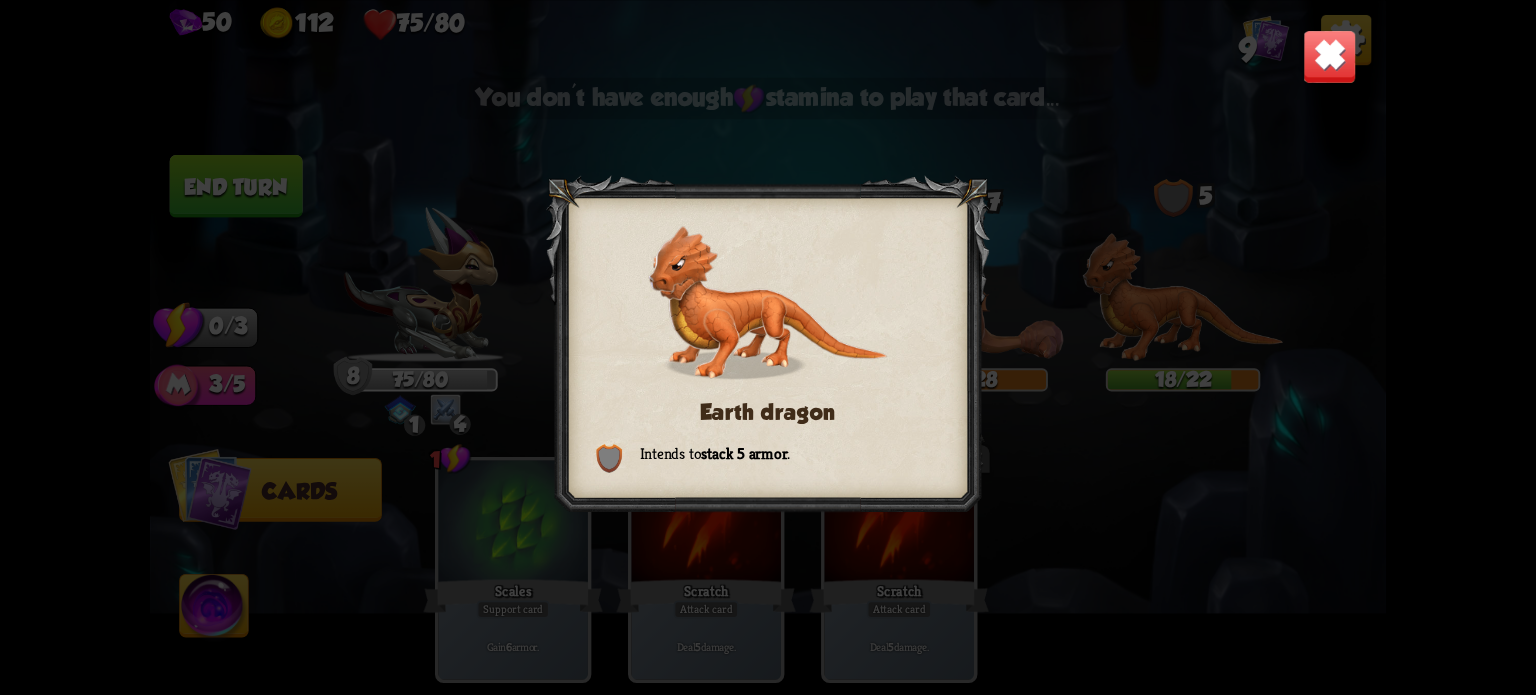 click on "Earth dragon
Intends to  stack 5 armor ." at bounding box center [768, 347] 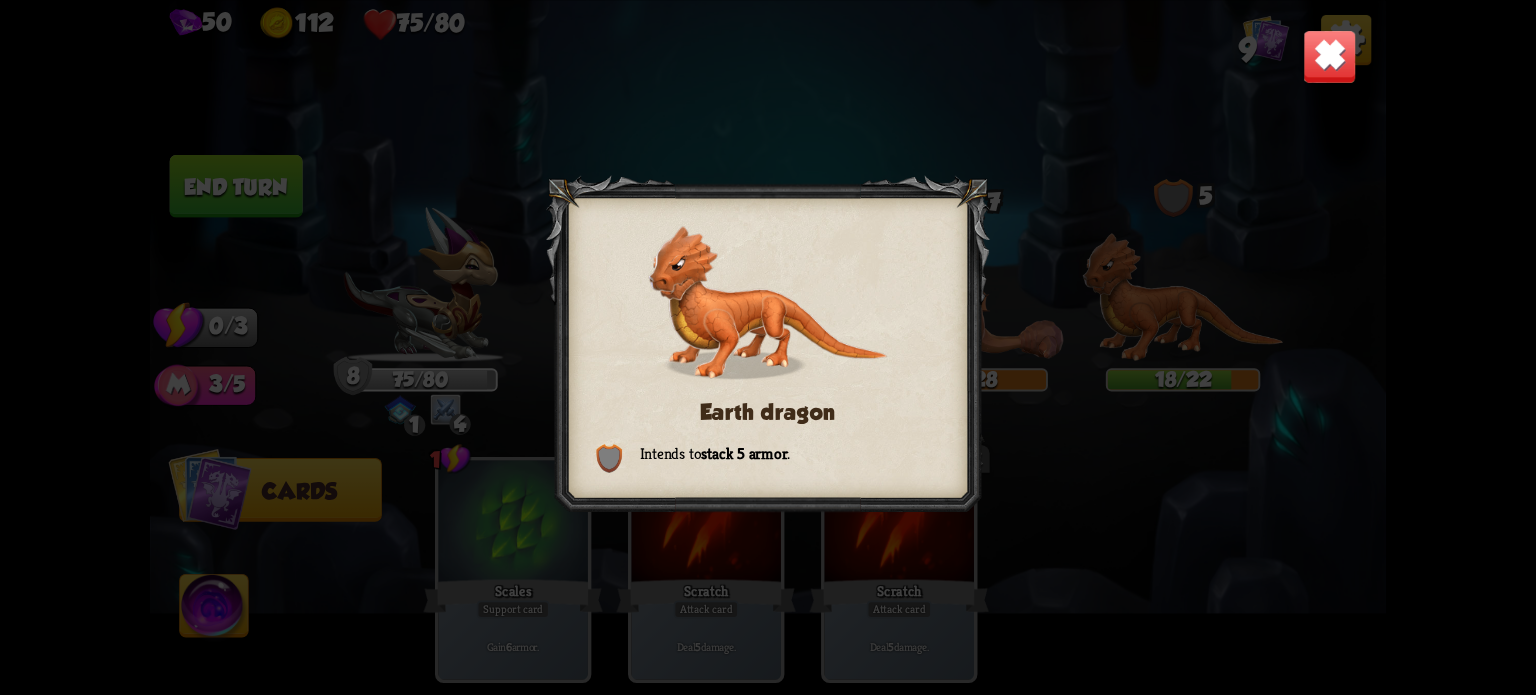 click at bounding box center [1330, 56] 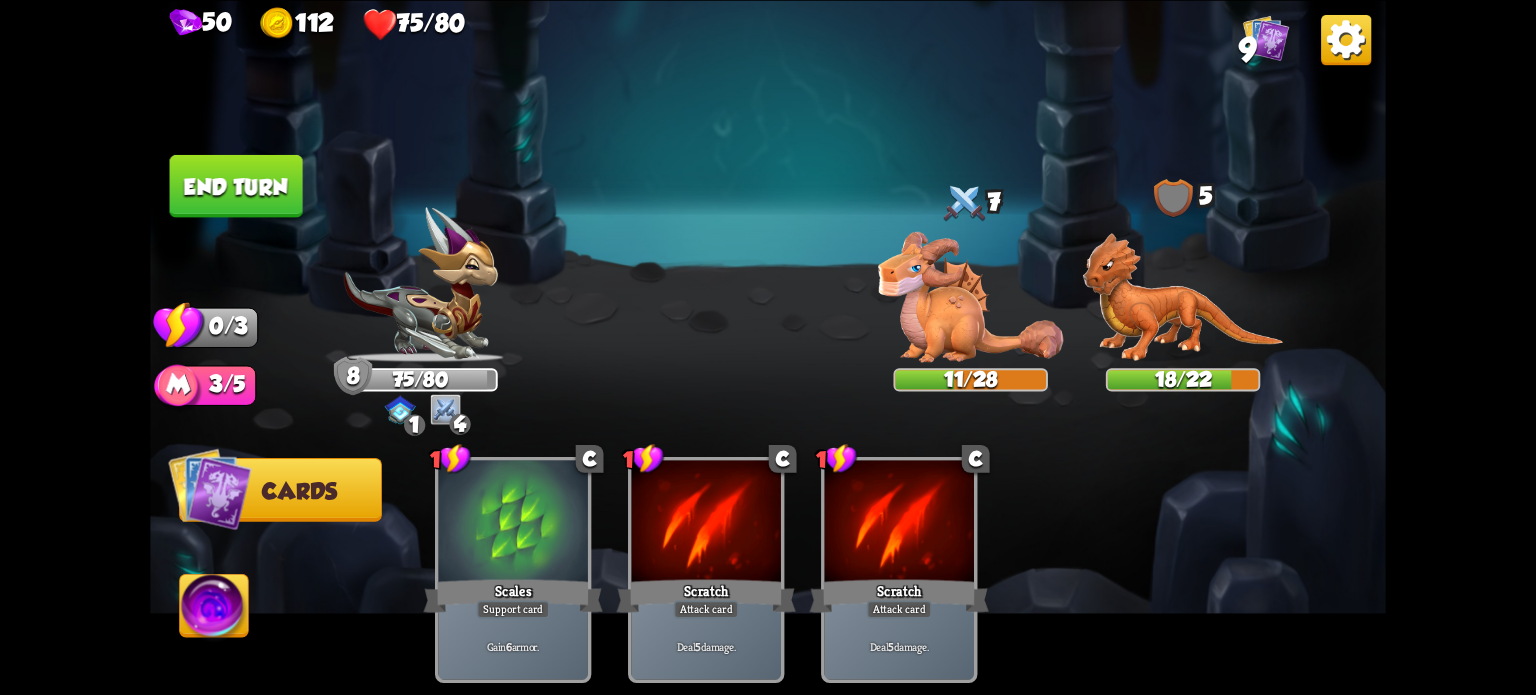 click on "End turn" at bounding box center [236, 185] 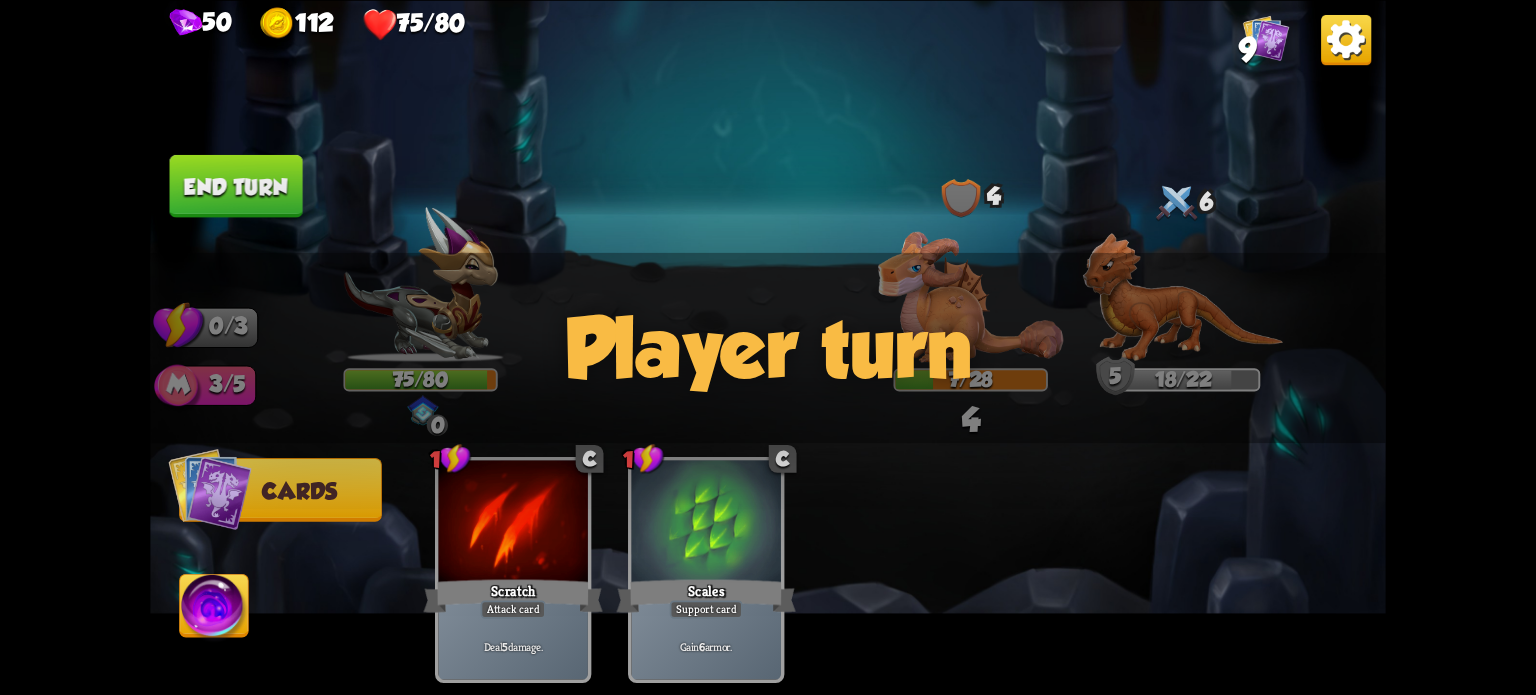 click at bounding box center [512, 523] 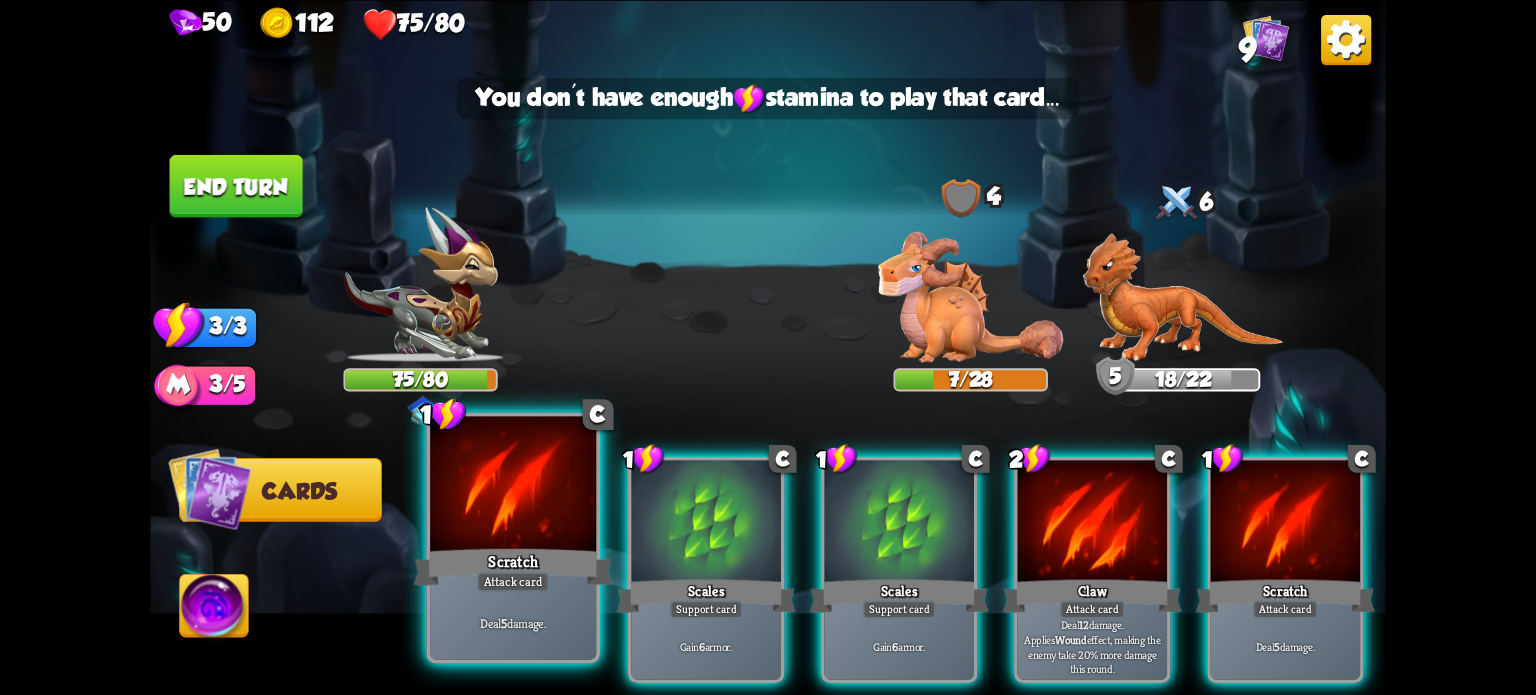 click on "Scratch" at bounding box center [513, 566] 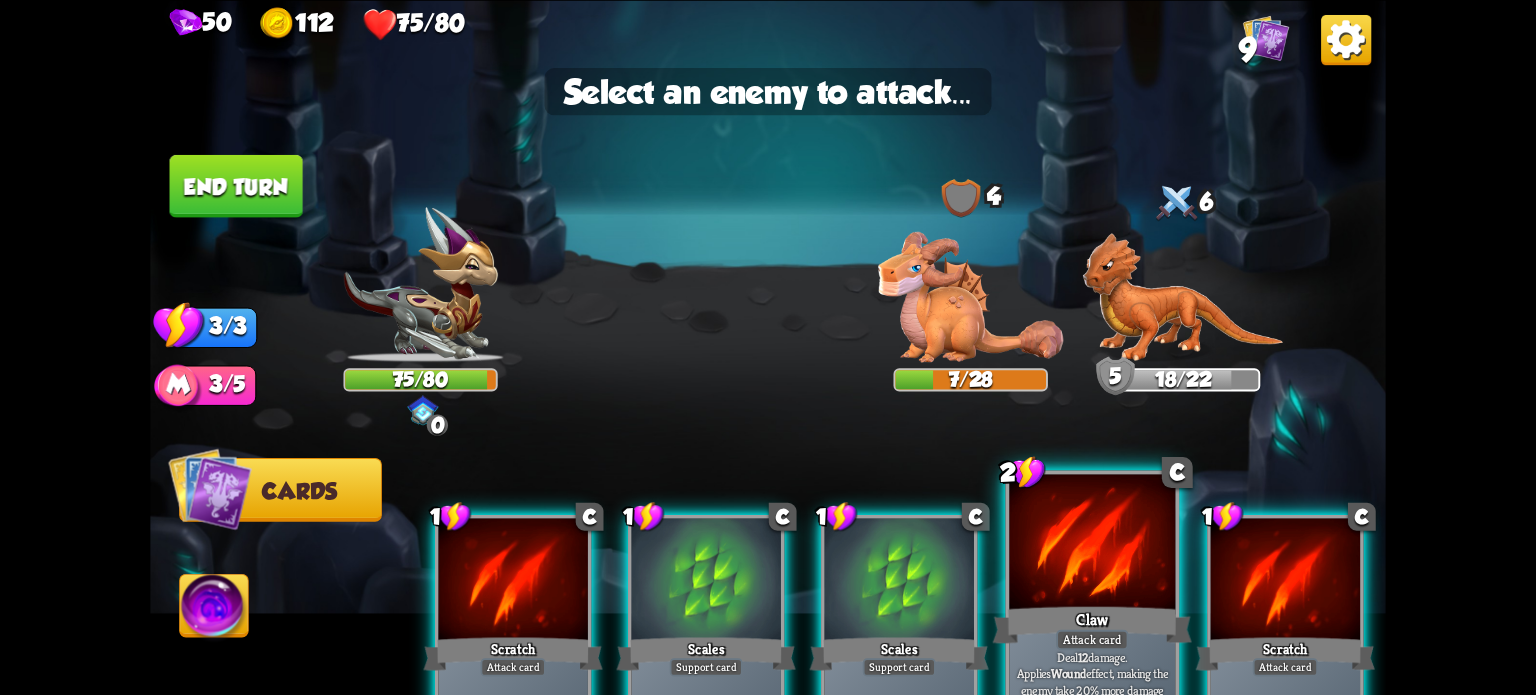 click on "Claw" at bounding box center (513, 654) 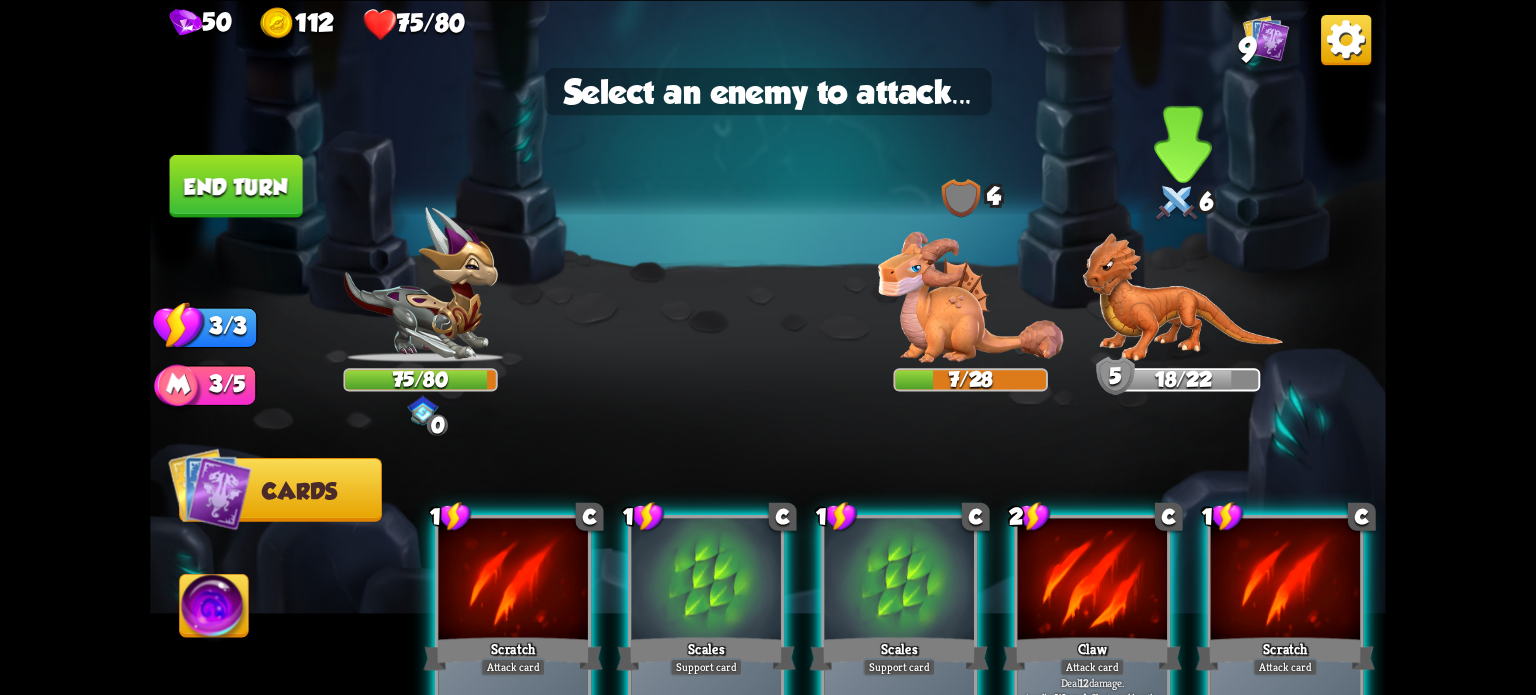 click at bounding box center [1183, 297] 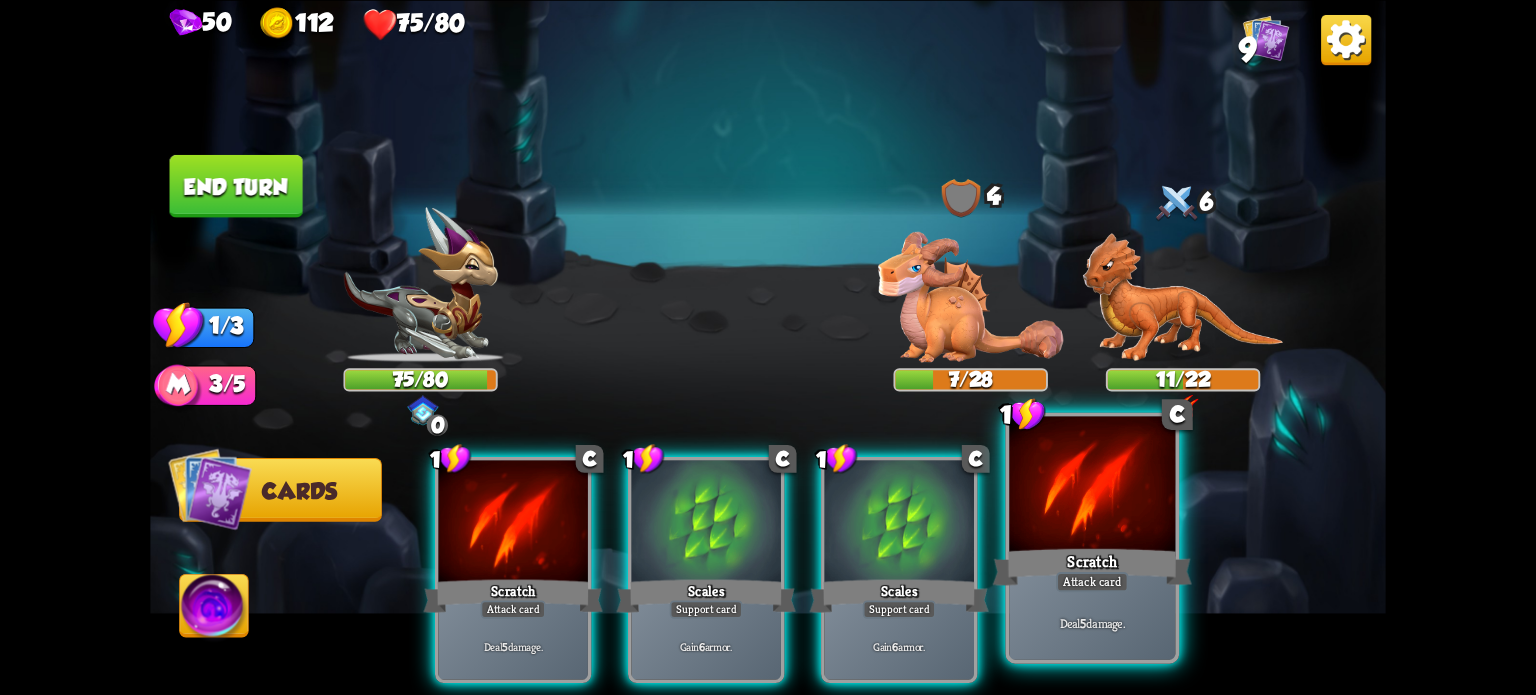 click on "Scratch" at bounding box center (513, 596) 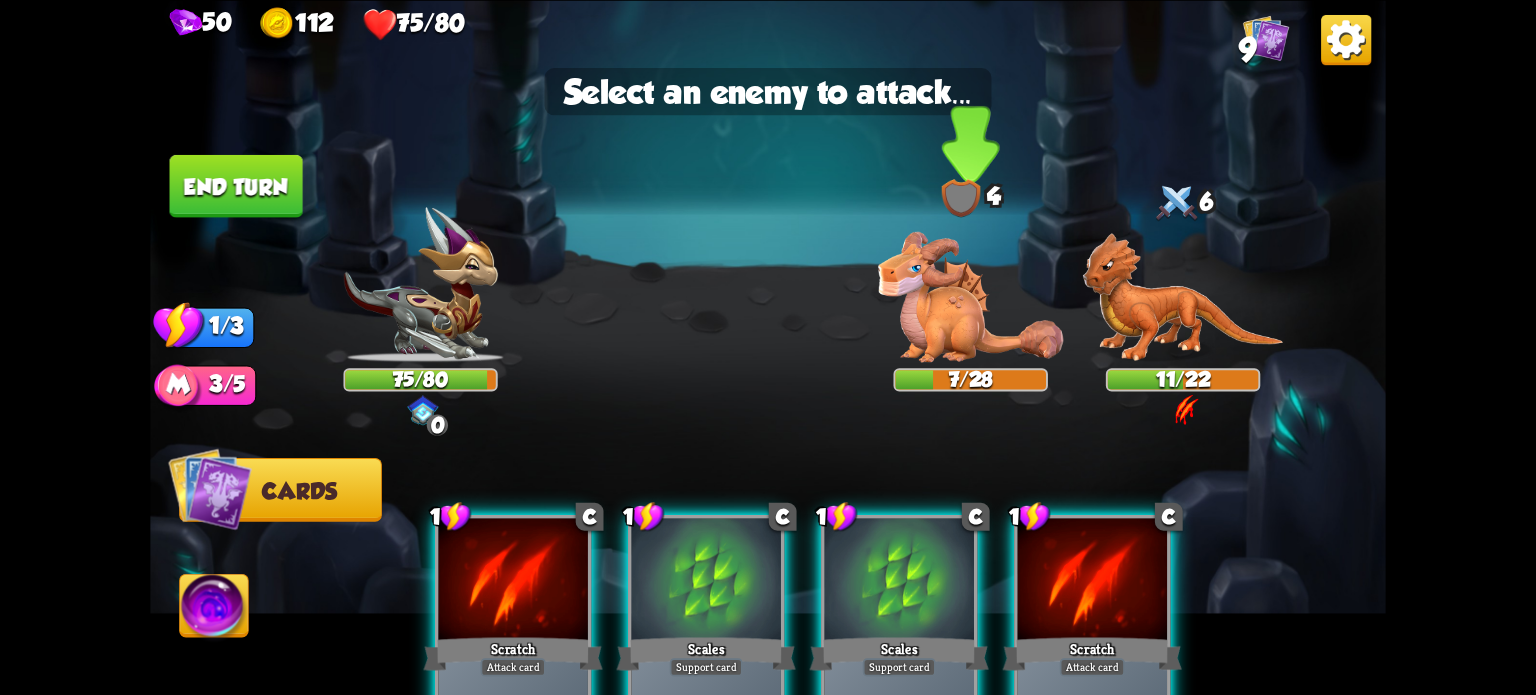 click at bounding box center (1183, 297) 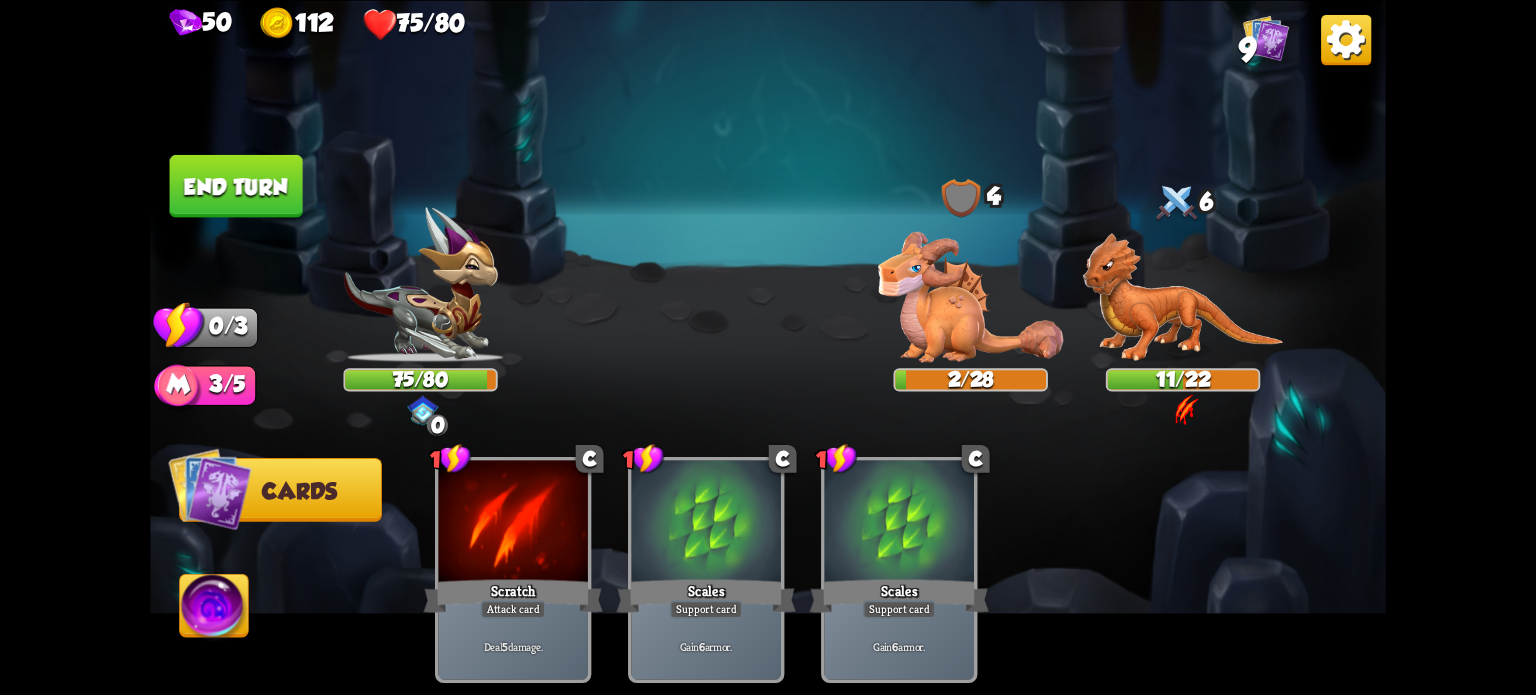 click at bounding box center (768, 347) 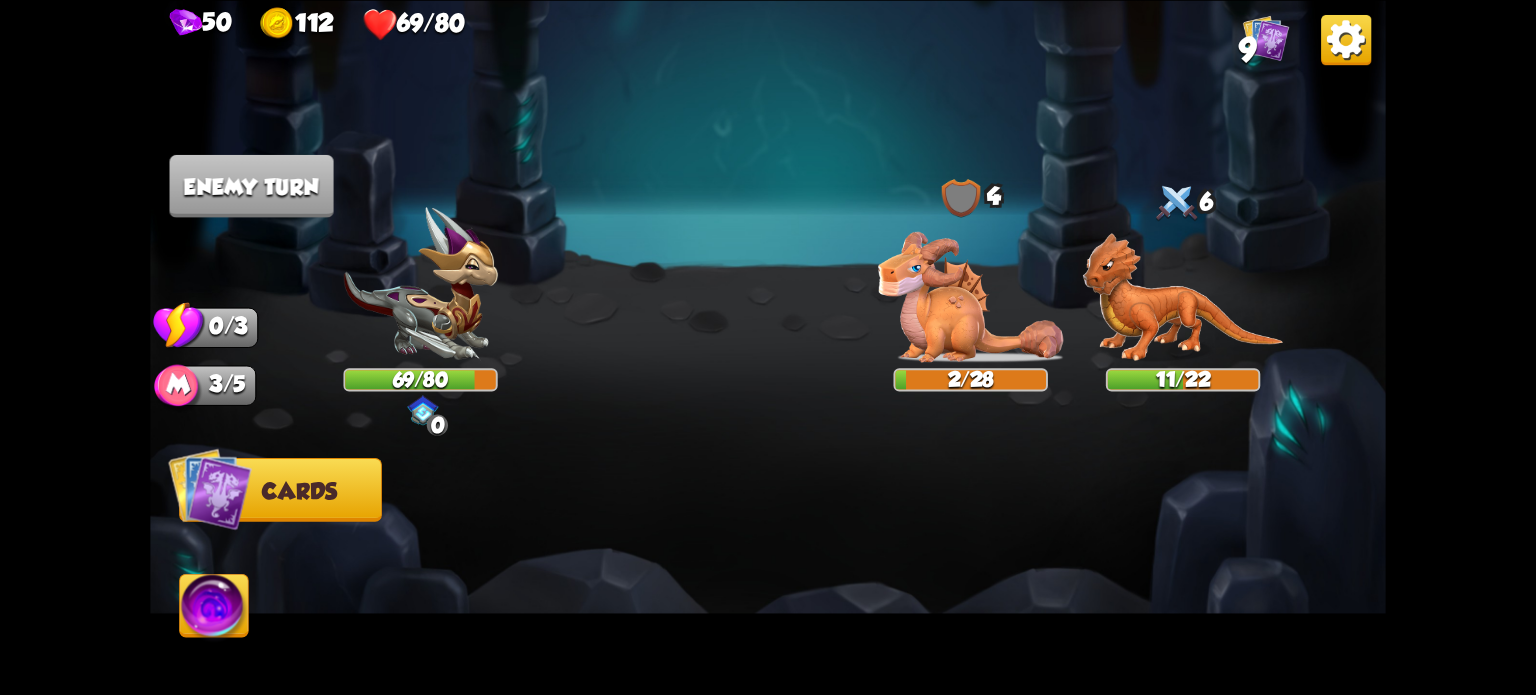 click on "9" at bounding box center [1247, 50] 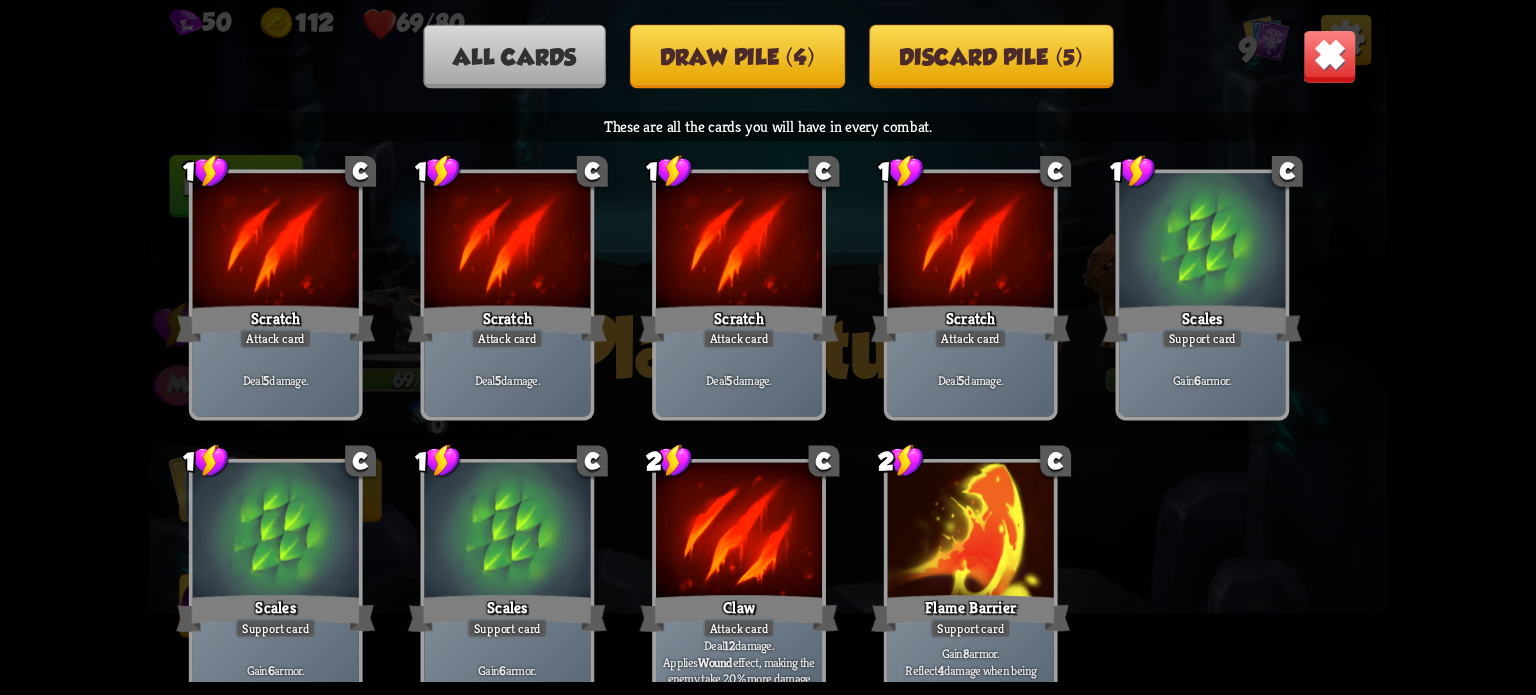 click on "Draw pile (4)" at bounding box center [737, 56] 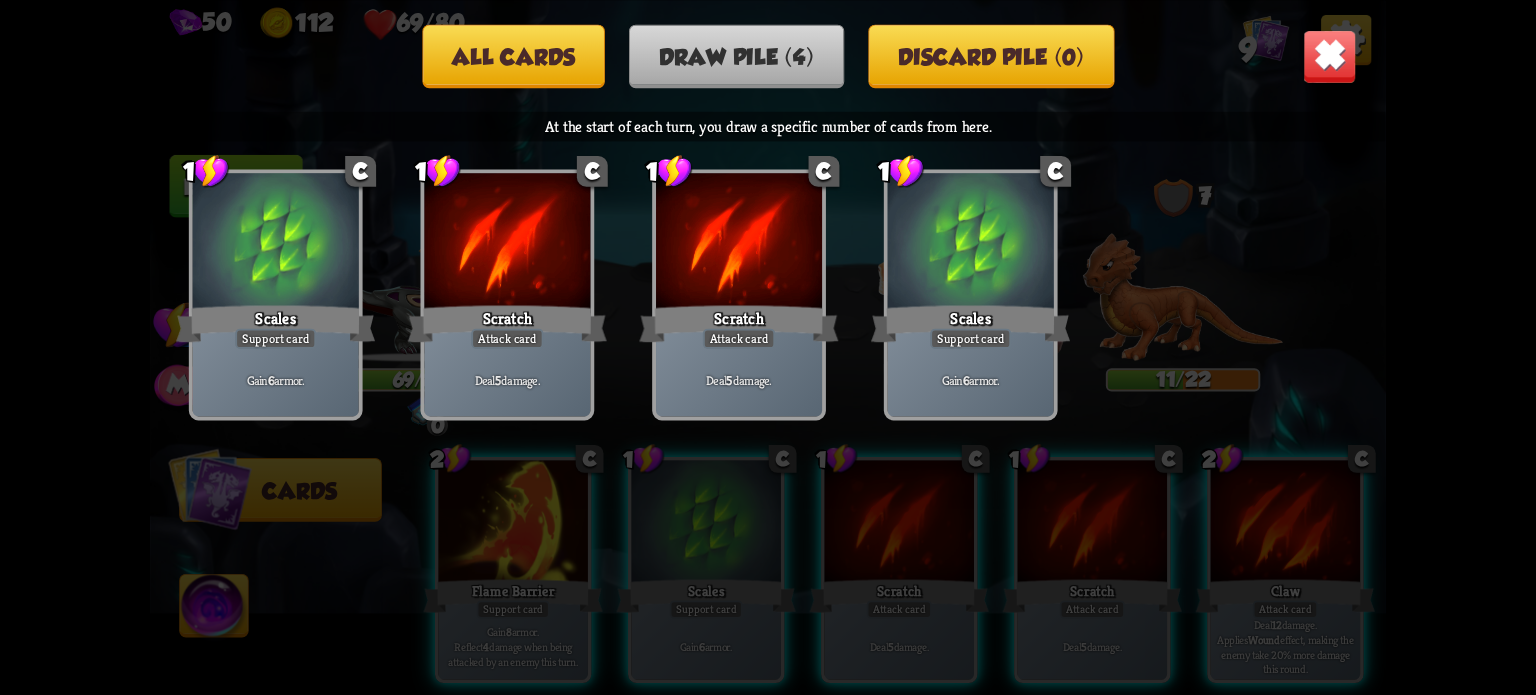 click on "All cards" at bounding box center (513, 56) 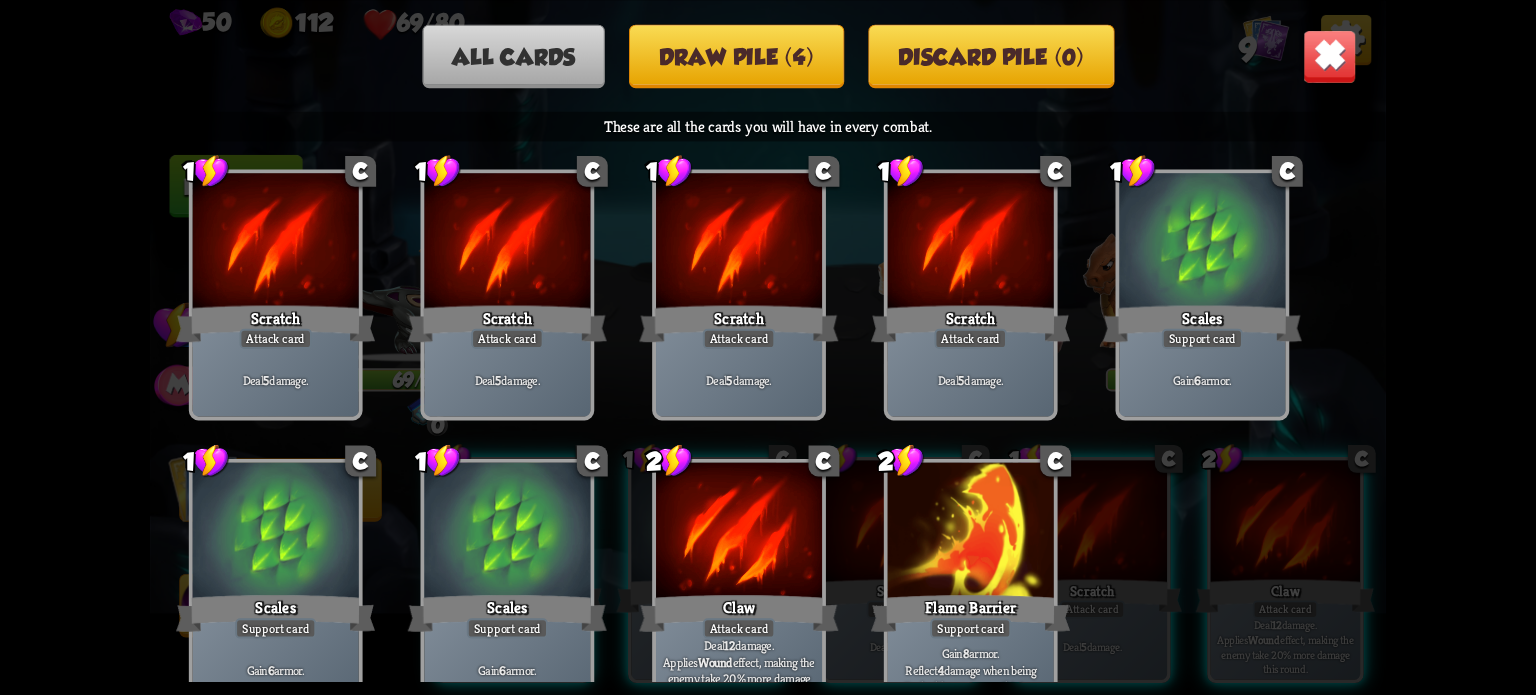 click at bounding box center [1330, 56] 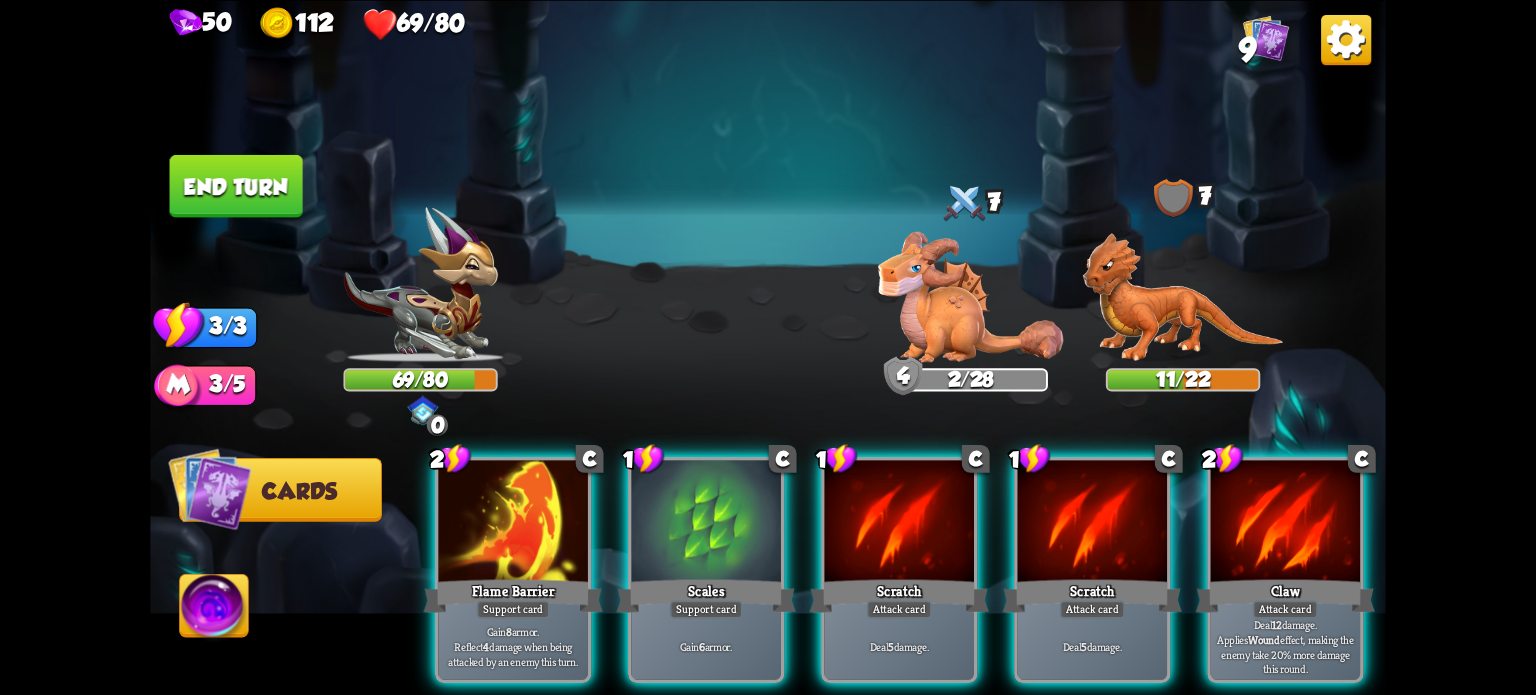 click on "50
112
69/80
9                         Select an enemy to attack...   You don't have enough   stamina to play that card...
Player turn
0
69/80
0     0     0       Blocked        7     0
11/22
0     0       Blocked  7      4
2/28
0     0       Blocked
3/3
Stamina   Your current stamina count. Cards require stamina to play.
3/5
Mana   Your current mana count. Used for activating abilities. Earn mana by defeating enemies.       Cards     Abilities
2
C   Flame Barrier     Support card   Gain  8  armor.  Reflect  4  damage when being attacked by an enemy this turn.
1
C   Scales     Support card   Gain  6  armor.
1
C   Scratch     Attack card   Deal  5  damage.
1
C   Scratch     Attack card   5" at bounding box center [768, 347] 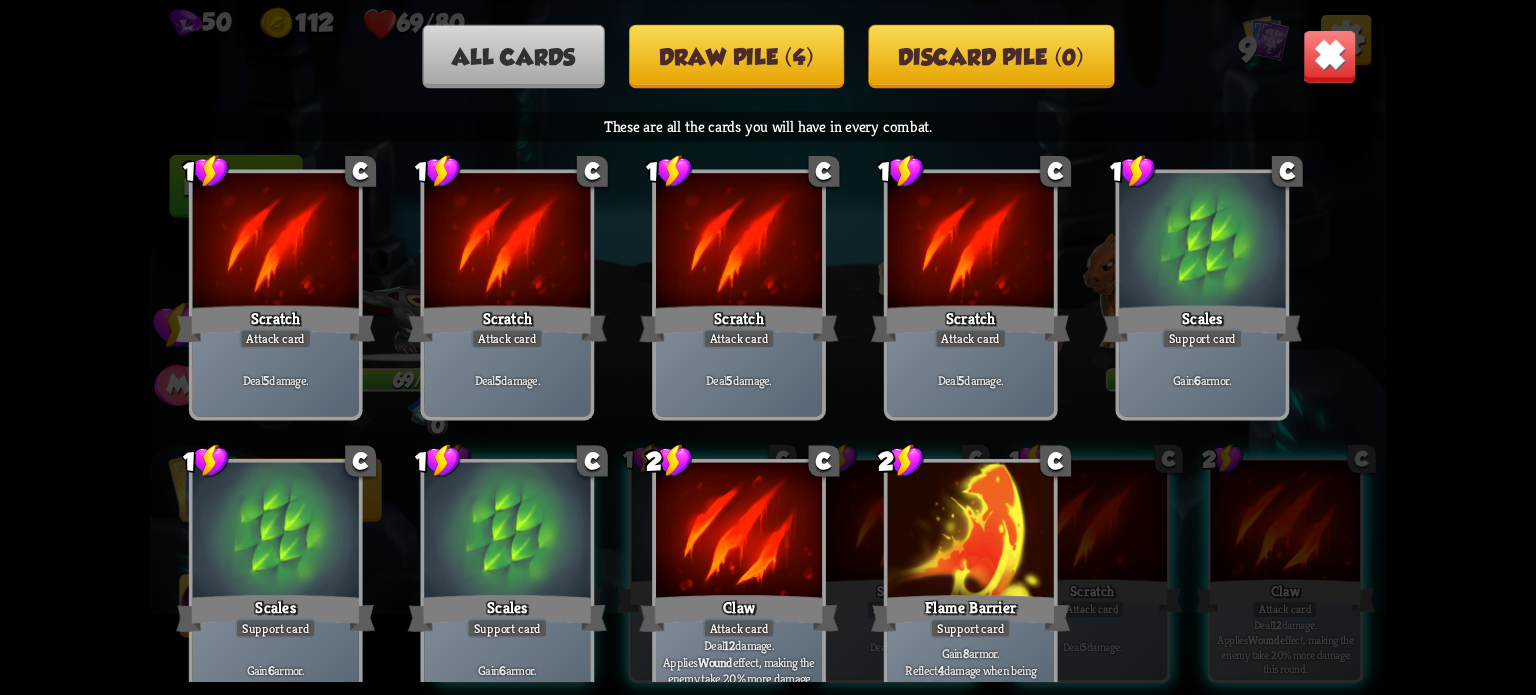 click at bounding box center [276, 243] 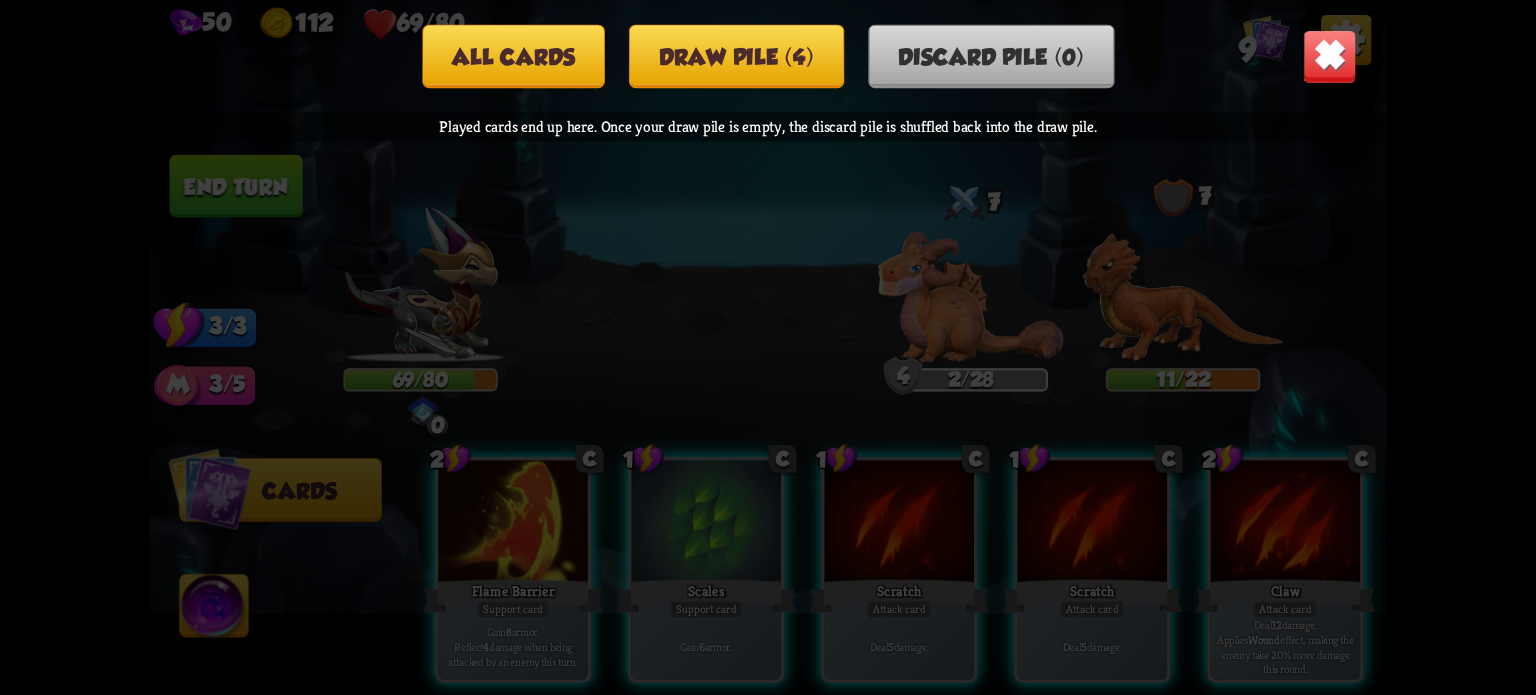 click on "Draw pile (4)" at bounding box center [736, 56] 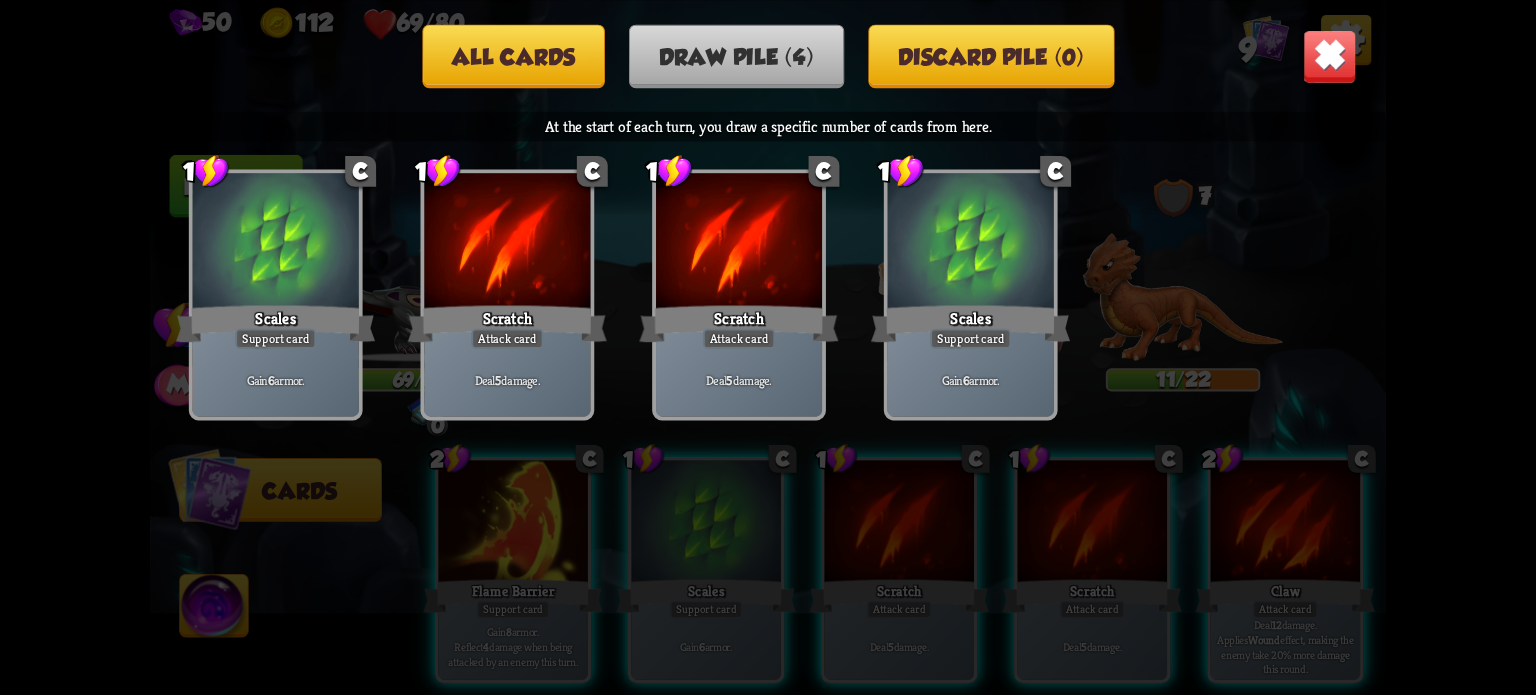 click on "Scratch" at bounding box center (275, 323) 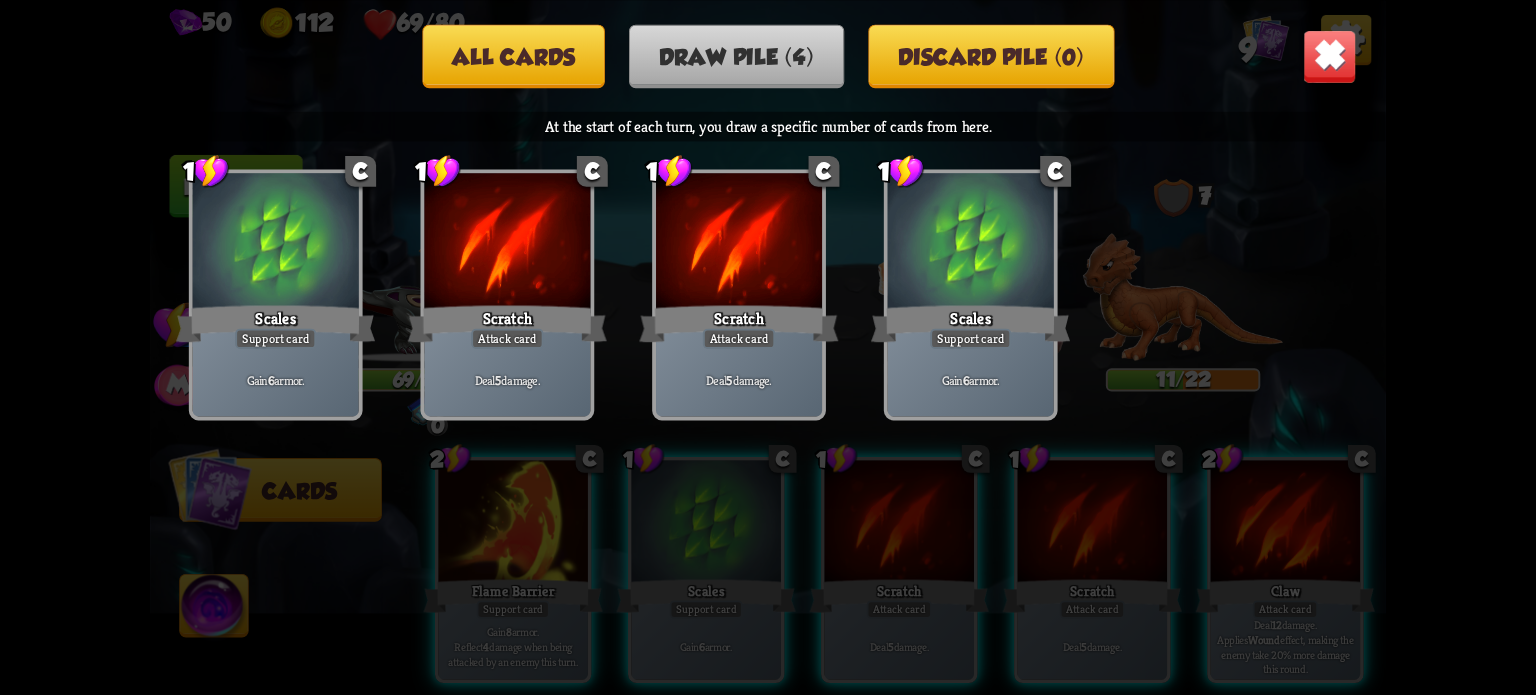 click on "All cards   Draw pile (4)   Discard pile (0)" at bounding box center (768, 56) 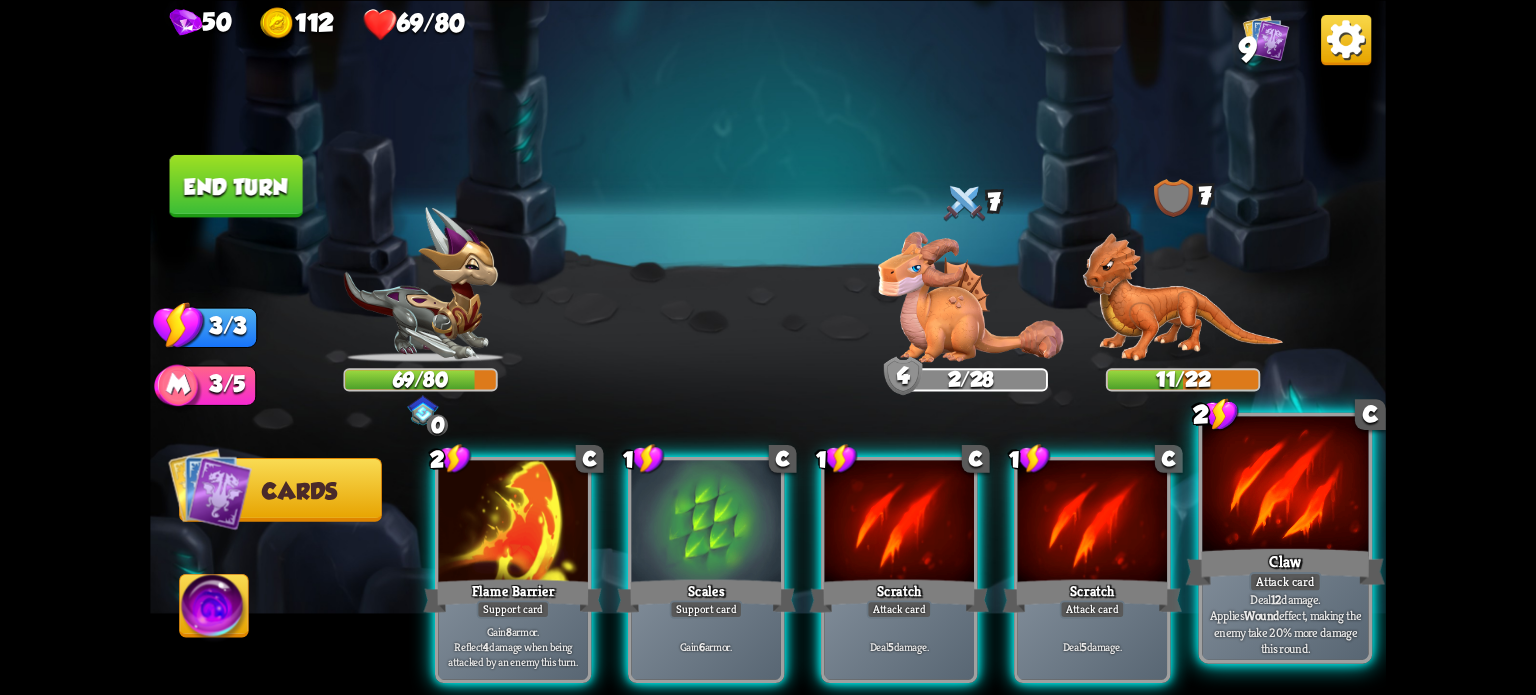 click on "Claw" at bounding box center [513, 596] 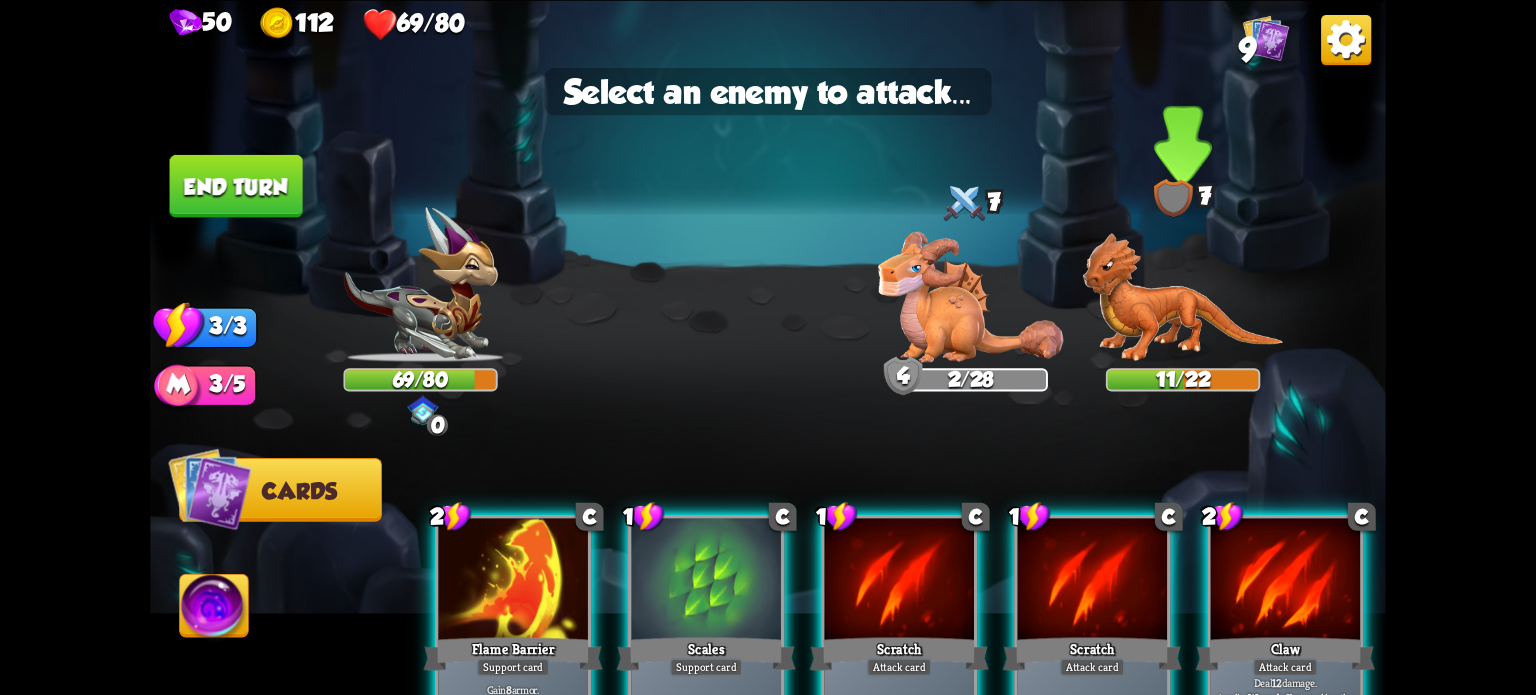 click at bounding box center (1183, 297) 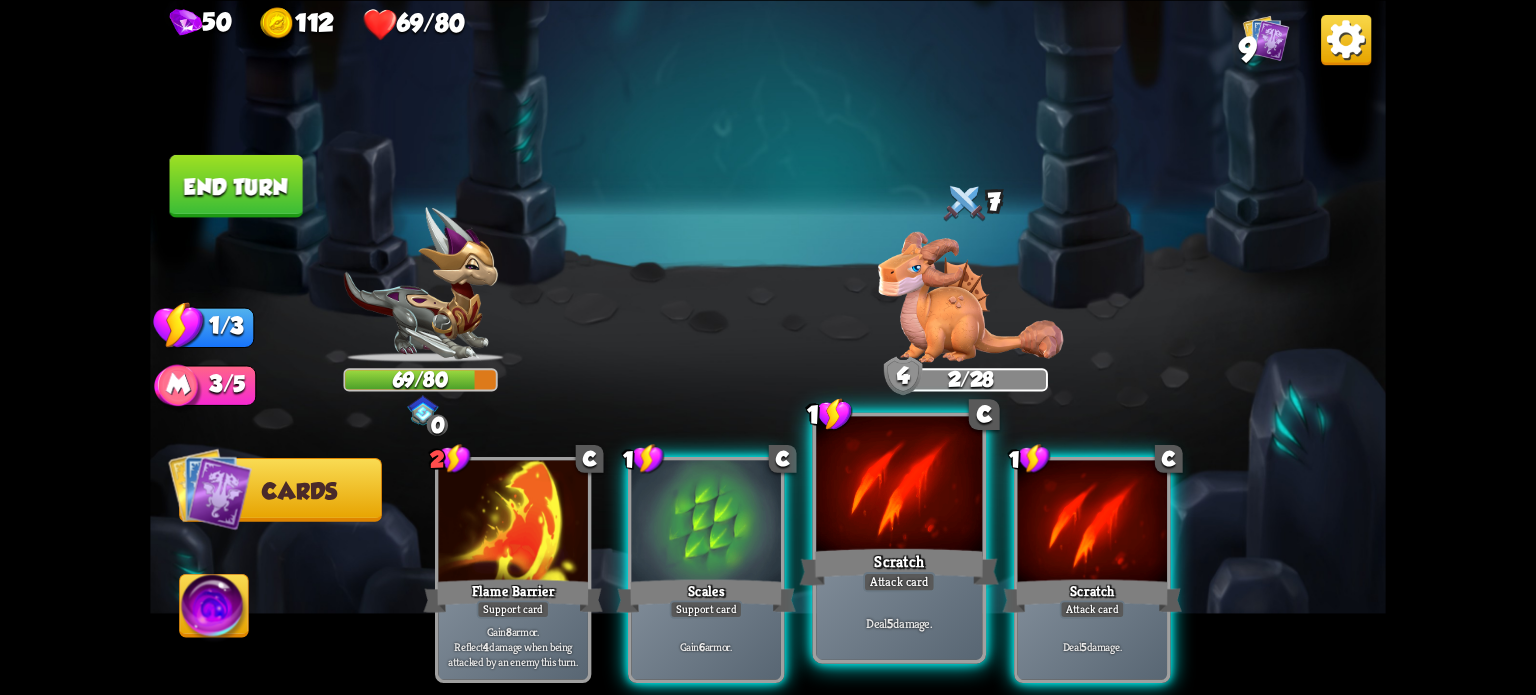 click at bounding box center [512, 523] 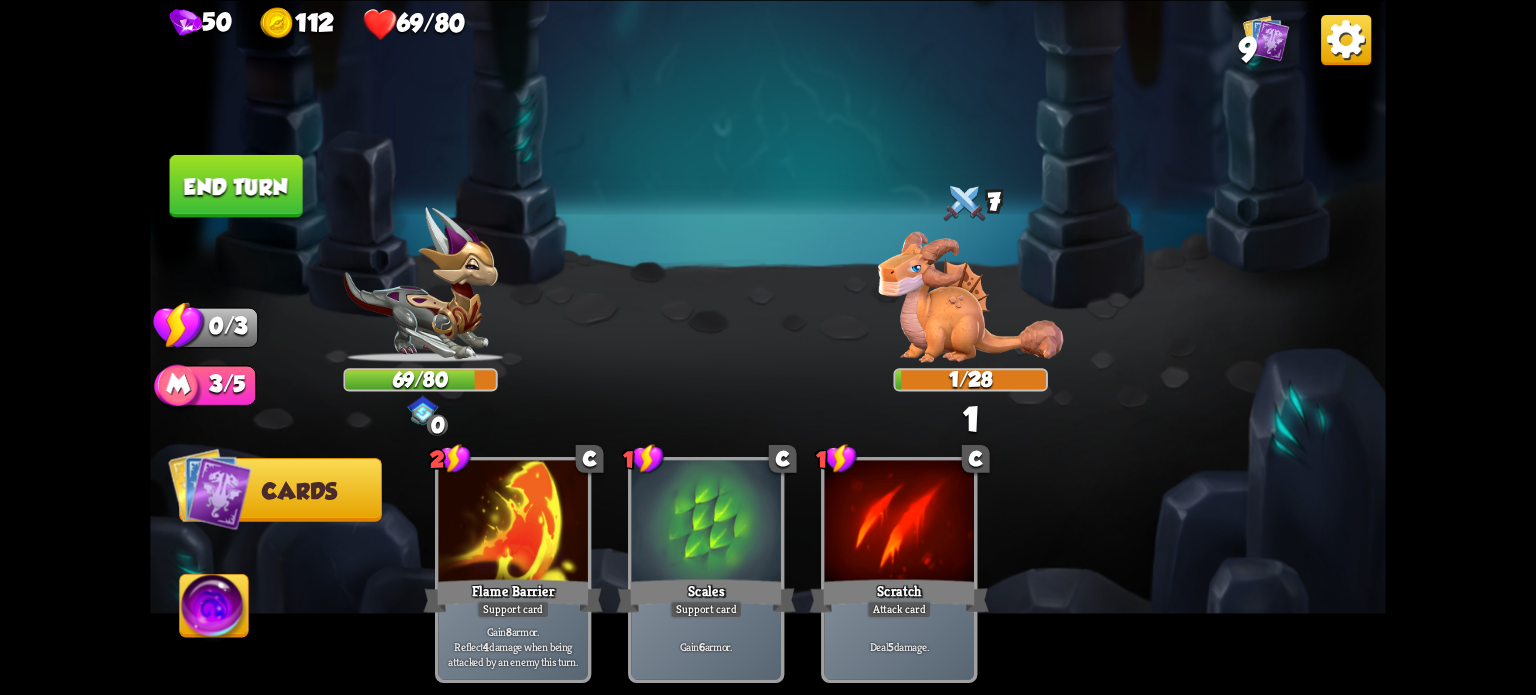 click at bounding box center [1183, 297] 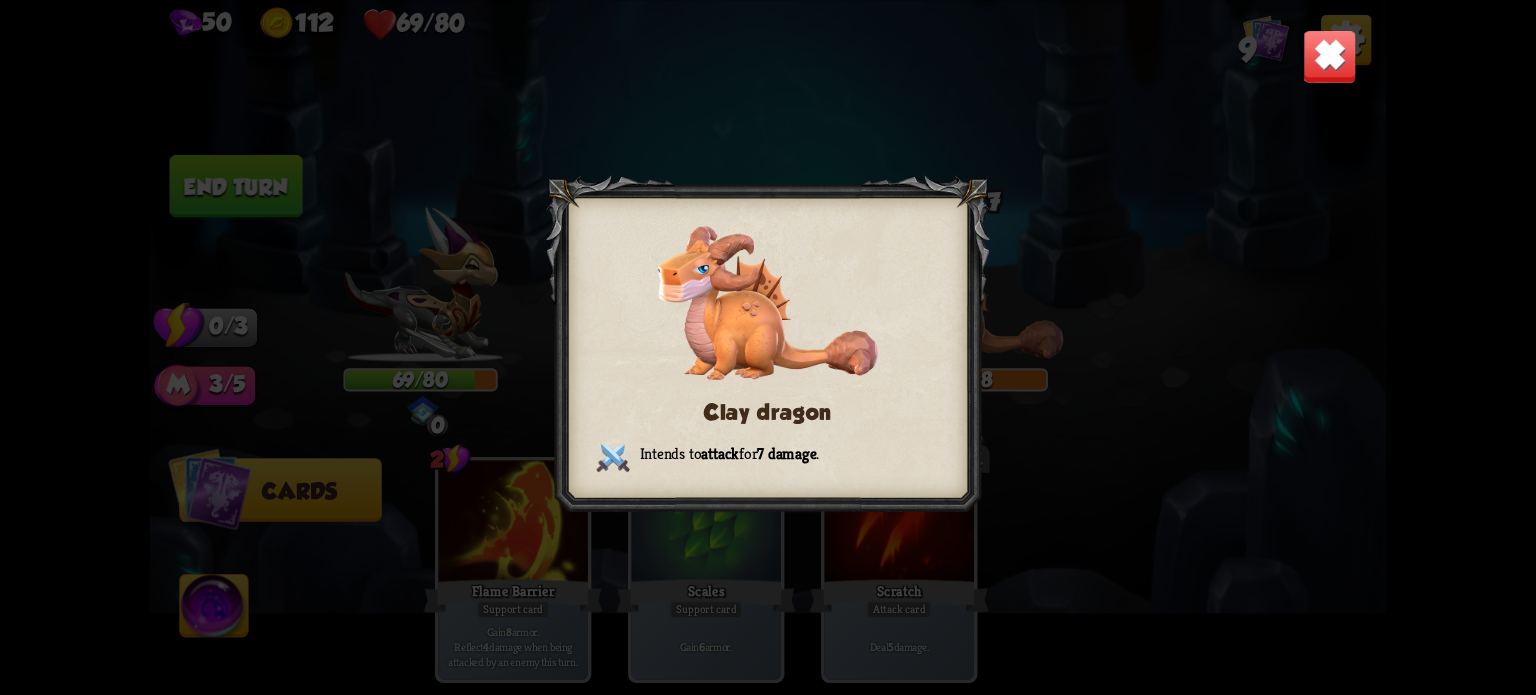 click at bounding box center [768, 347] 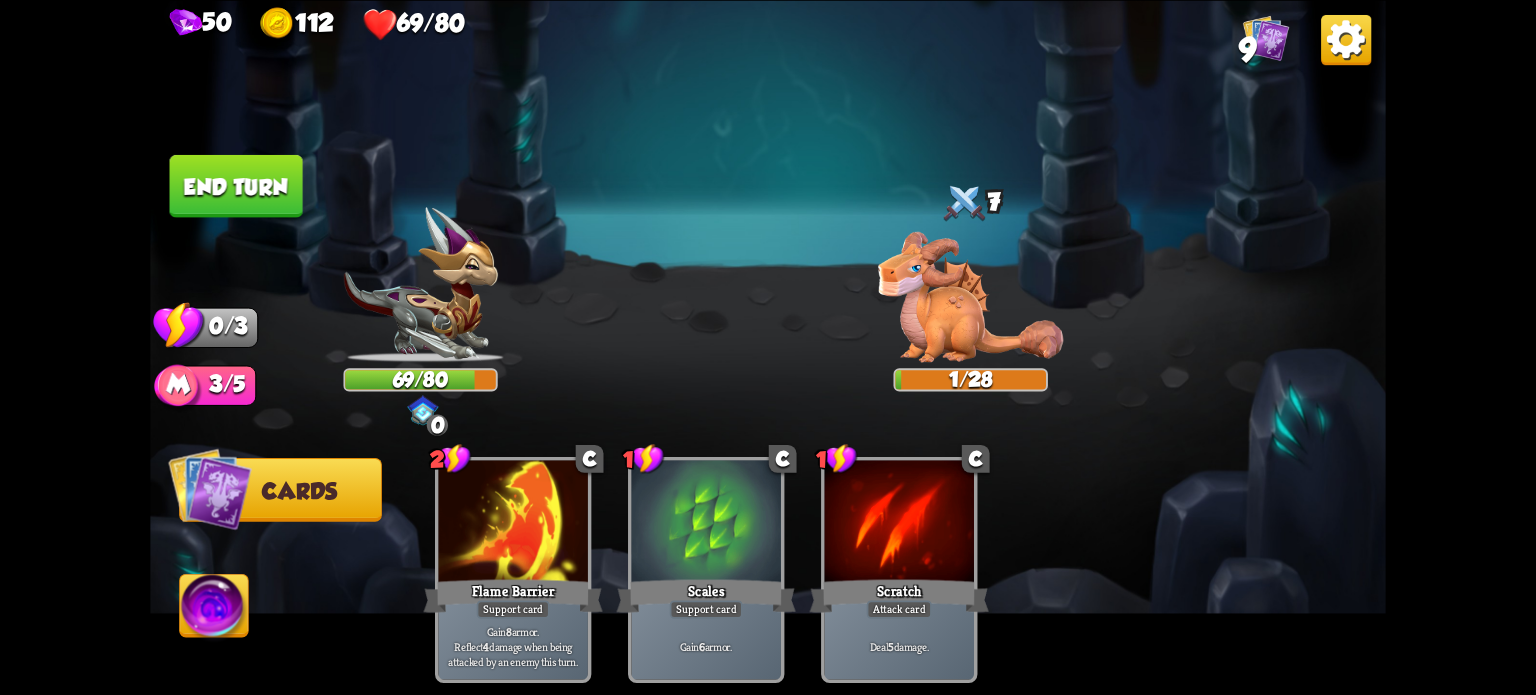 click on "End turn" at bounding box center (236, 185) 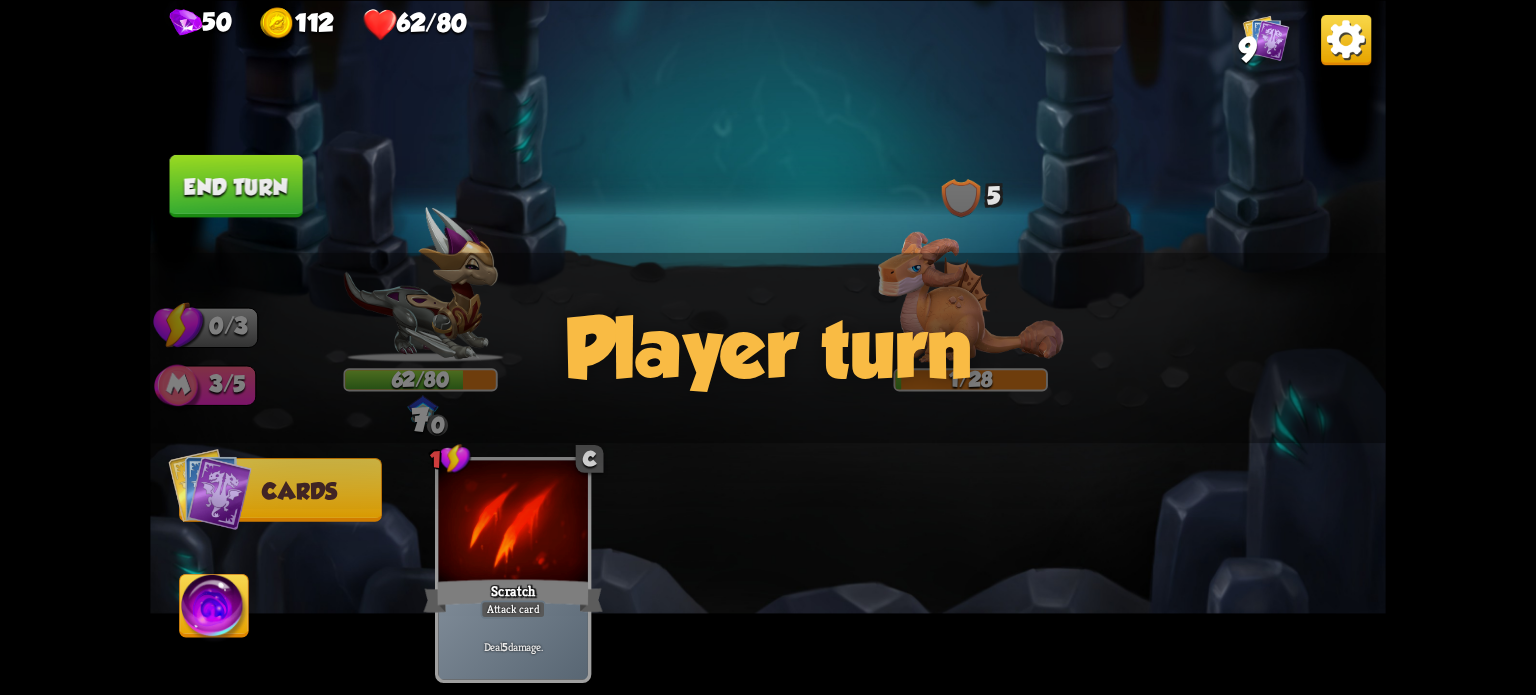 click on "1
C   Scratch     Attack card   Deal  5  damage." at bounding box center (891, 540) 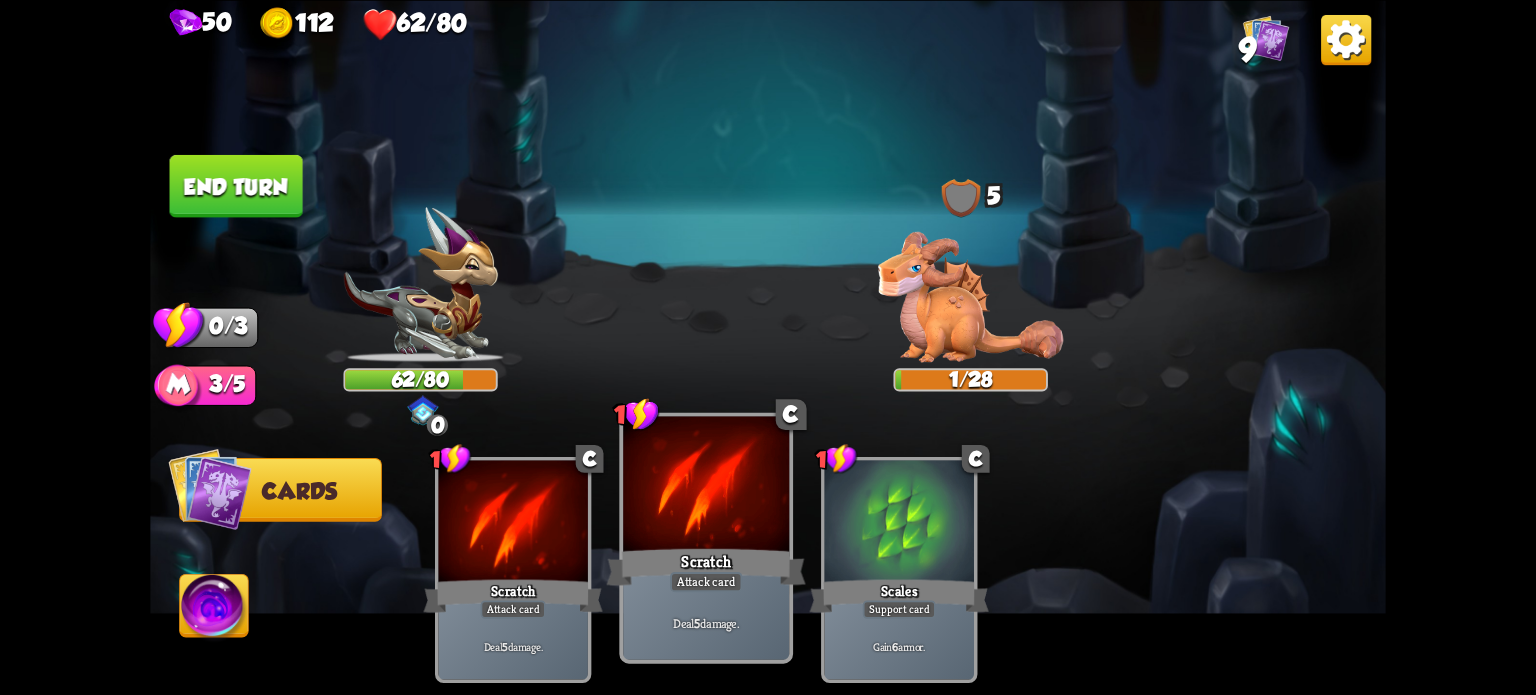 click on "Scratch" at bounding box center [513, 596] 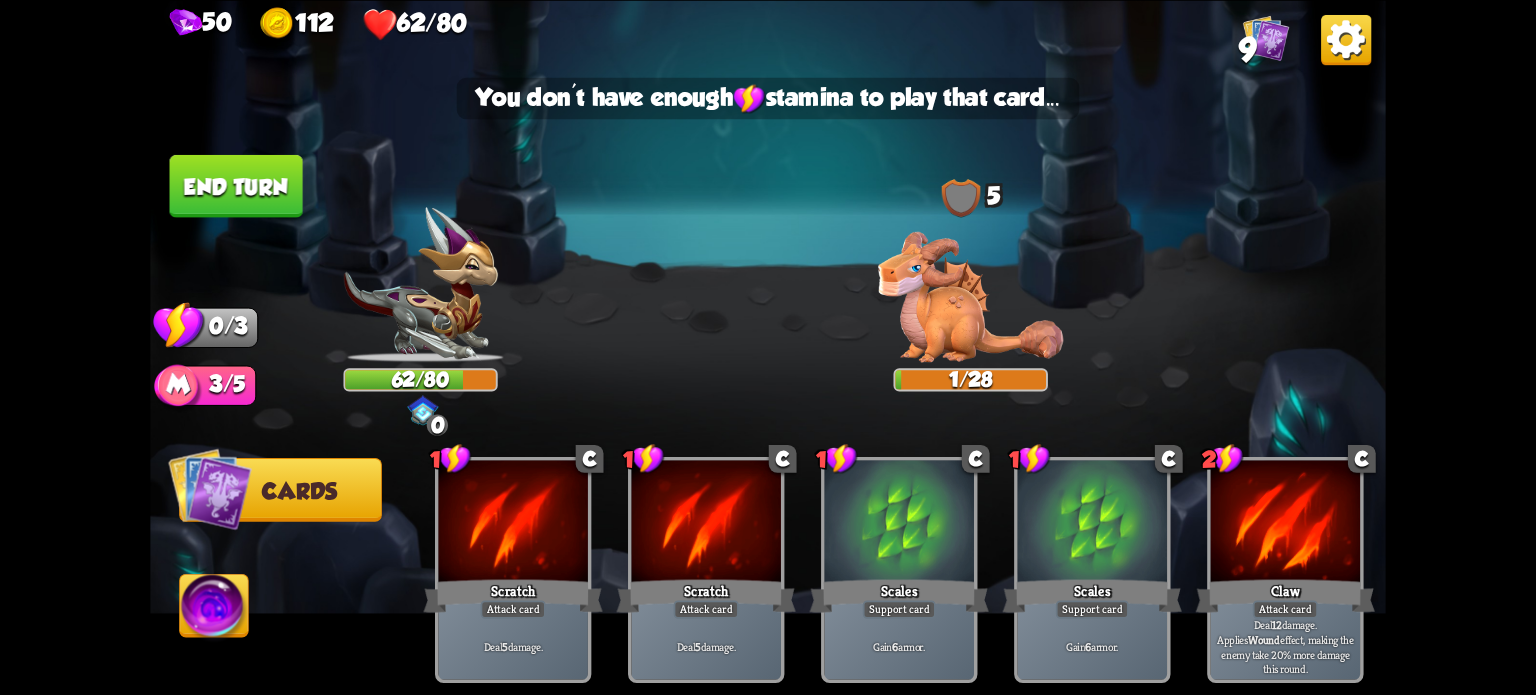 click on "Select an enemy to attack...   You don't have enough   stamina to play that card...
Player turn
0
62/80
0     0     0       Blocked      6      0
Defeated
0     0       Blocked    5     0
1/28
0     0       Blocked
0/3
Stamina   Your current stamina count. Cards require stamina to play.
3/5
Mana   Your current mana count. Used for activating abilities. Earn mana by defeating enemies.       Cards     Abilities
1
C   Scratch     Attack card   Deal  5  damage.
1
C   Scratch     Attack card   Deal  5  damage.
1
C   Scales     Support card   Gain  6  armor.
1
C   Scales     Support card   Gain  6  armor.
2
C   Claw     Attack card   Deal  12  damage. Applies  Wound  effect, making the enemy take 20% more damage this round." at bounding box center (768, 347) 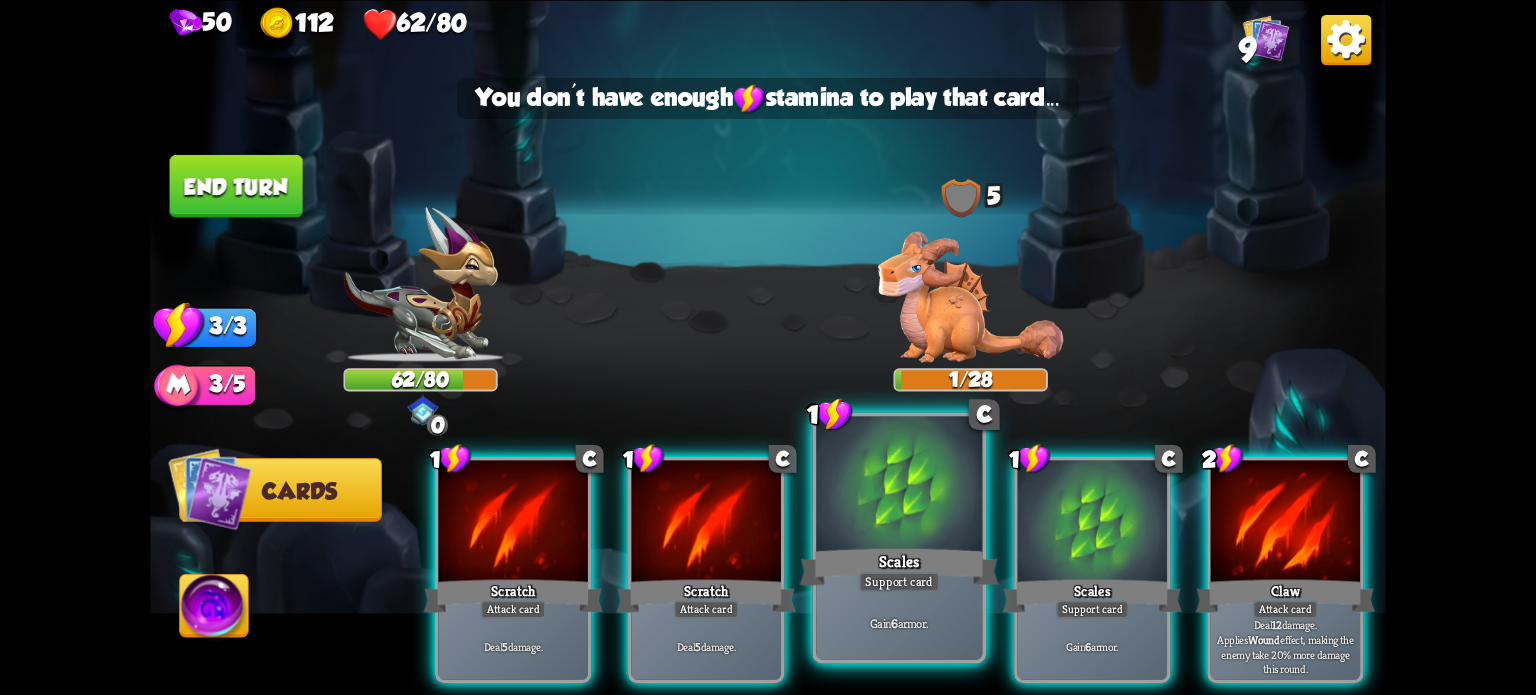 click at bounding box center [512, 523] 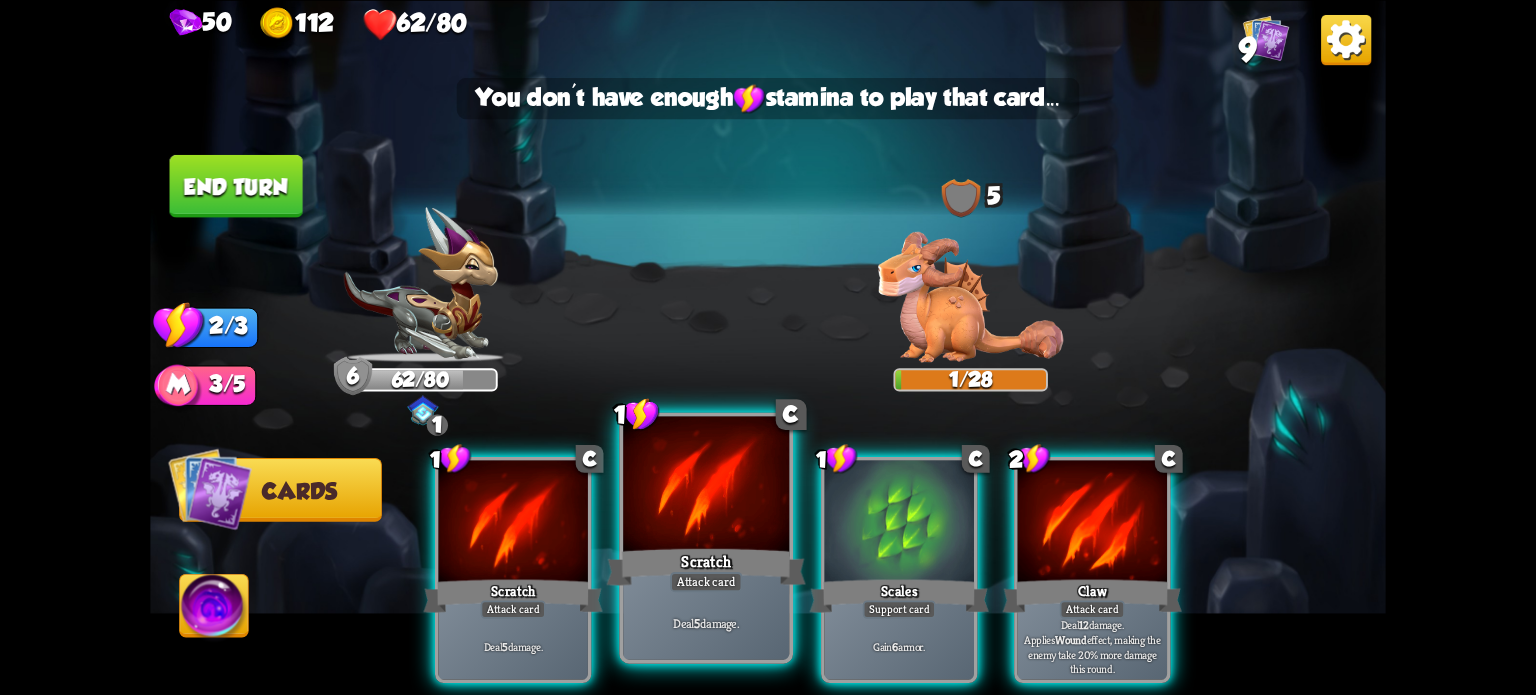 click on "Scratch" at bounding box center [513, 596] 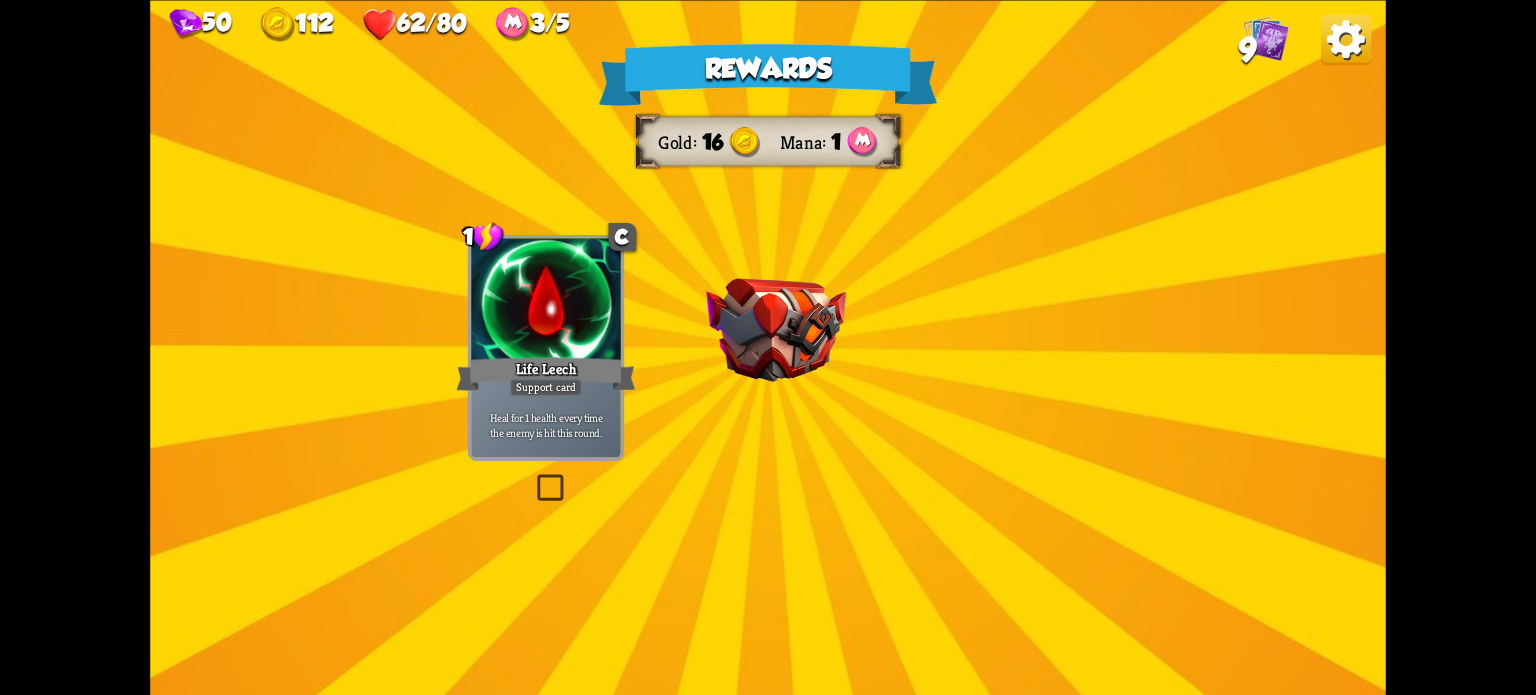 click at bounding box center [776, 330] 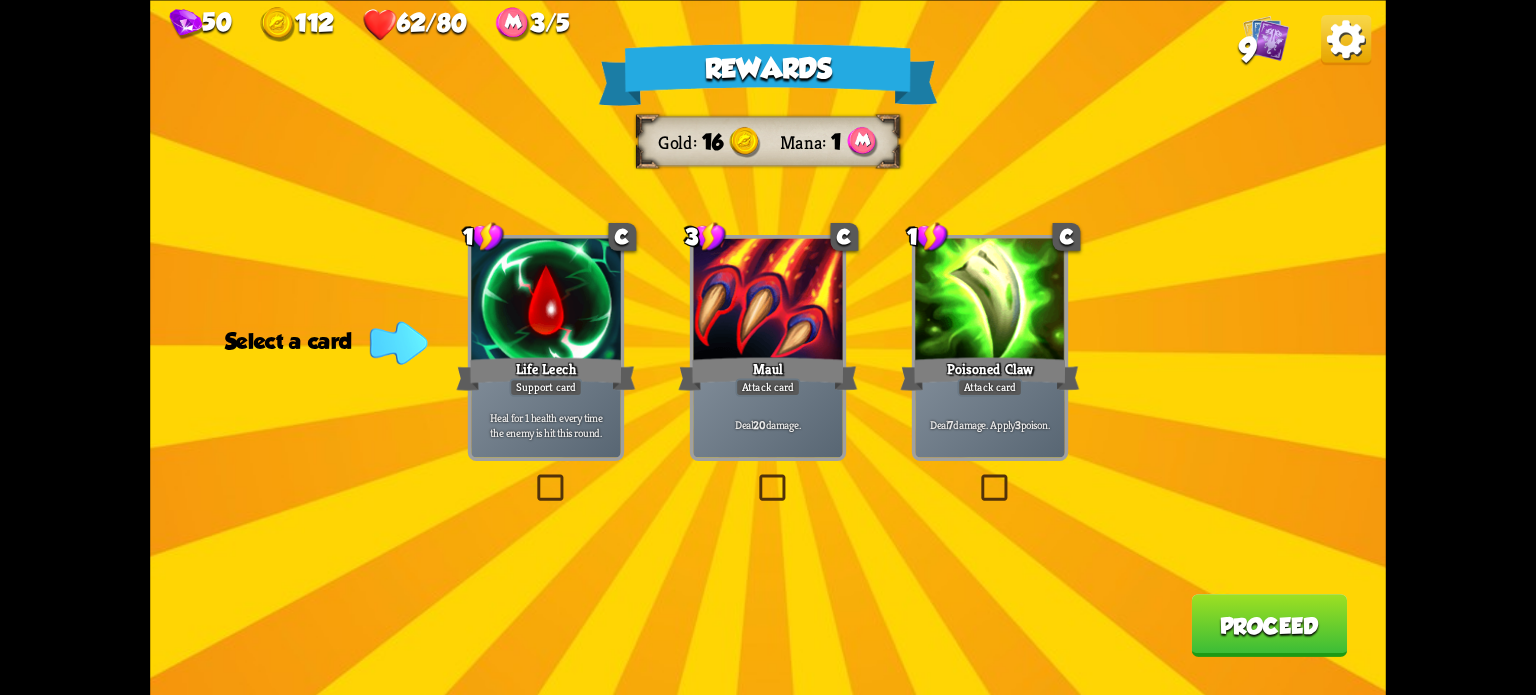 click at bounding box center (755, 478) 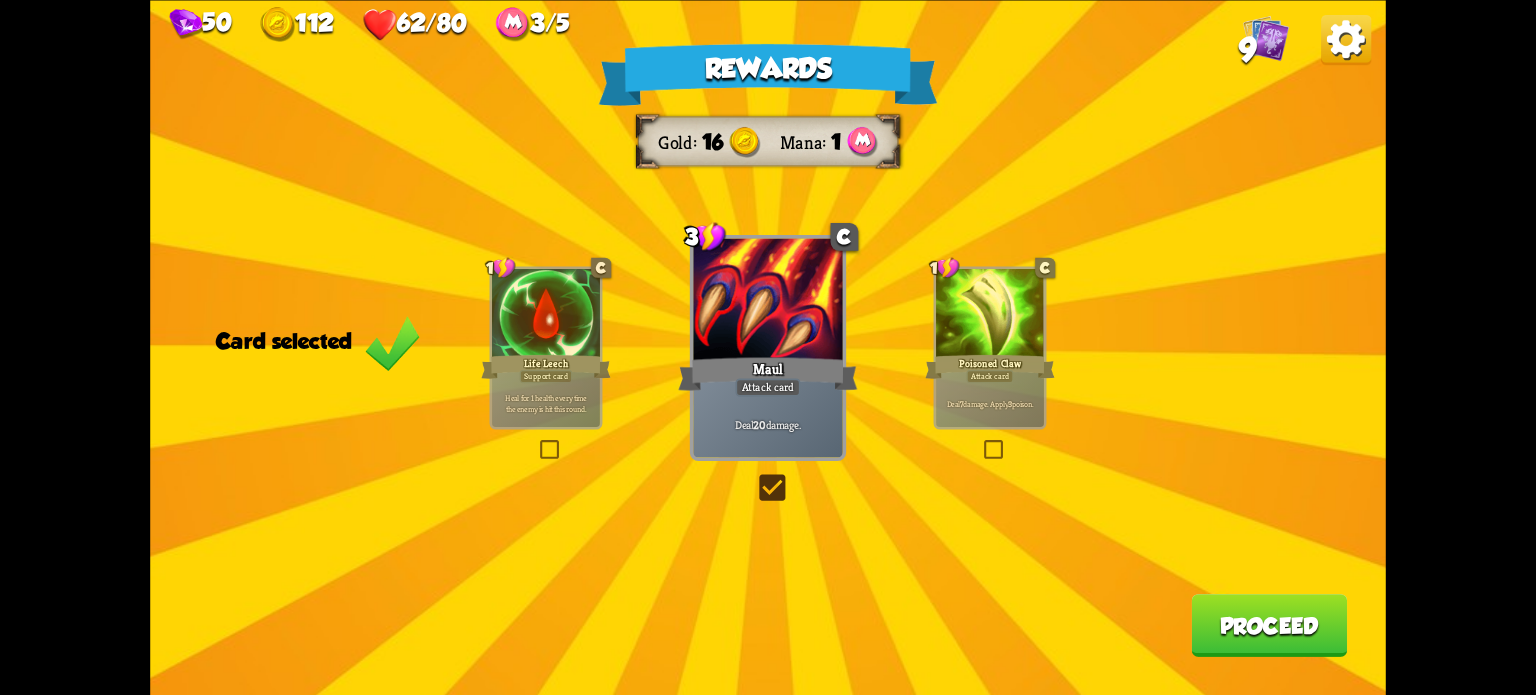 click on "Proceed" at bounding box center [1269, 625] 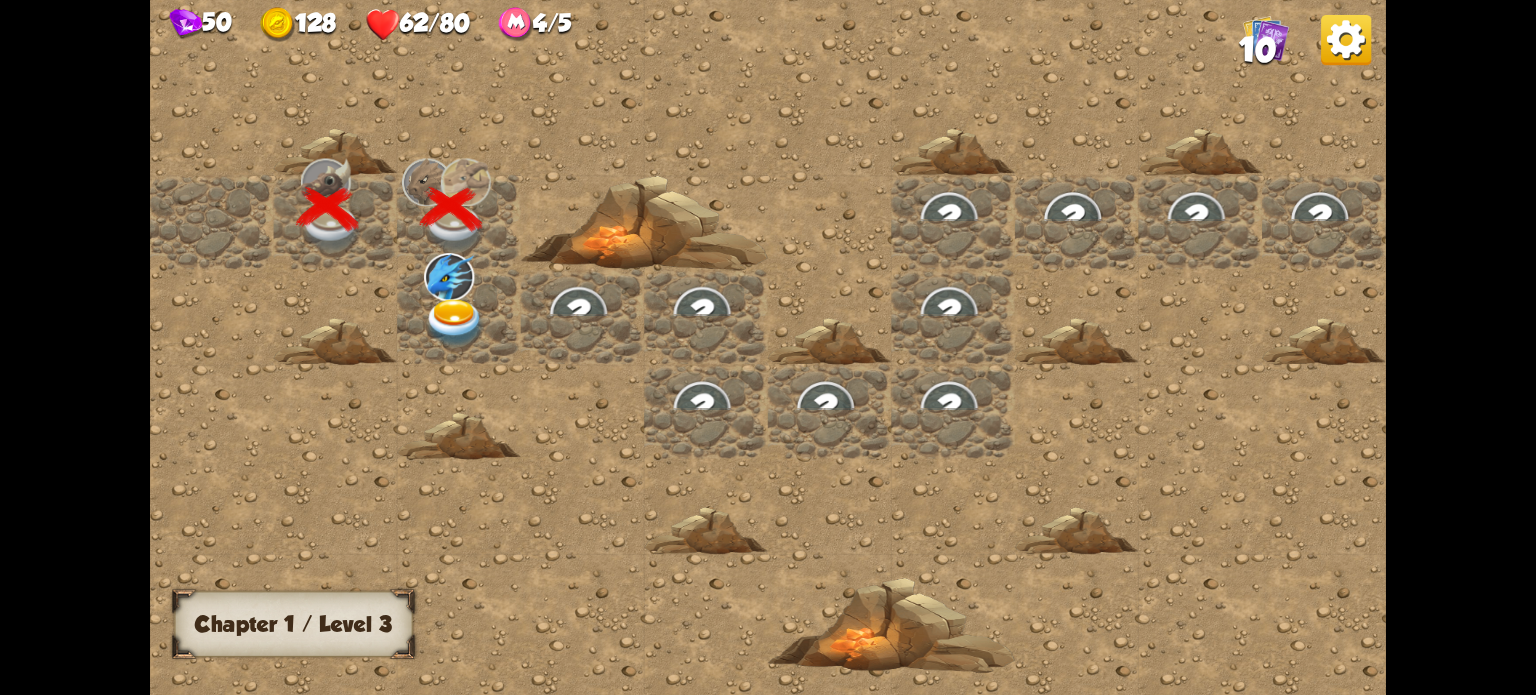 click at bounding box center (455, 323) 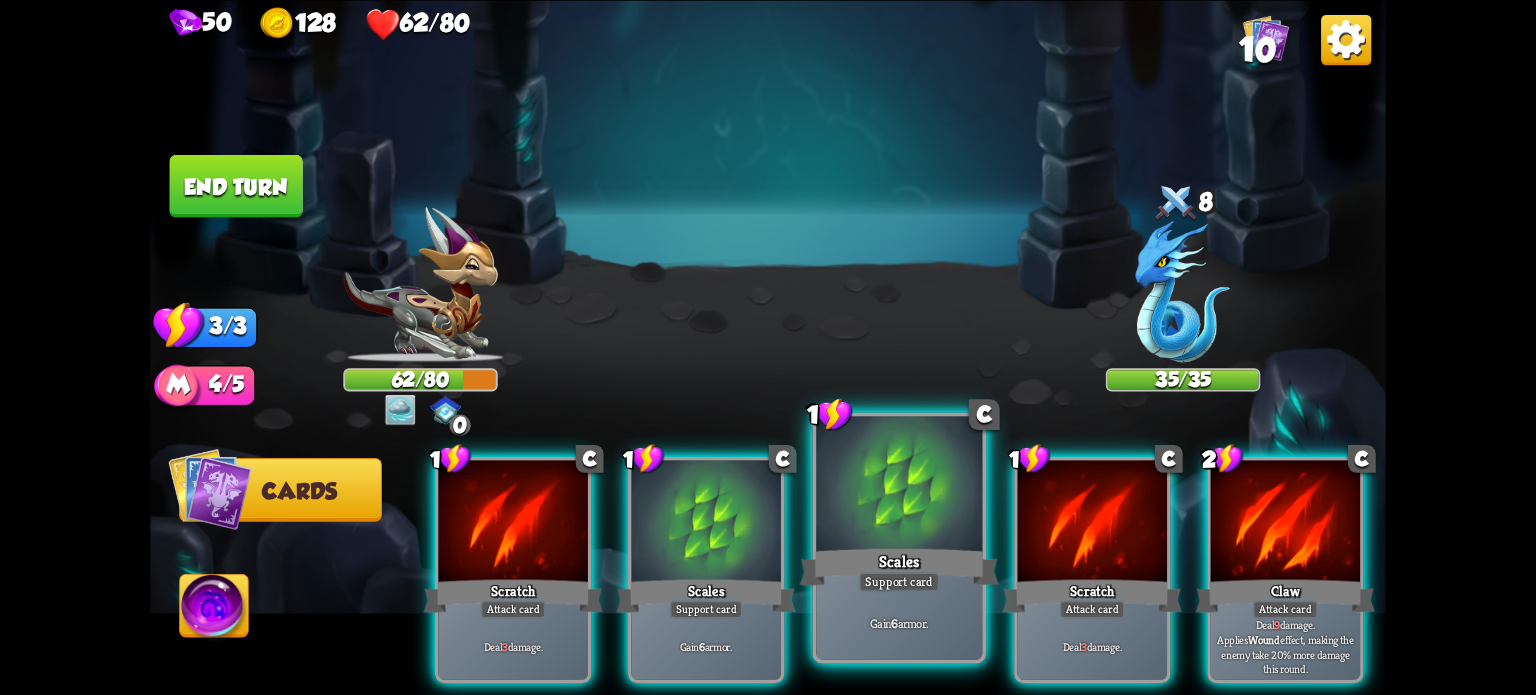 click on "Gain  6  armor." at bounding box center (512, 646) 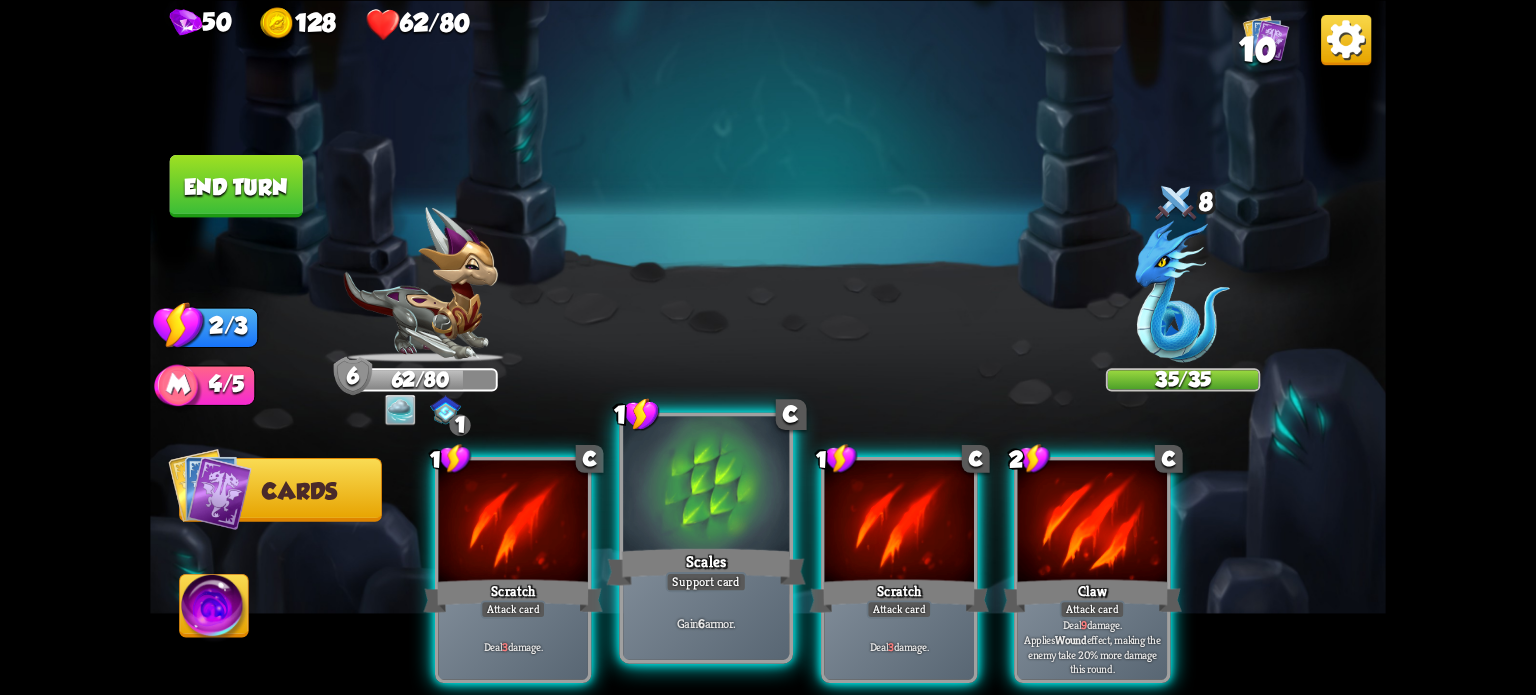 click on "Gain  6  armor." at bounding box center (512, 646) 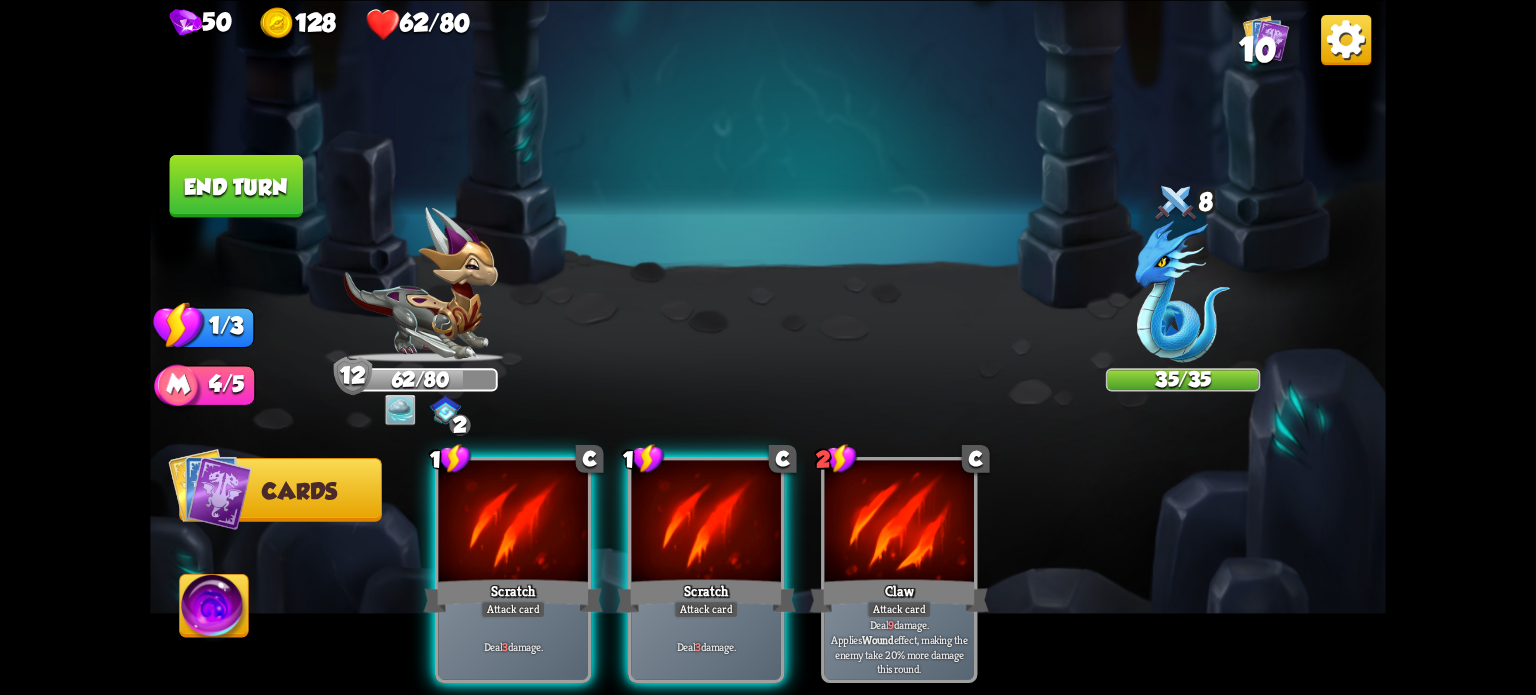 click on "End turn" at bounding box center (236, 185) 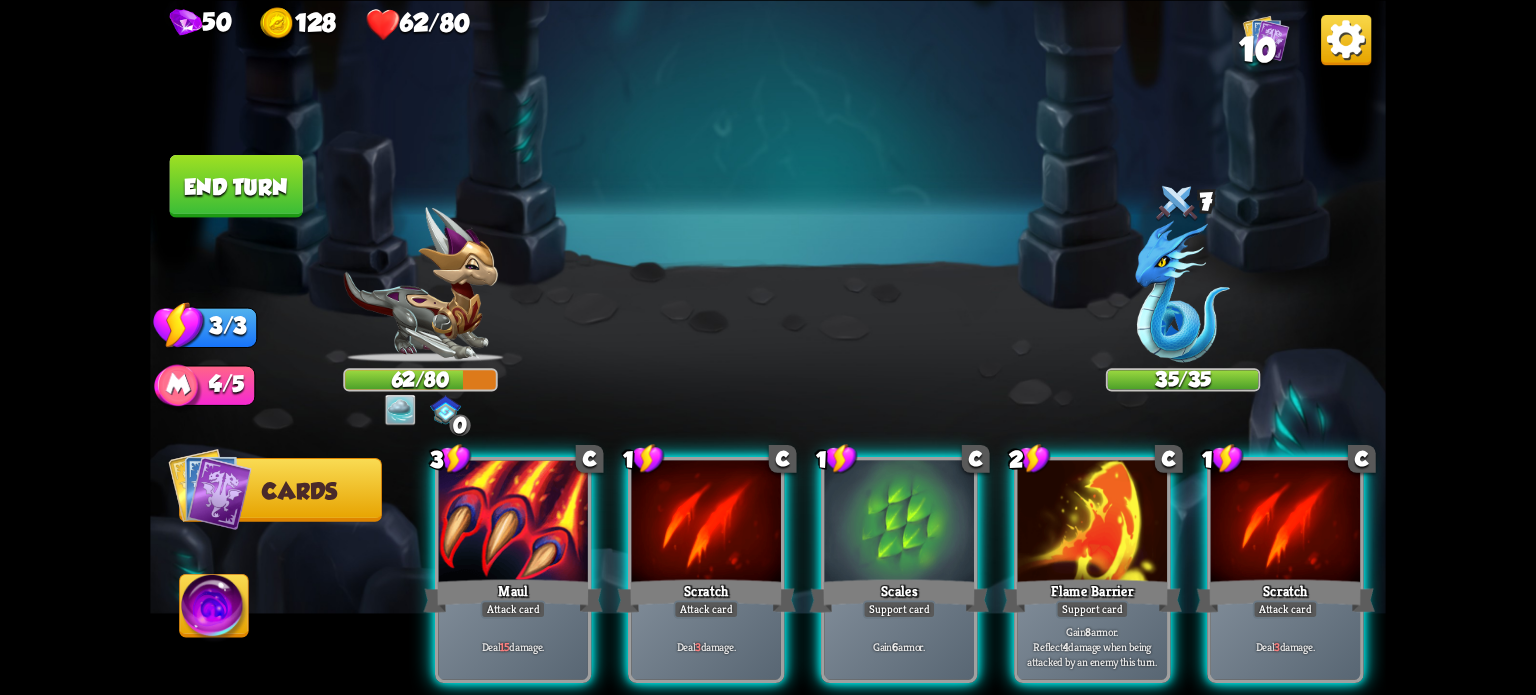 click at bounding box center [1183, 291] 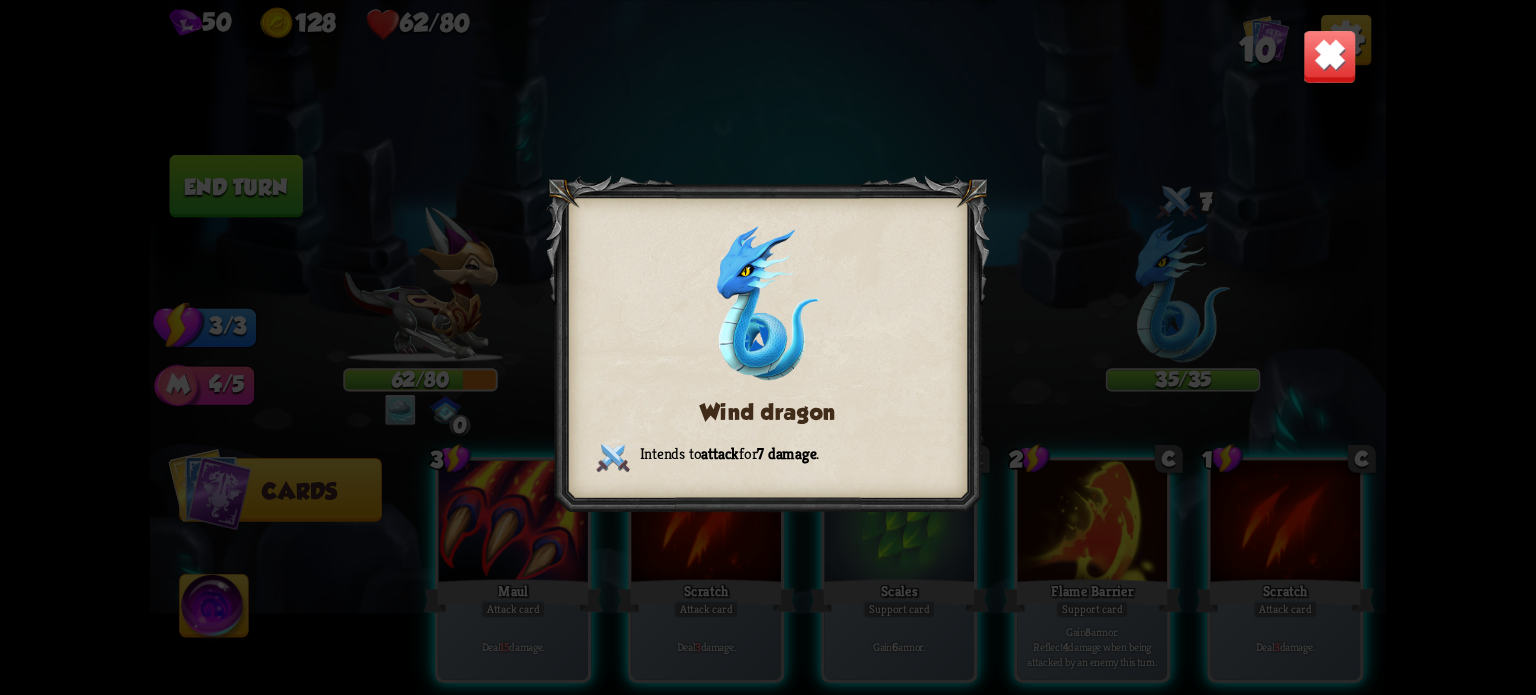 click at bounding box center [1330, 56] 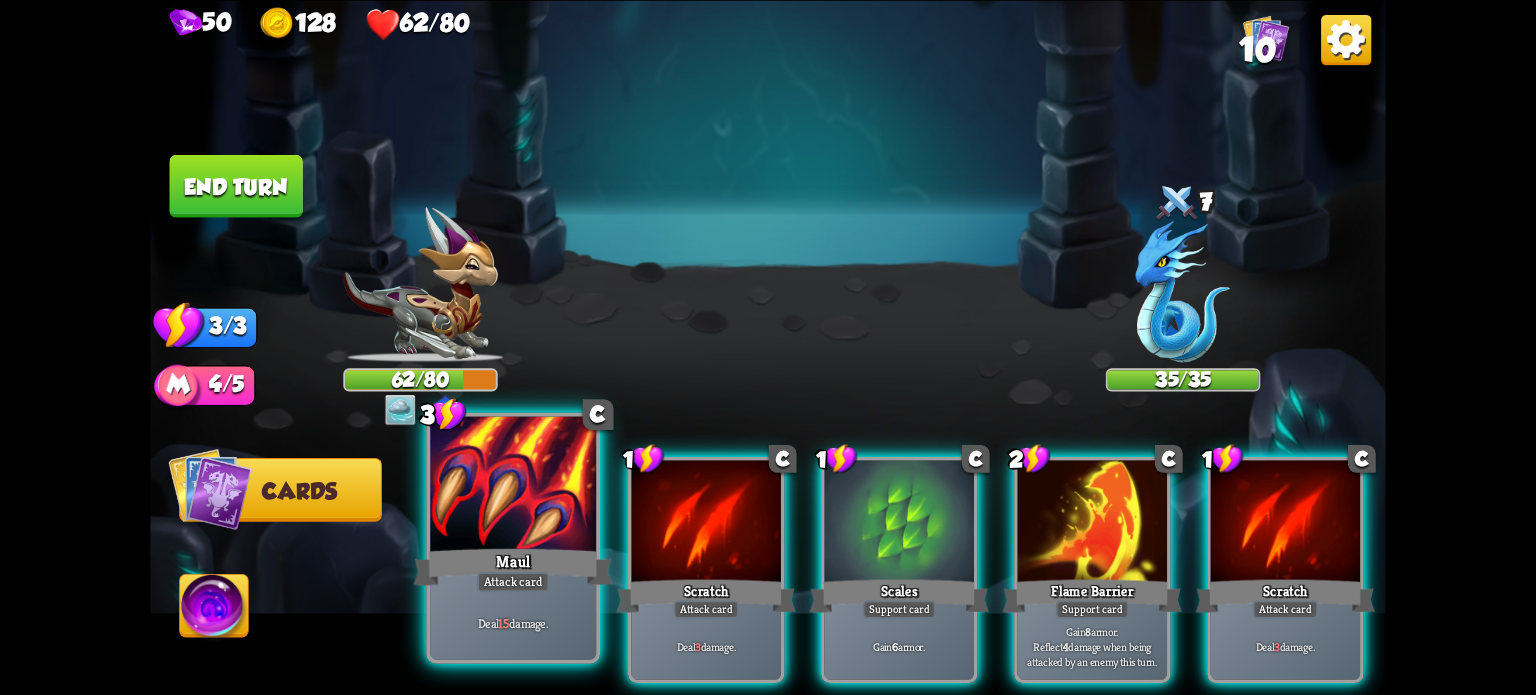click on "Maul" at bounding box center [513, 566] 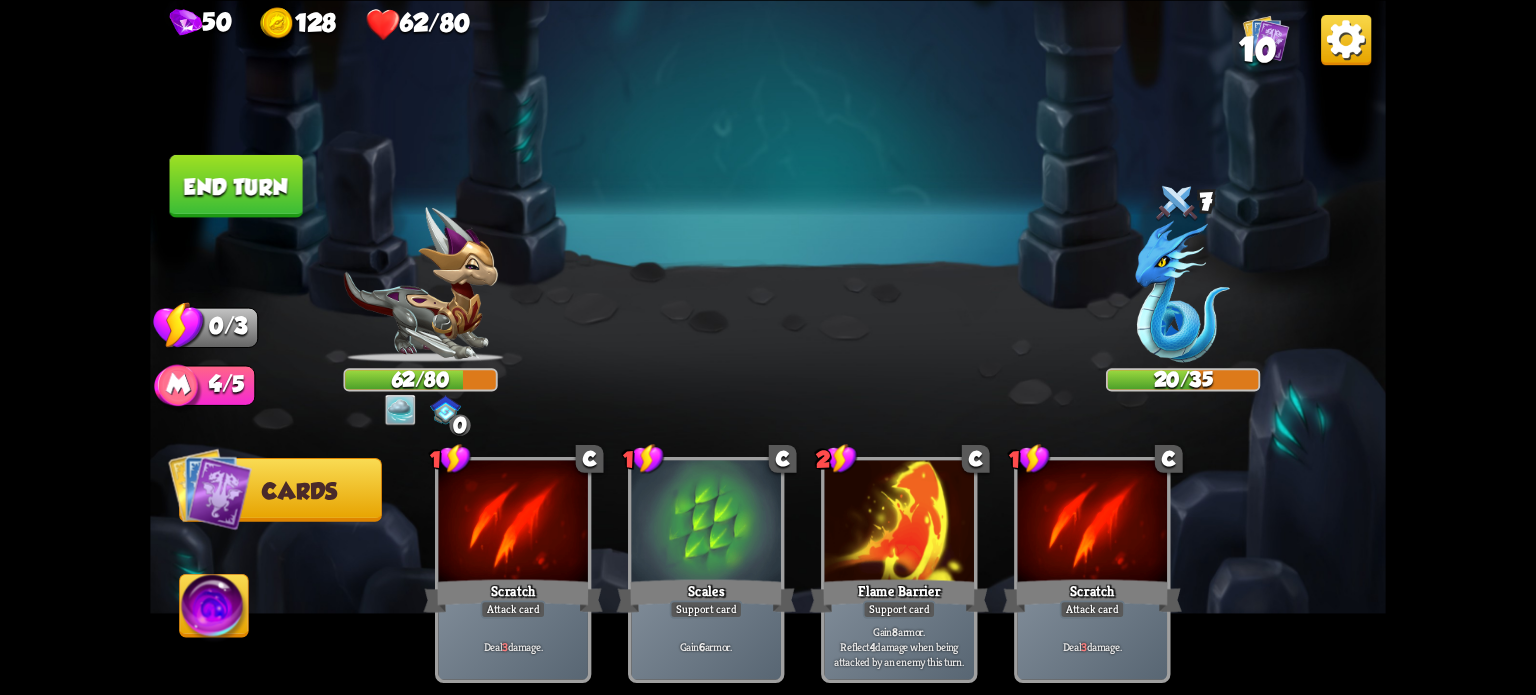 click on "End turn" at bounding box center [236, 185] 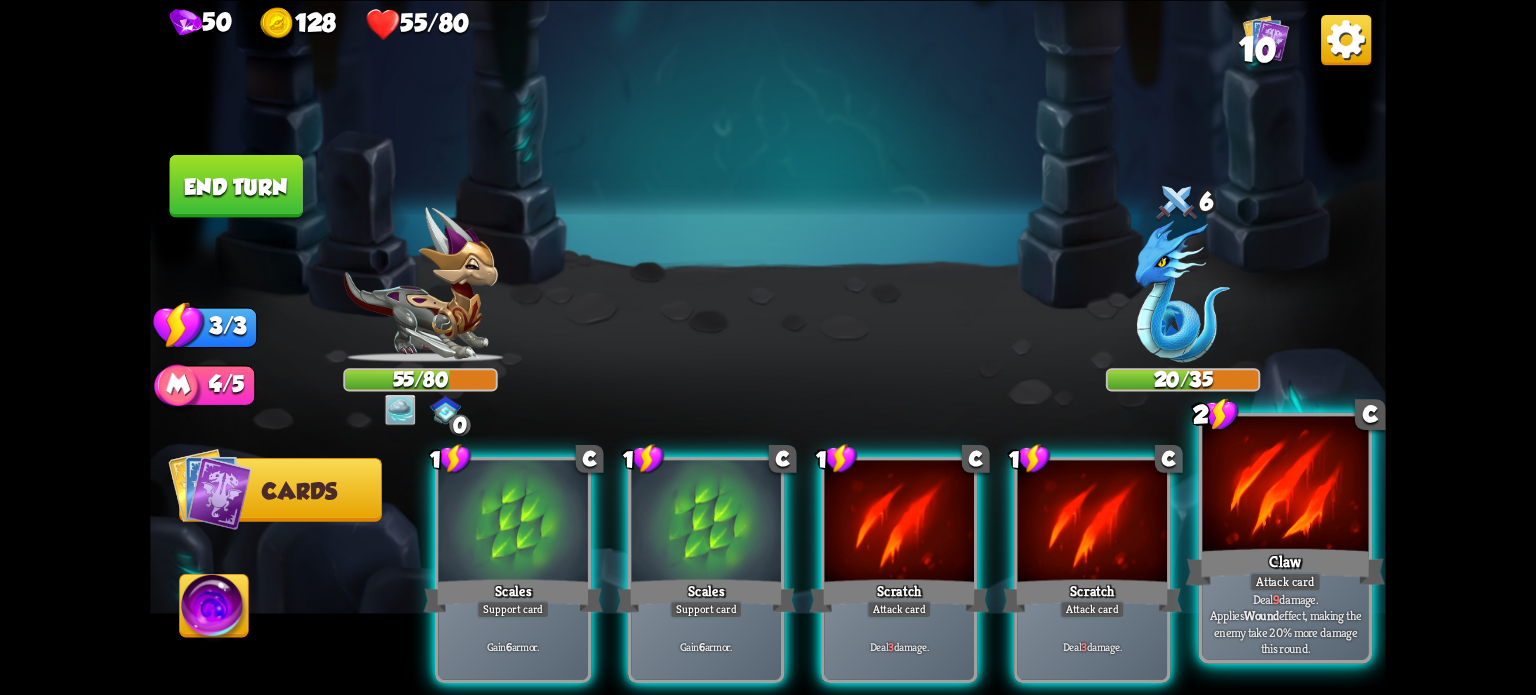 click at bounding box center (512, 523) 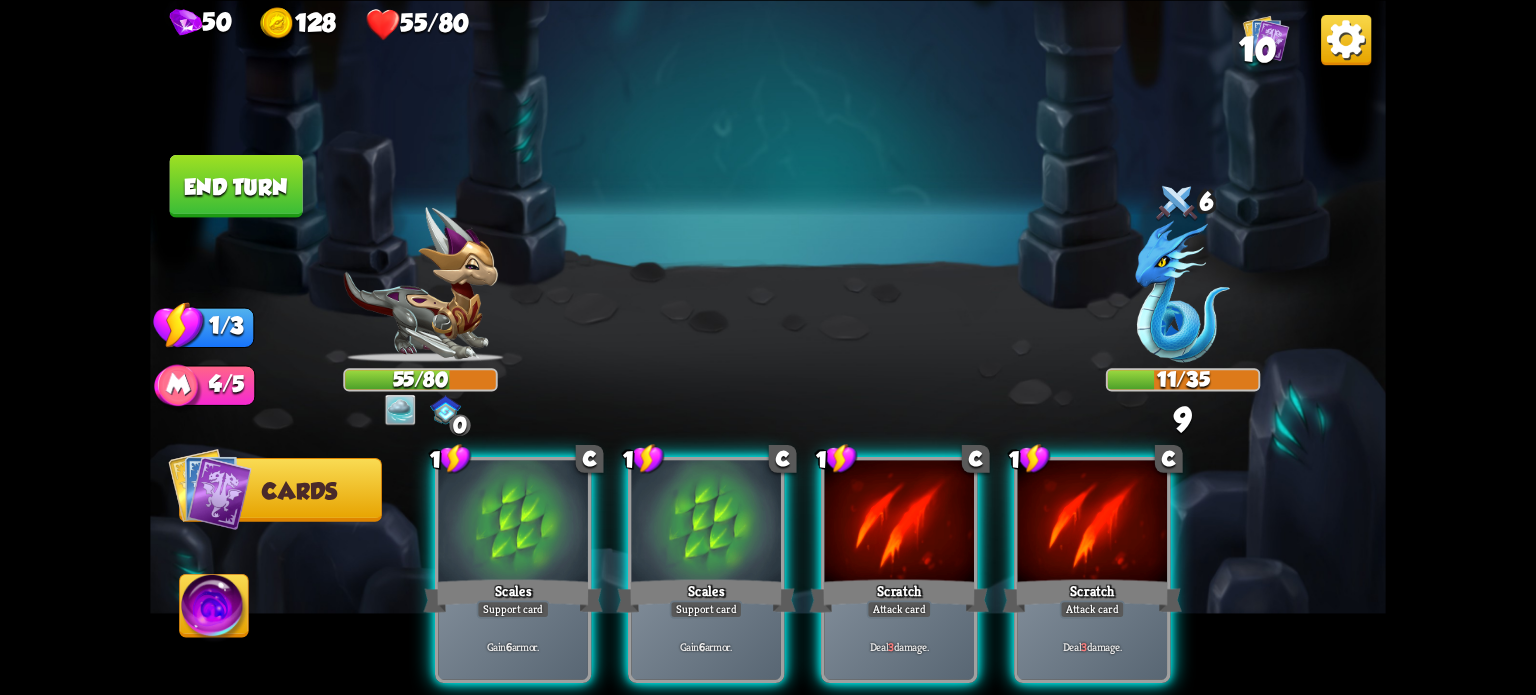click on "1
C   Scales     Support card   Gain  6  armor.
1
C   Scales     Support card   Gain  6  armor.
1
C   Scratch     Attack card   Deal  3  damage.
1
C   Scratch     Attack card   Deal  3  damage." at bounding box center (891, 540) 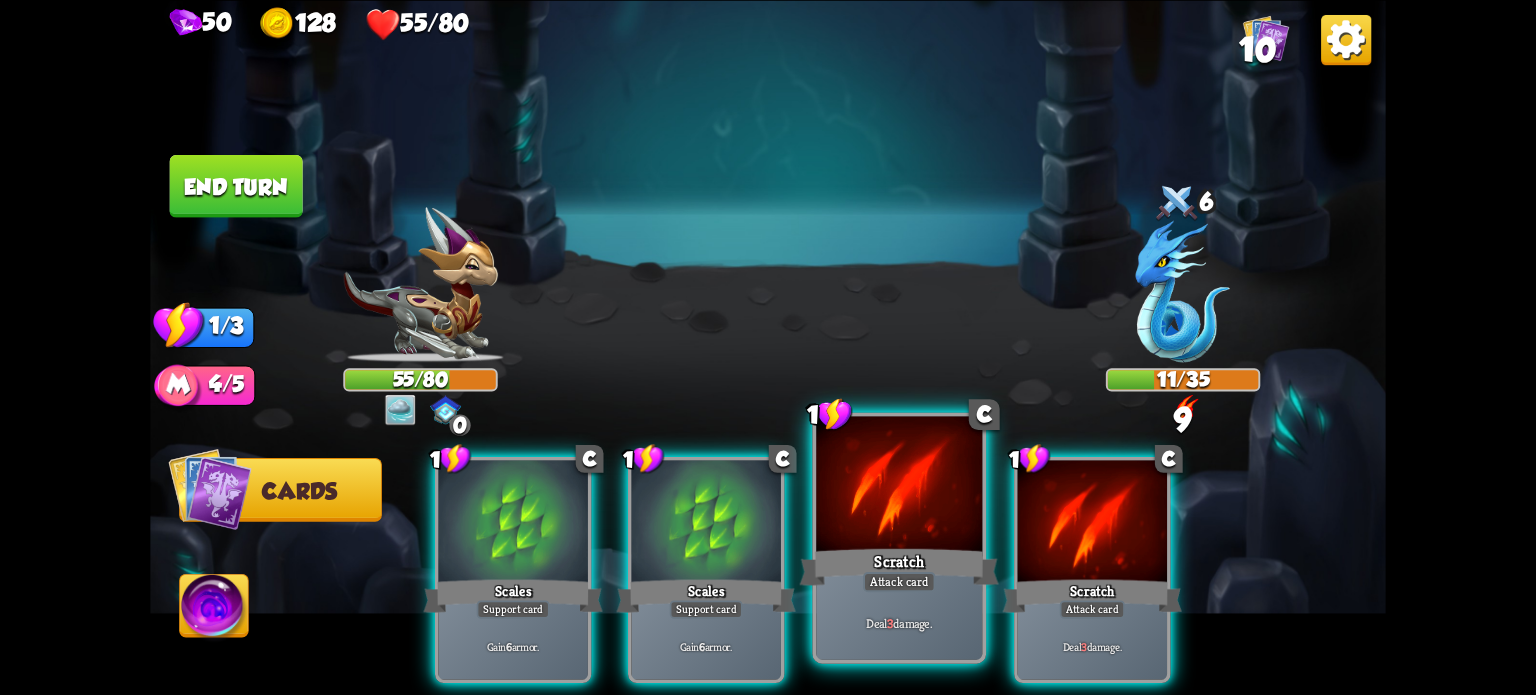 click on "Attack card" at bounding box center (513, 609) 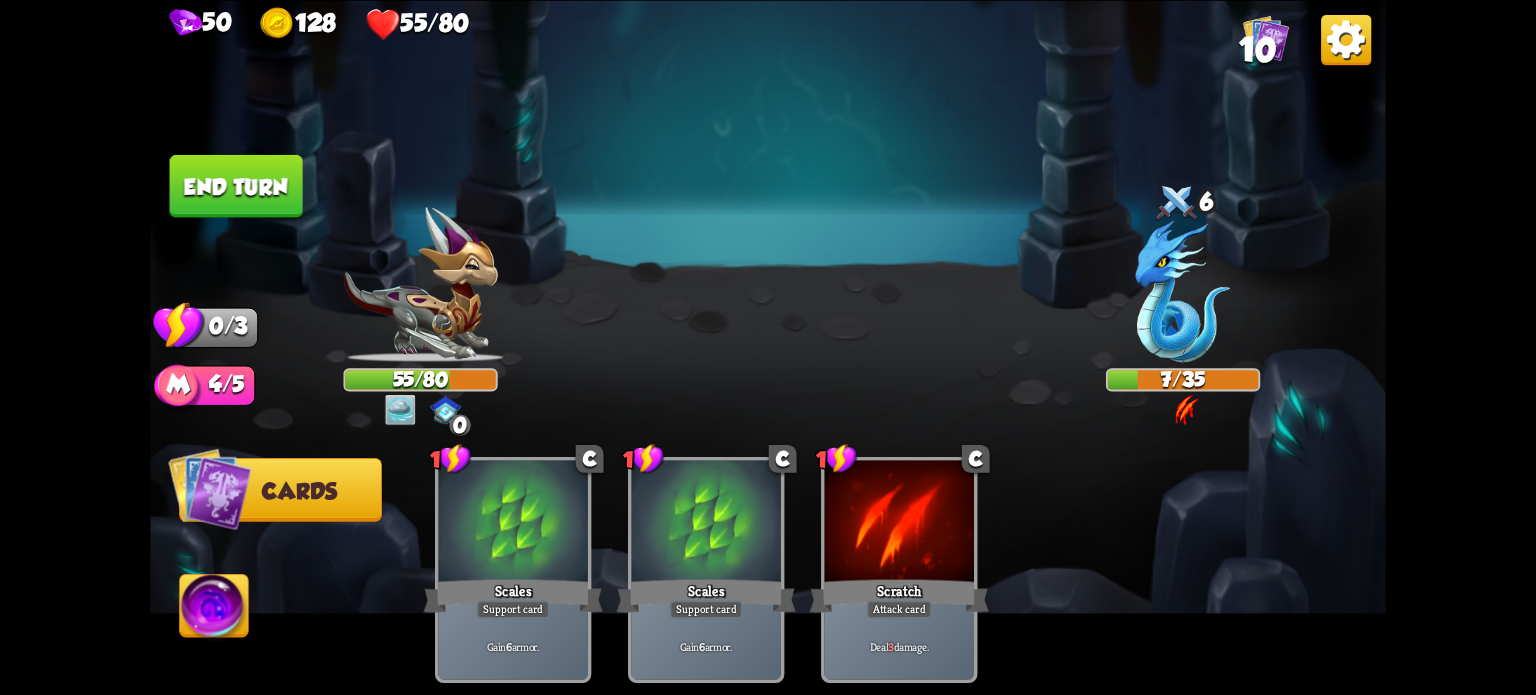 click on "End turn" at bounding box center [236, 185] 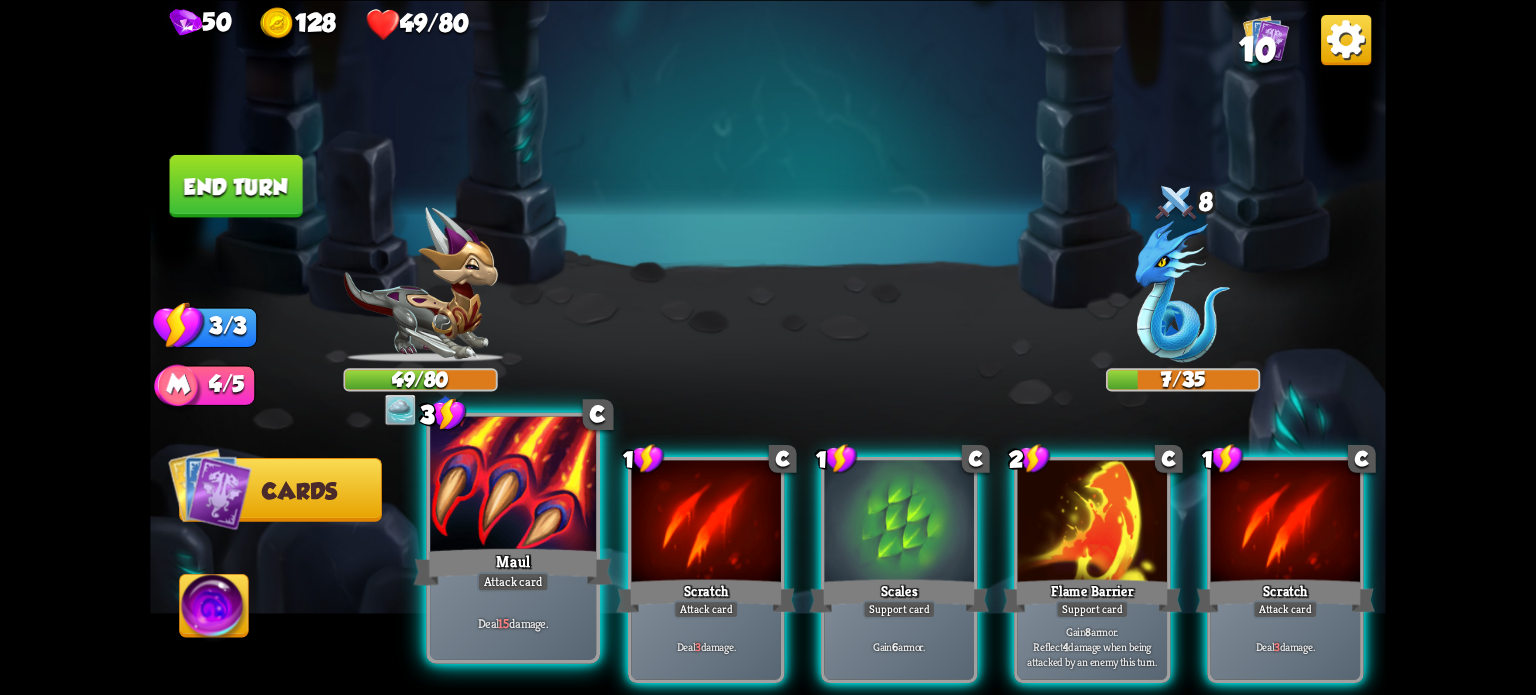 click on "Maul" at bounding box center [513, 566] 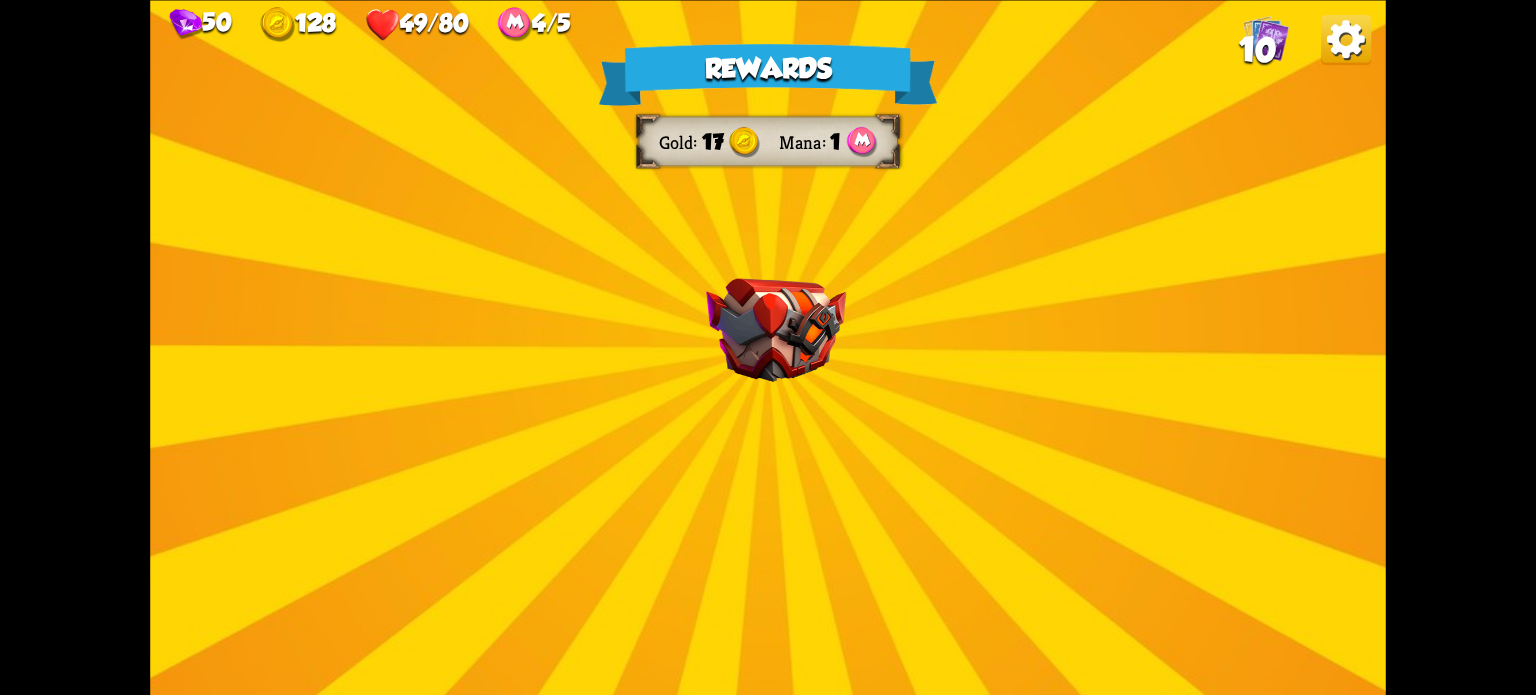 click on "Rewards           Gold   17     Mana   1
Select a card
1
C   Pierce     Attack card   Remove all armor from the enemy, then deal  4  damage.
1
C   Incantation     Support card   Gain  7  armor. Draw 1 card.
2
C   Tactical Strike     Attack card   Deal  7  damage. Gain  8  armor.               Proceed" at bounding box center [768, 347] 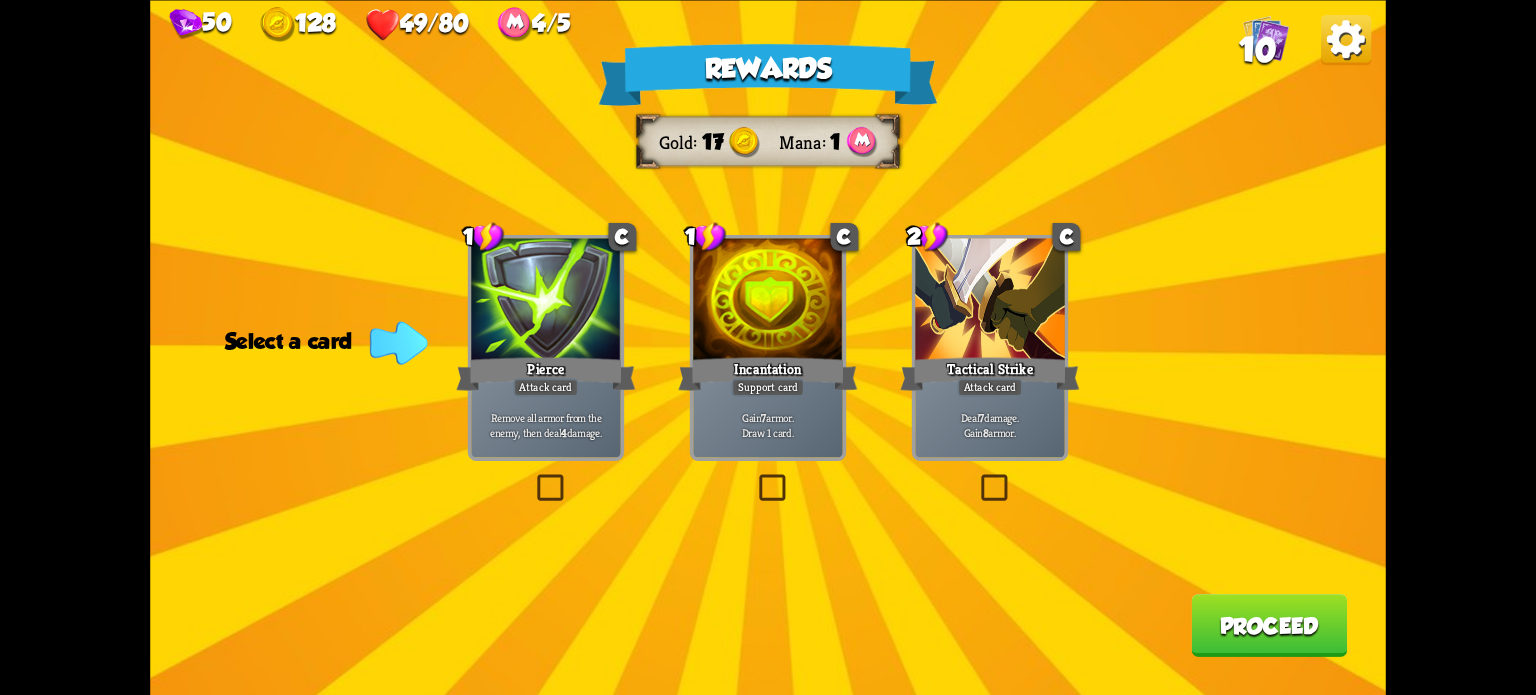 click on "Rewards           Gold   17     Mana   1
Select a card
1
C   Pierce     Attack card   Remove all armor from the enemy, then deal  4  damage.
1
C   Incantation     Support card   Gain  7  armor. Draw 1 card.
2
C   Tactical Strike     Attack card   Deal  7  damage. Gain  8  armor.               Proceed" at bounding box center [768, 347] 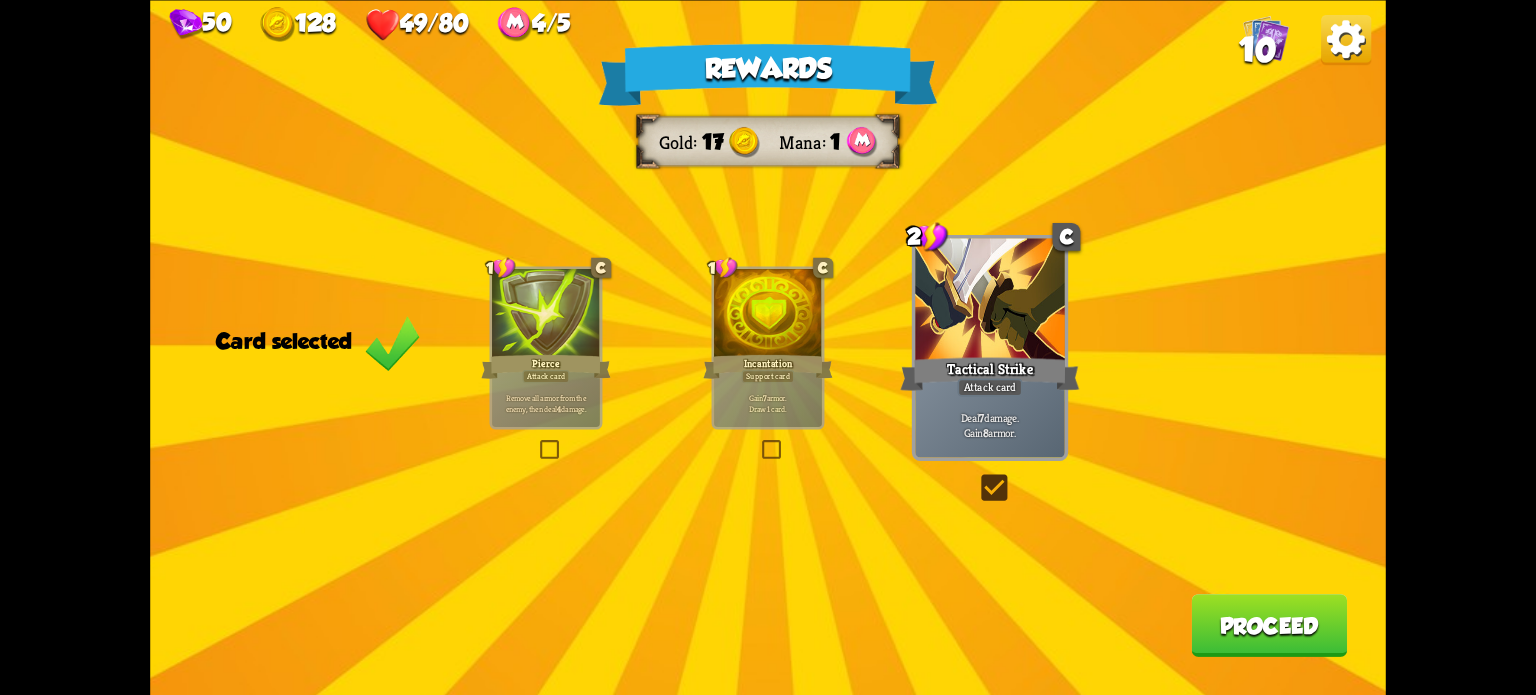 click on "Proceed" at bounding box center [1269, 625] 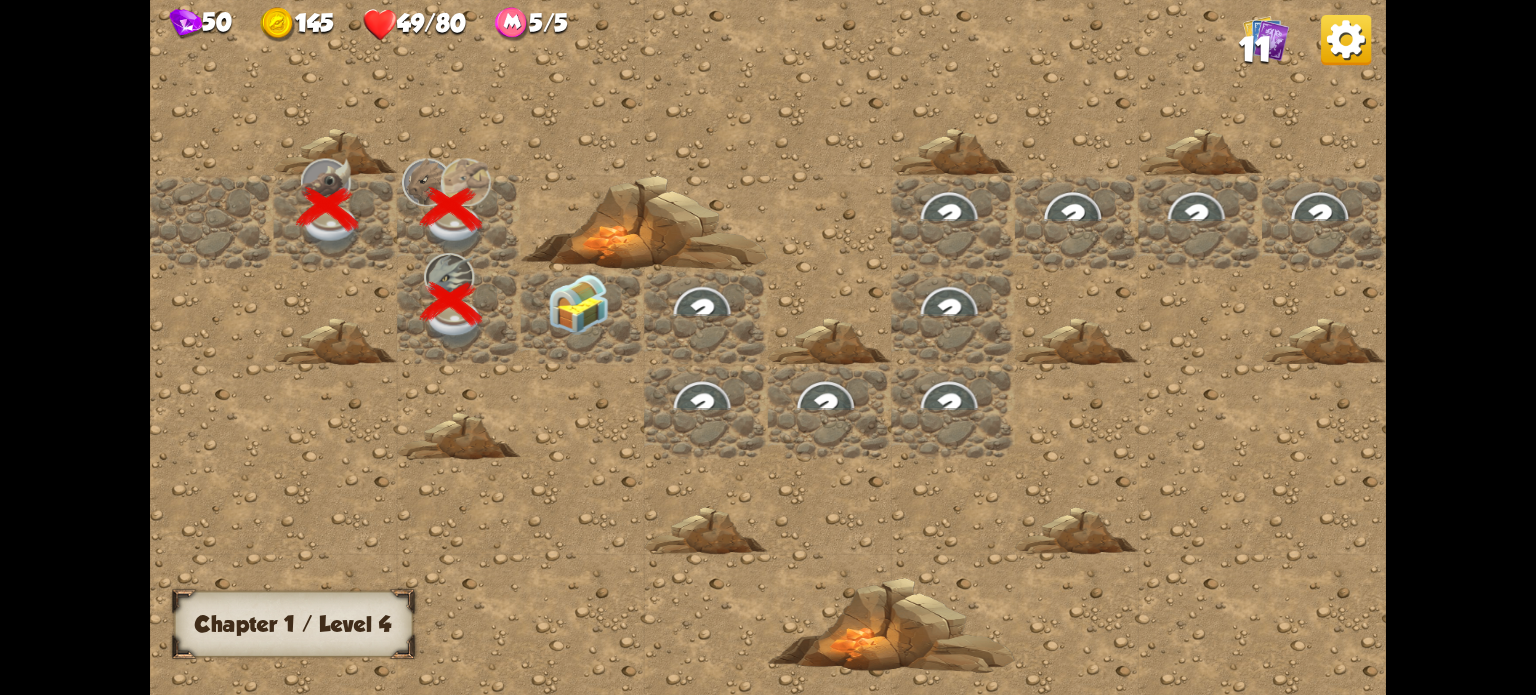 click at bounding box center (583, 316) 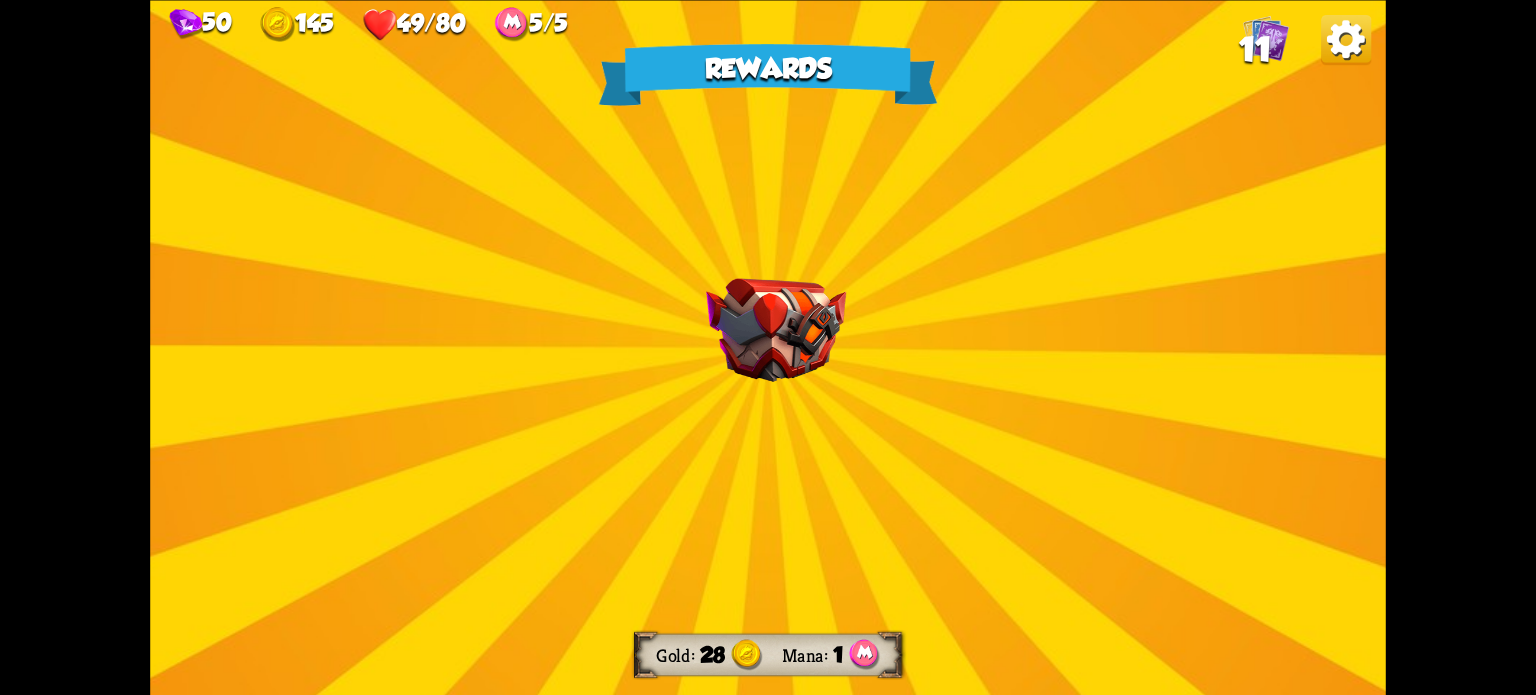click at bounding box center (776, 330) 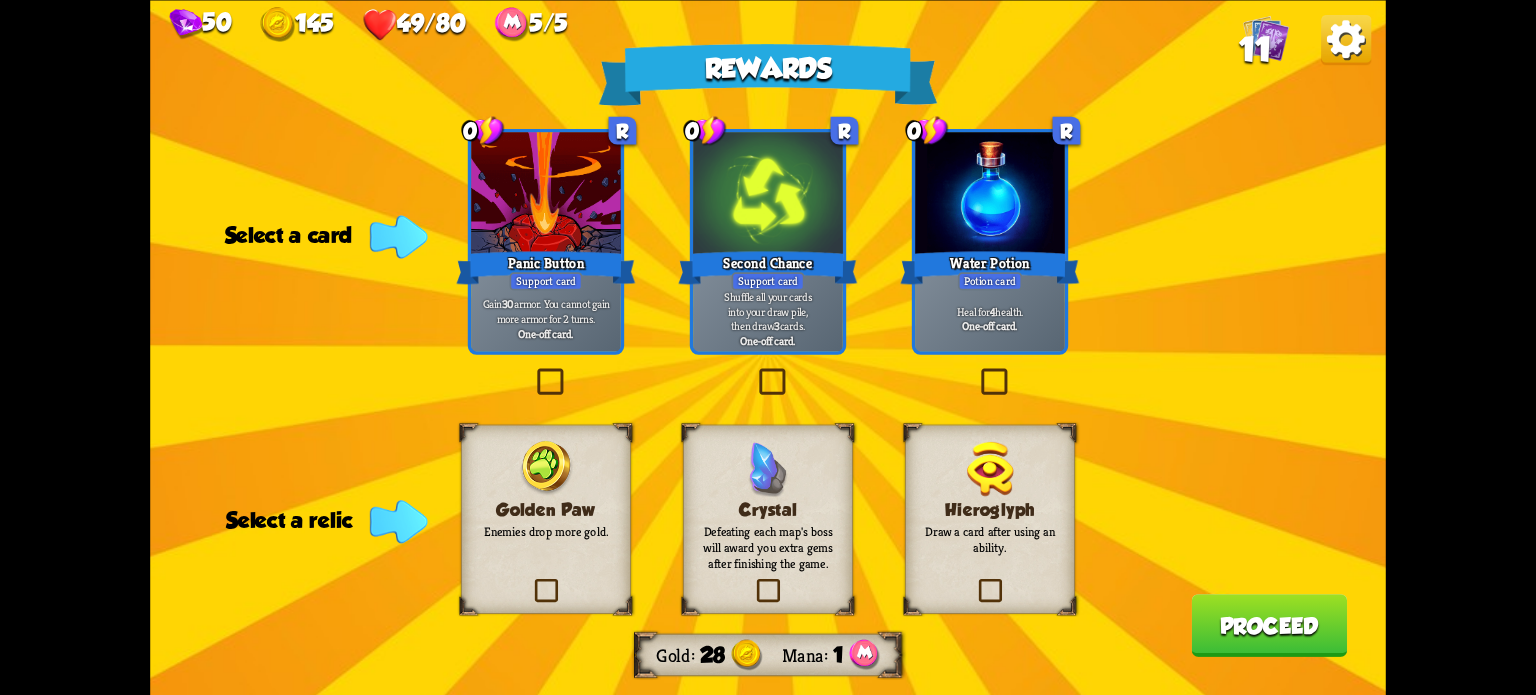 click at bounding box center (531, 582) 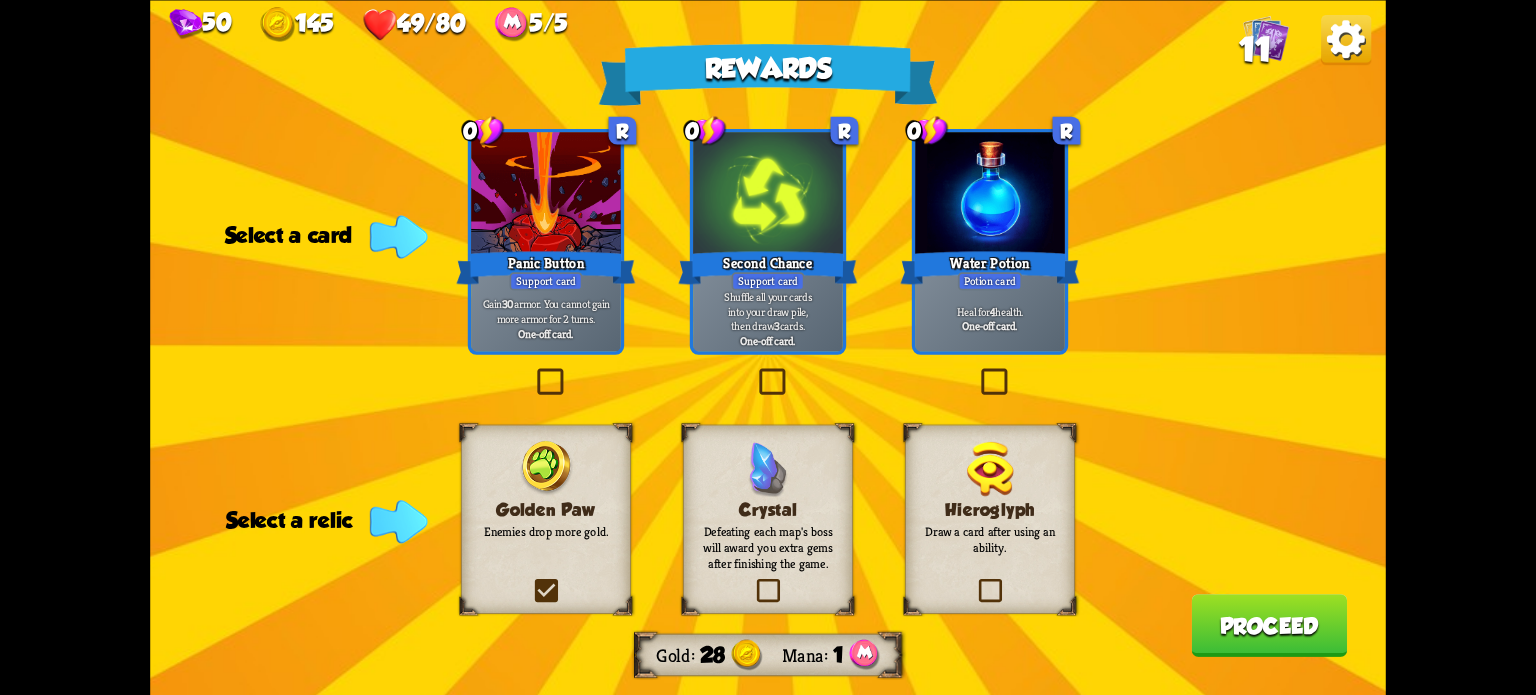 click at bounding box center [0, 0] 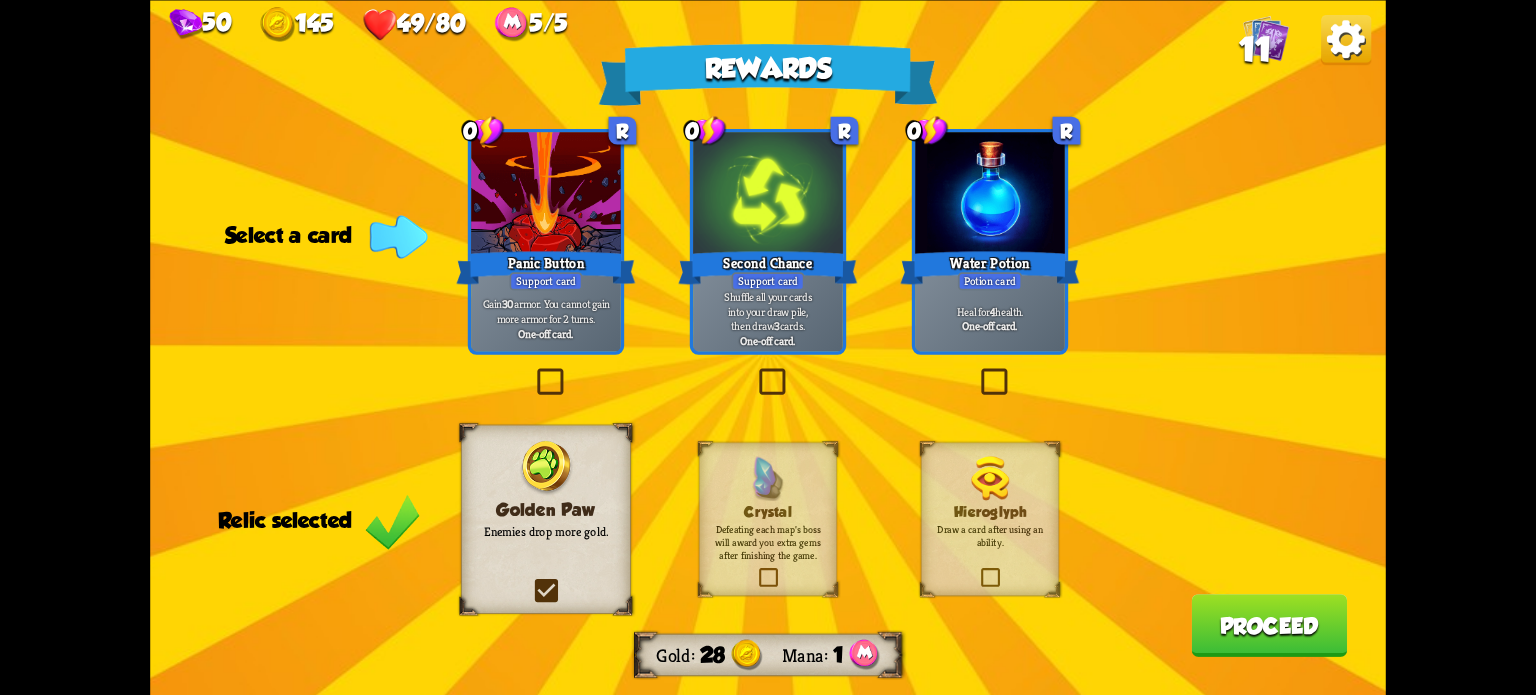 click on "Rewards           Gold   28     Mana   1
Select a card
0
R   Panic Button     Support card   Gain  30  armor. You cannot gain more armor for 2 turns.   One-off card.
0
R   Second Chance     Support card   Shuffle all your cards into your draw pile, then draw  3  cards.   One-off card.
0
R   Water Potion     Potion card   Heal for  4  health.   One-off card.
Relic selected
Golden Paw   Enemies drop more gold.                 Crystal   Defeating each map's boss will award you extra gems after finishing the game.                 Hieroglyph   Draw a card after using an ability.         Proceed" at bounding box center (768, 347) 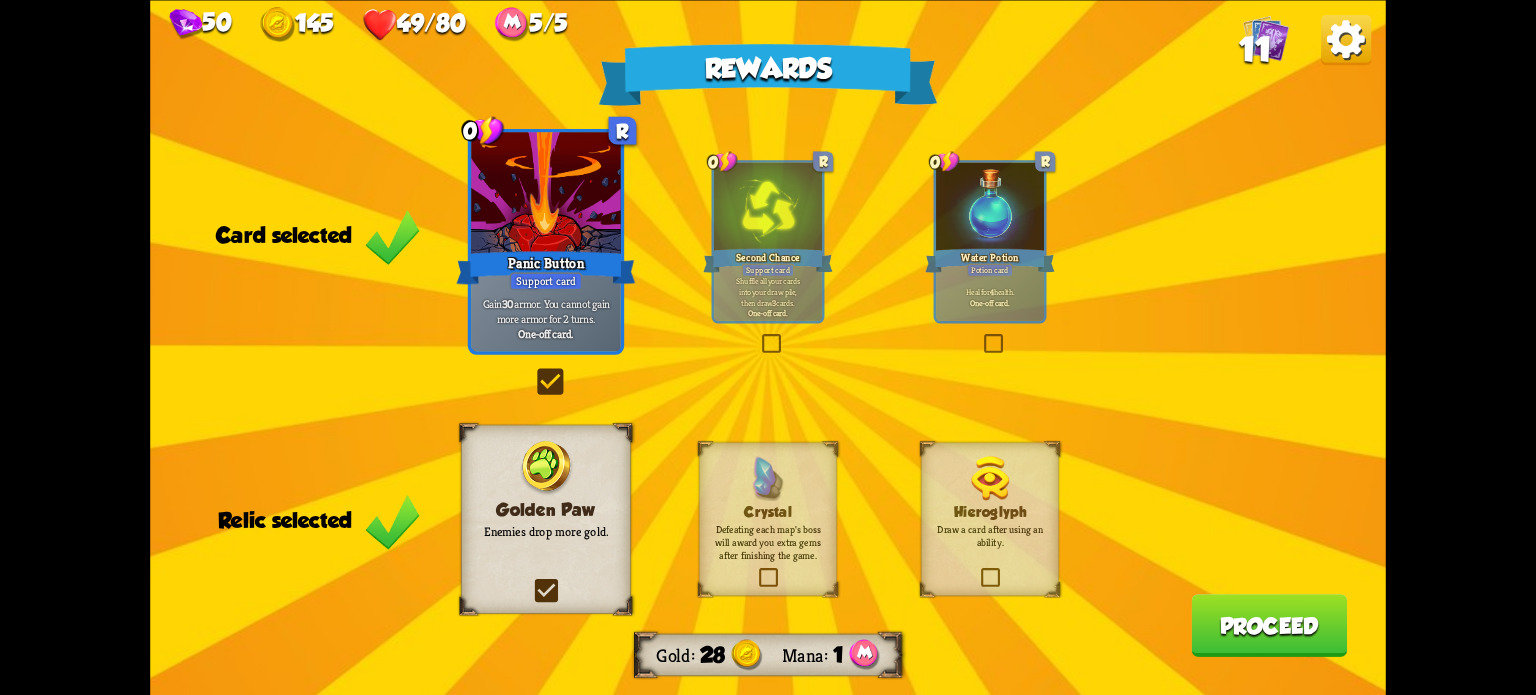 click on "Proceed" at bounding box center [1269, 625] 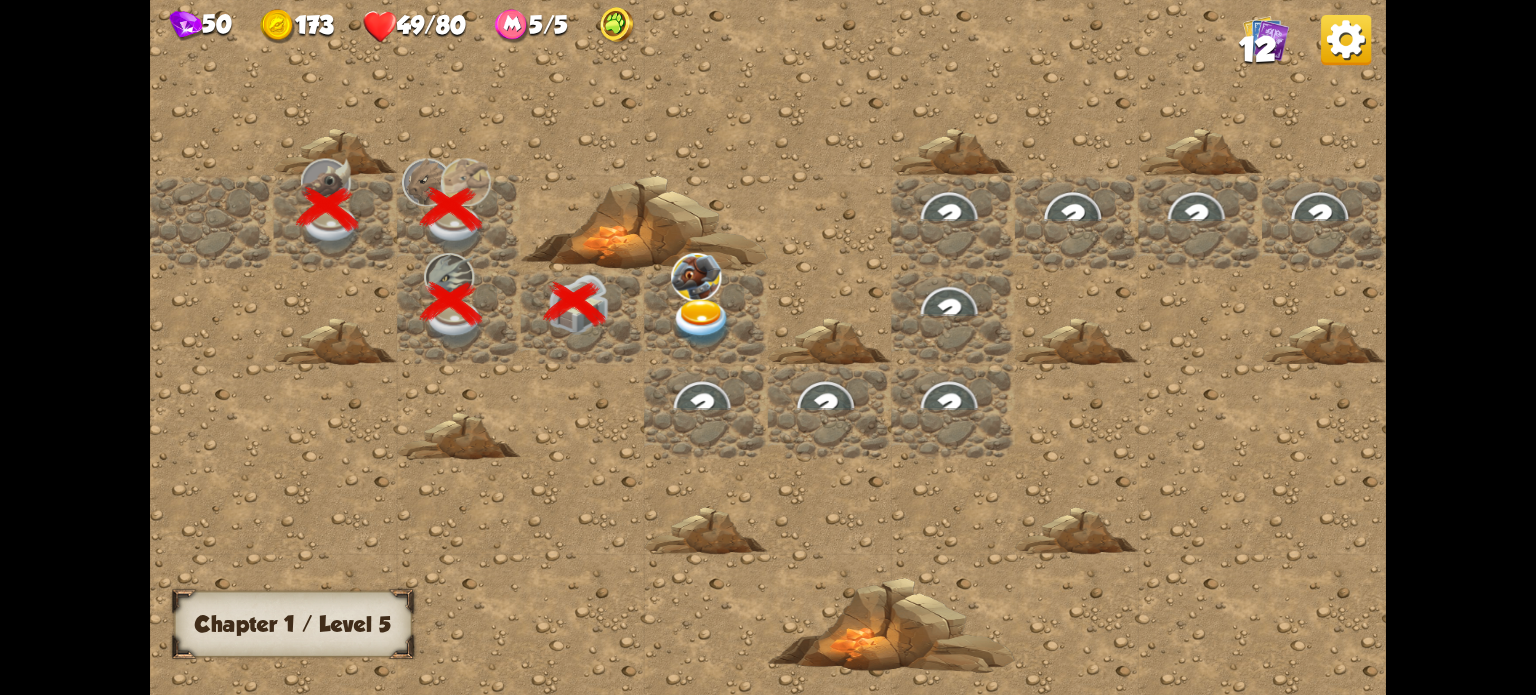 click at bounding box center [702, 323] 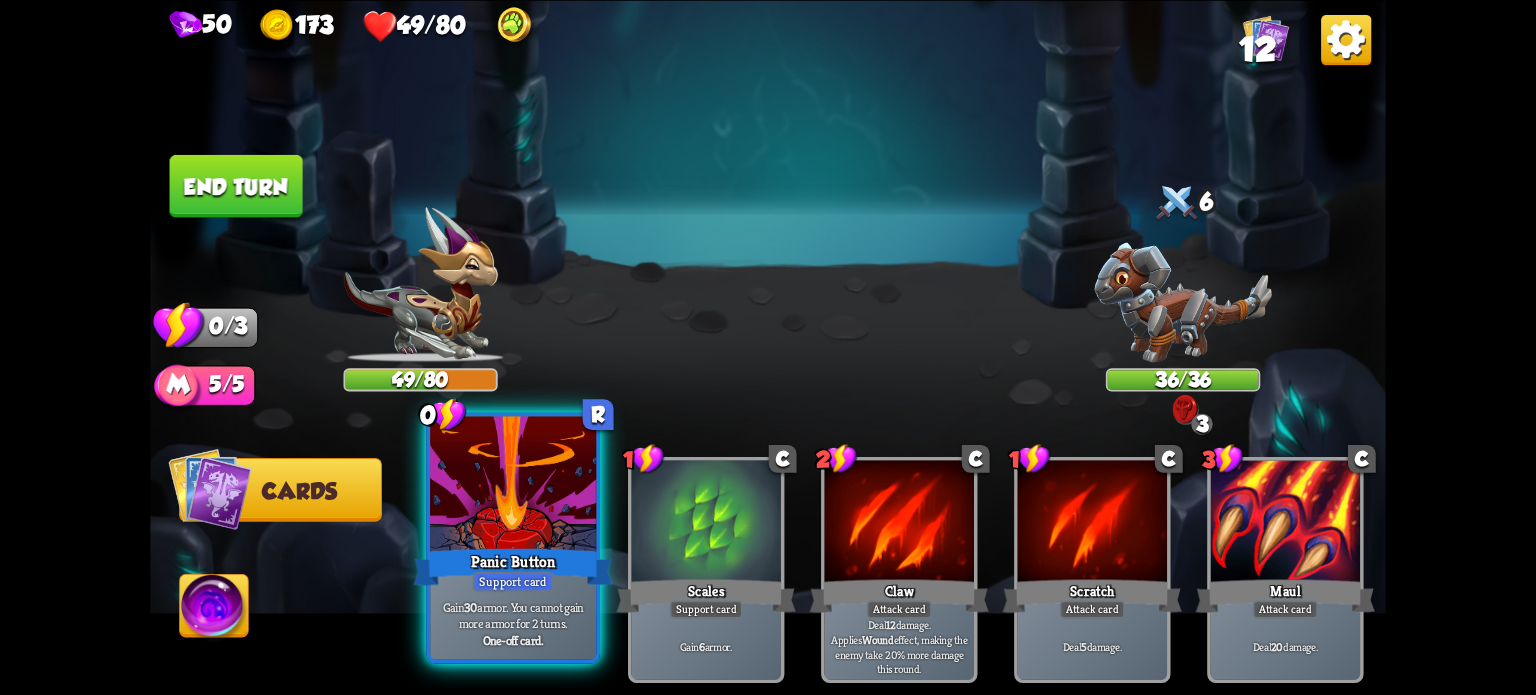 click on "Panic Button" at bounding box center [513, 566] 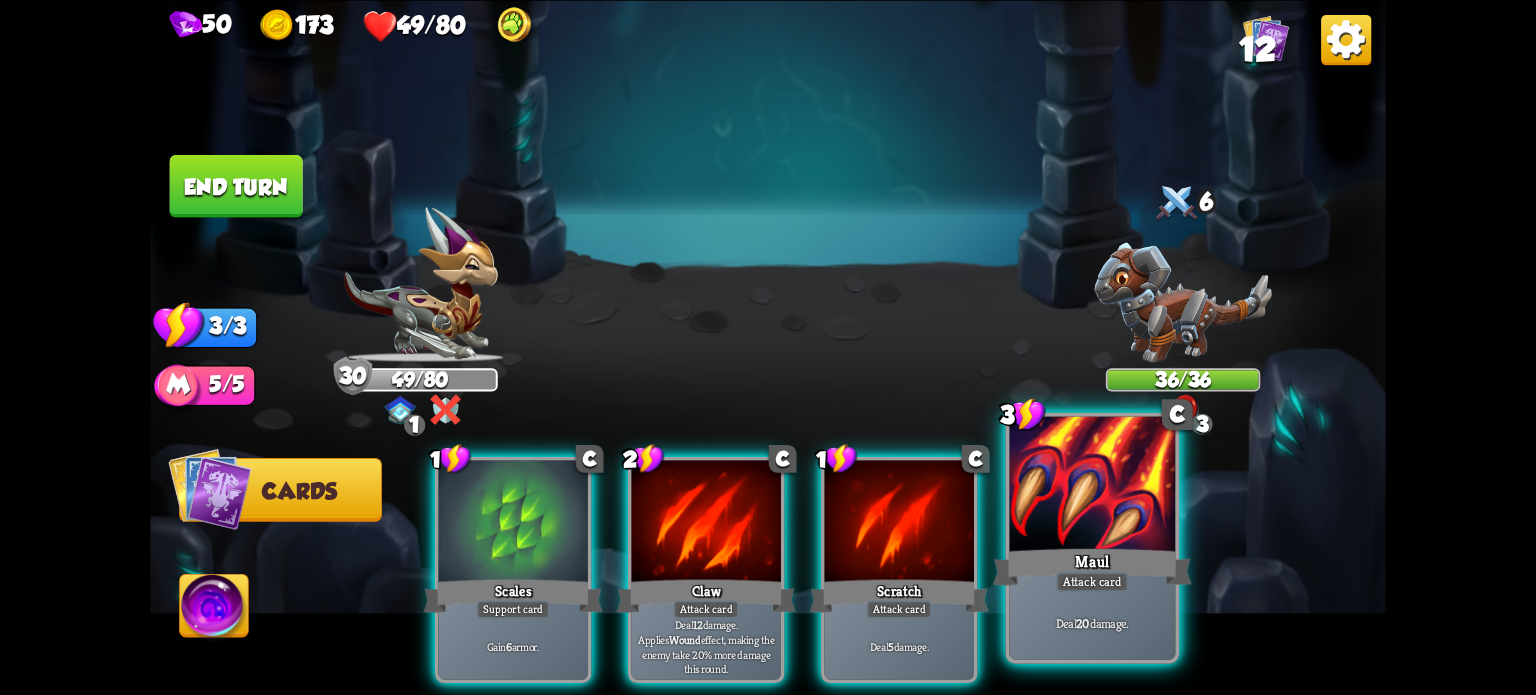 click at bounding box center (512, 523) 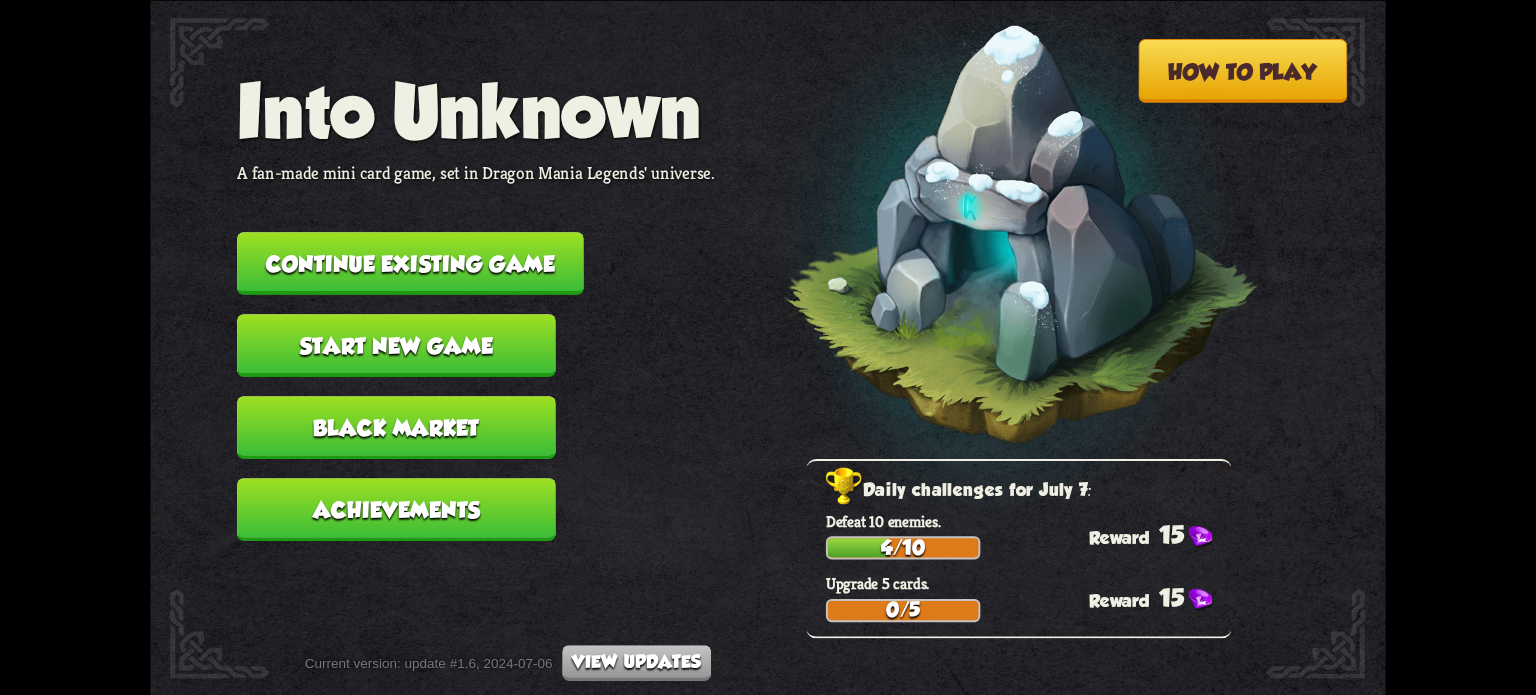scroll, scrollTop: 0, scrollLeft: 0, axis: both 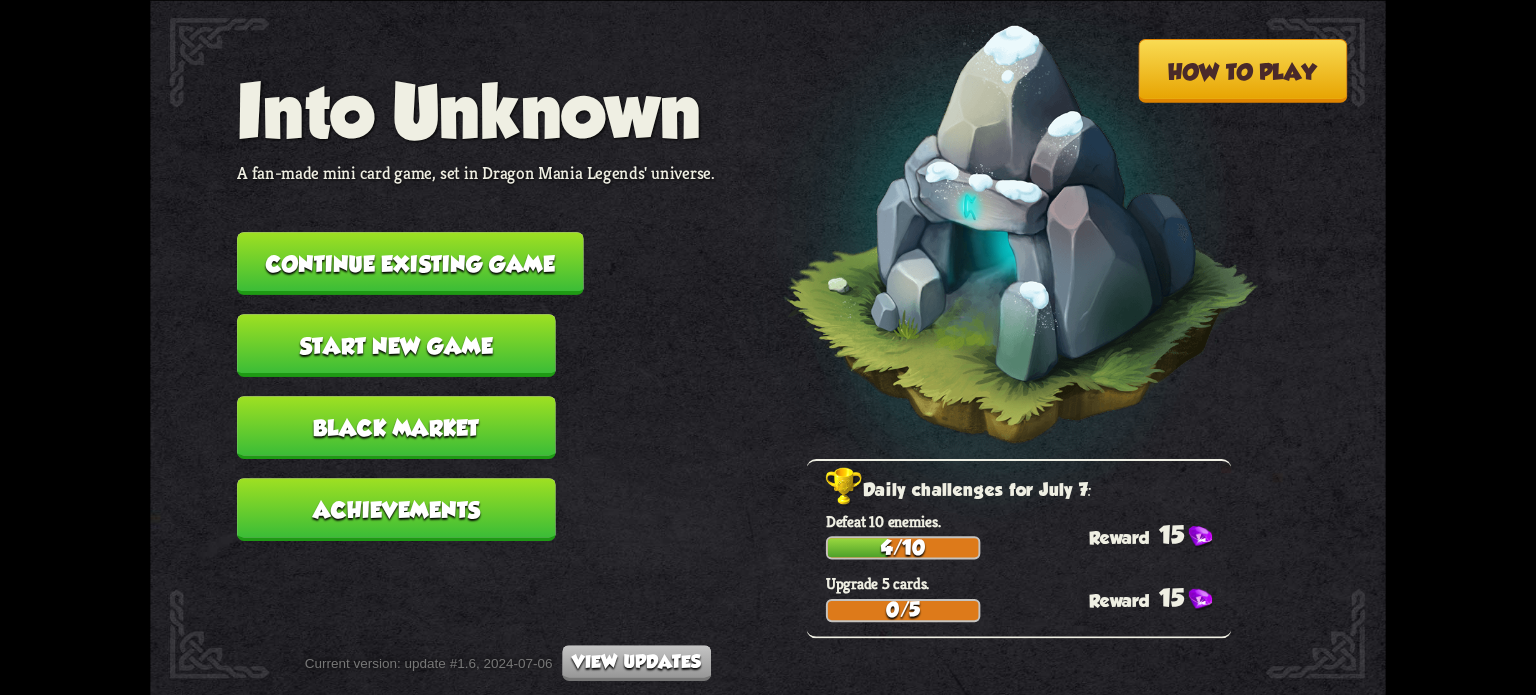 click on "Continue existing game" at bounding box center [410, 263] 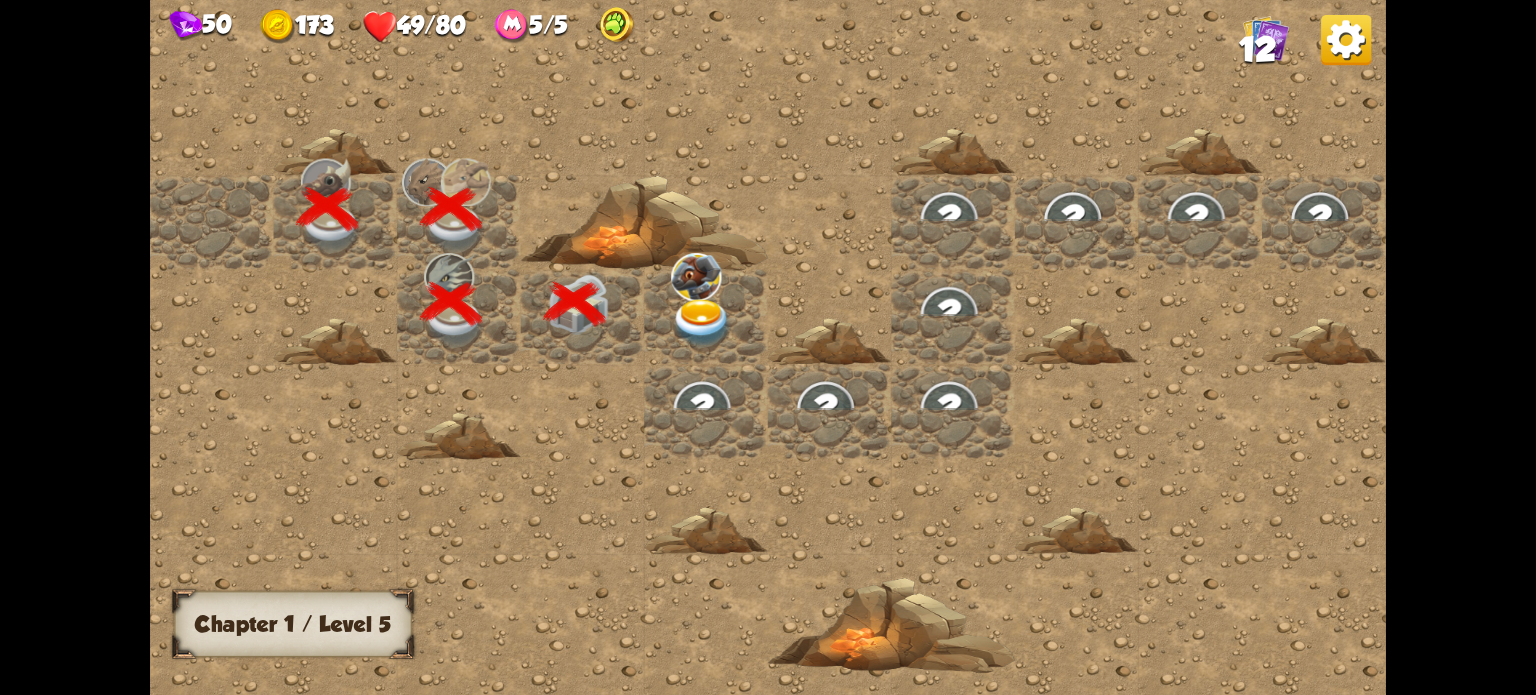 click at bounding box center (702, 323) 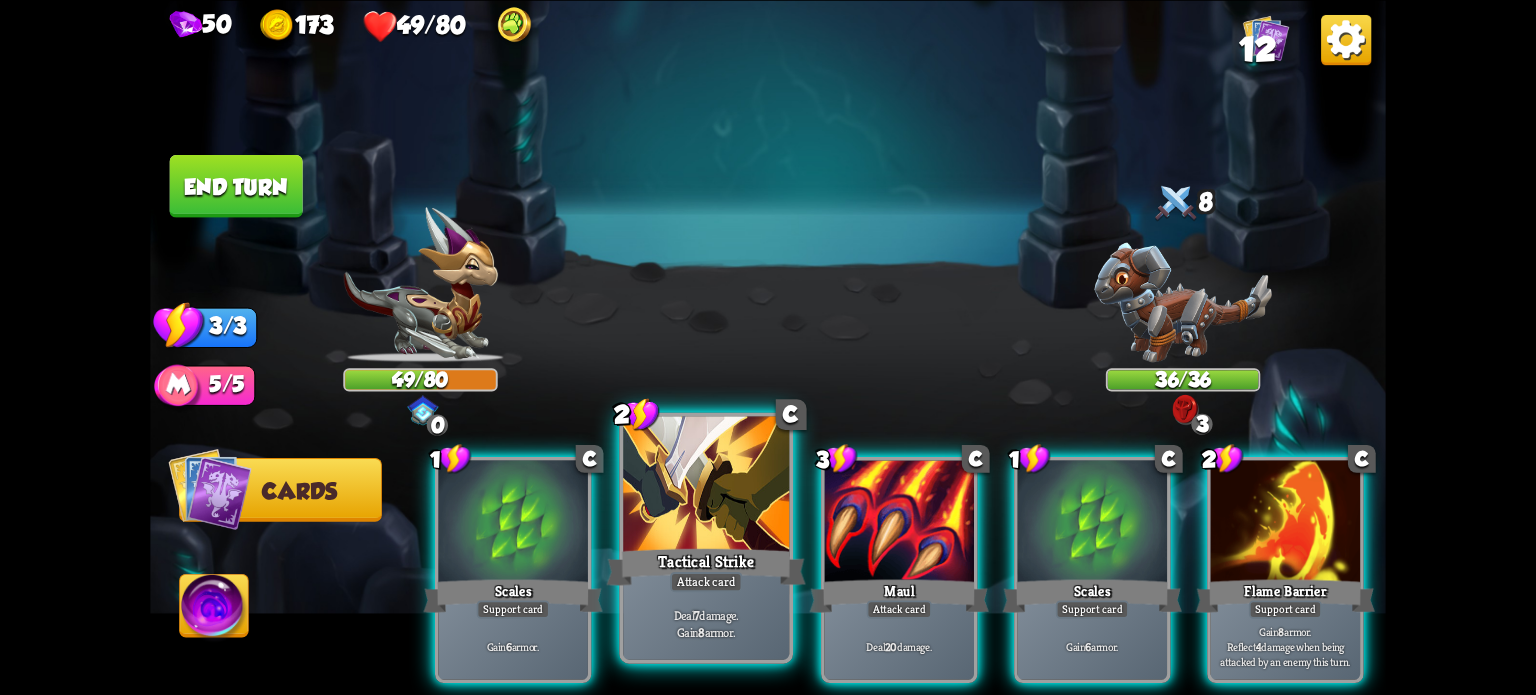 click at bounding box center [512, 523] 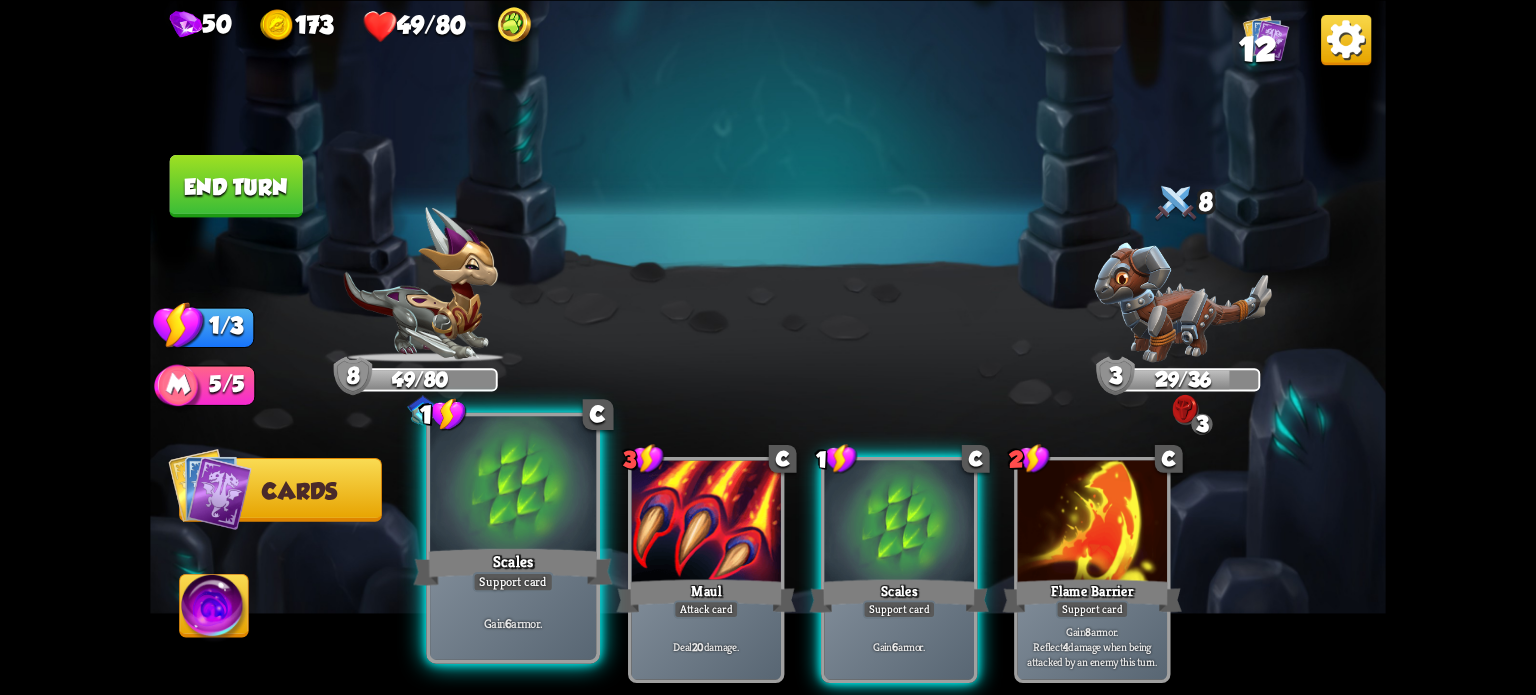click on "Scales" at bounding box center (513, 566) 